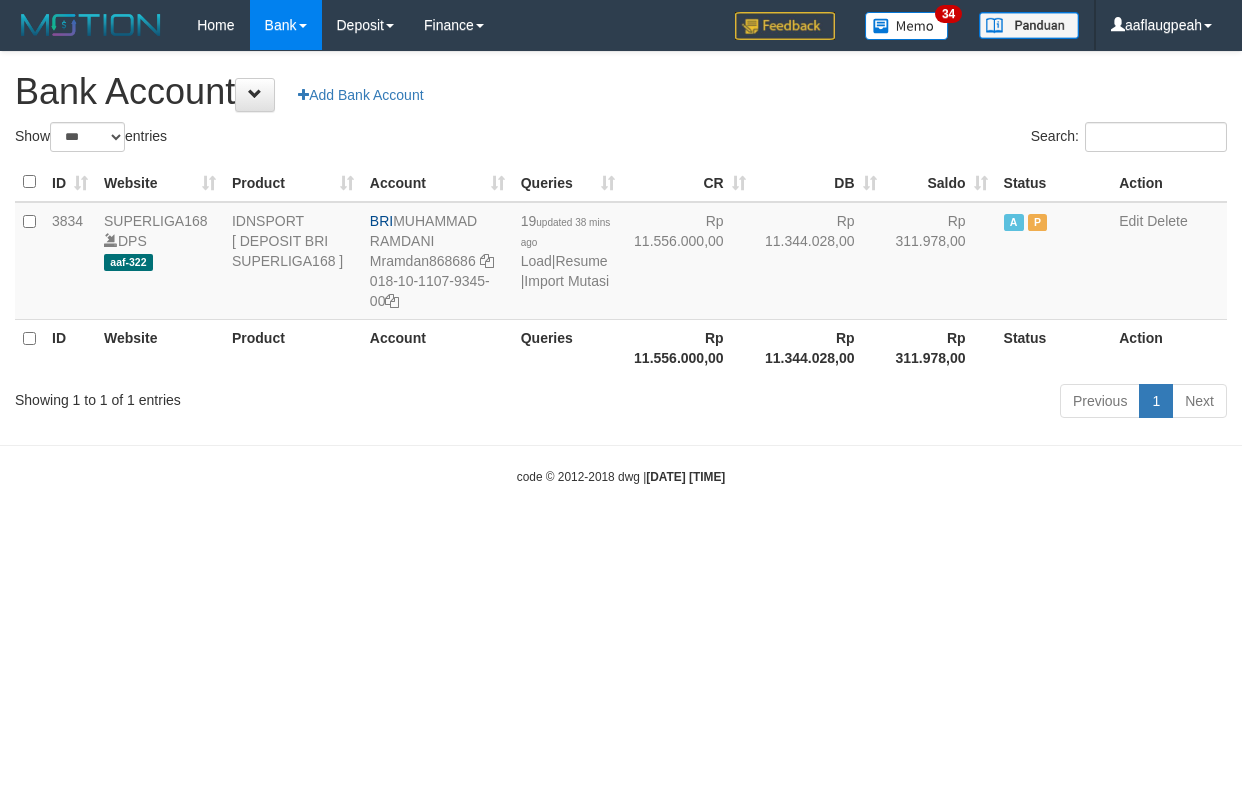 select on "***" 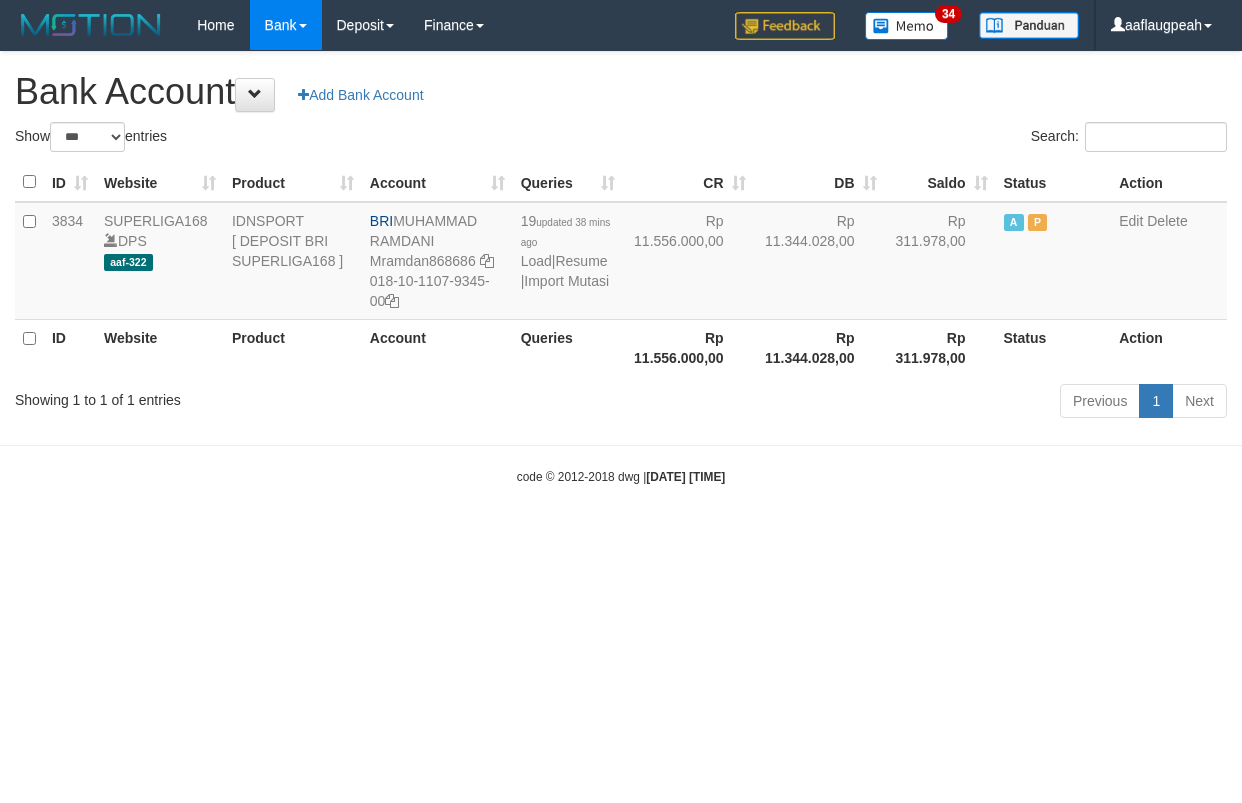 scroll, scrollTop: 0, scrollLeft: 0, axis: both 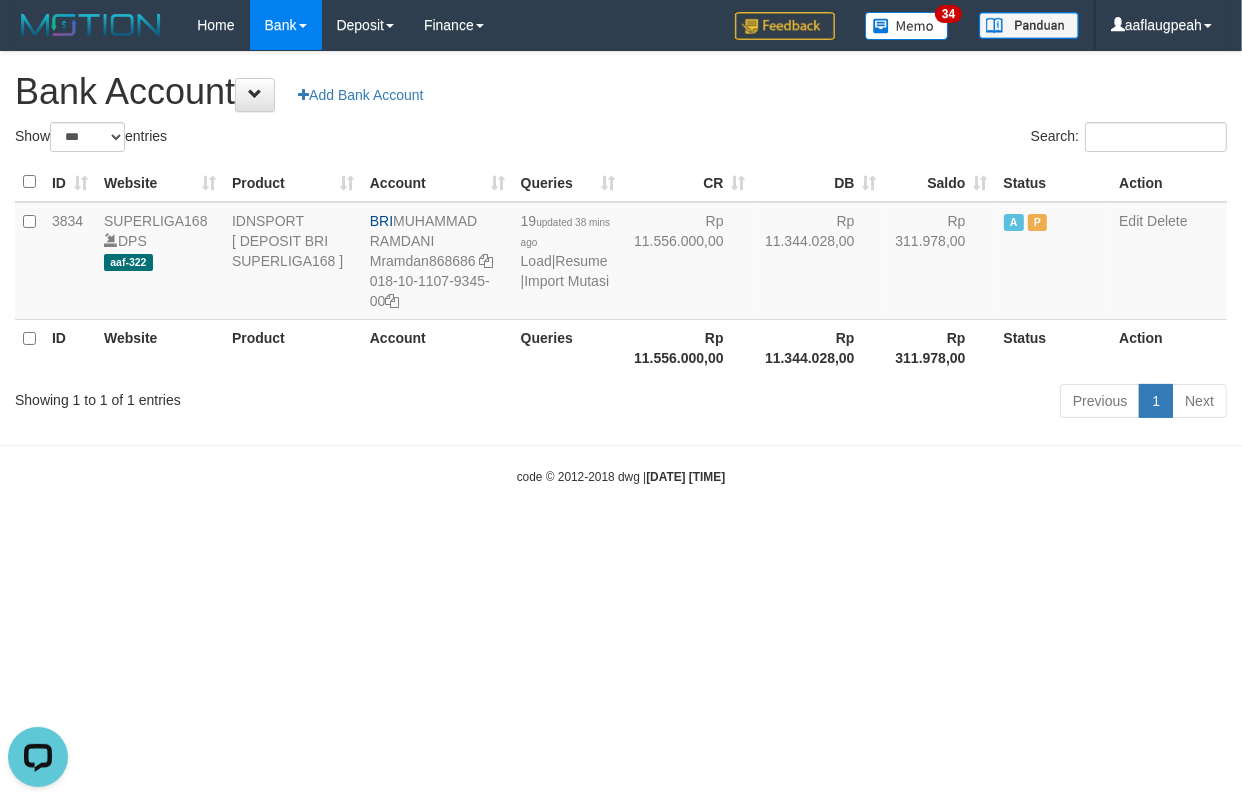 click on "Toggle navigation
Home
Bank
Account List
Load
By Website
Group
[ISPORT]													SUPERLIGA168
By Load Group (DPS)" at bounding box center [621, 268] 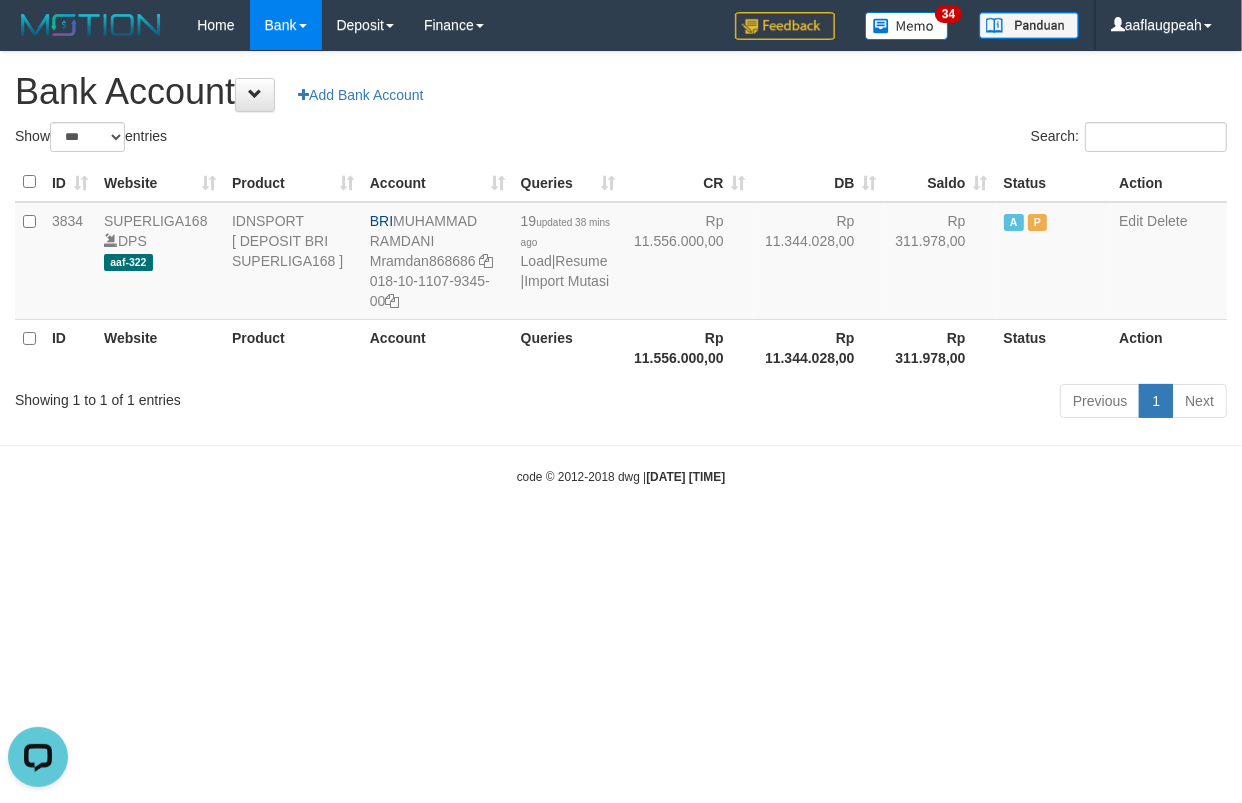 drag, startPoint x: 807, startPoint y: 598, endPoint x: 1233, endPoint y: 765, distance: 457.5642 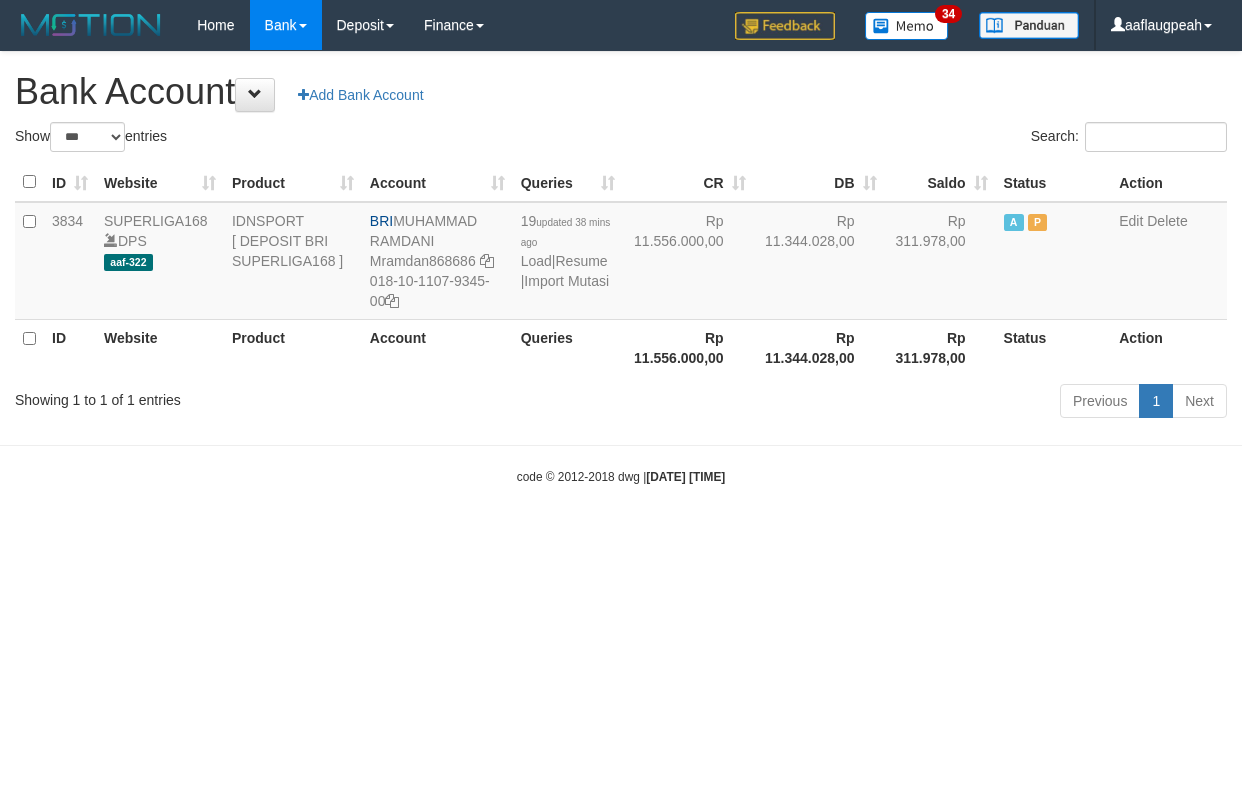 select on "***" 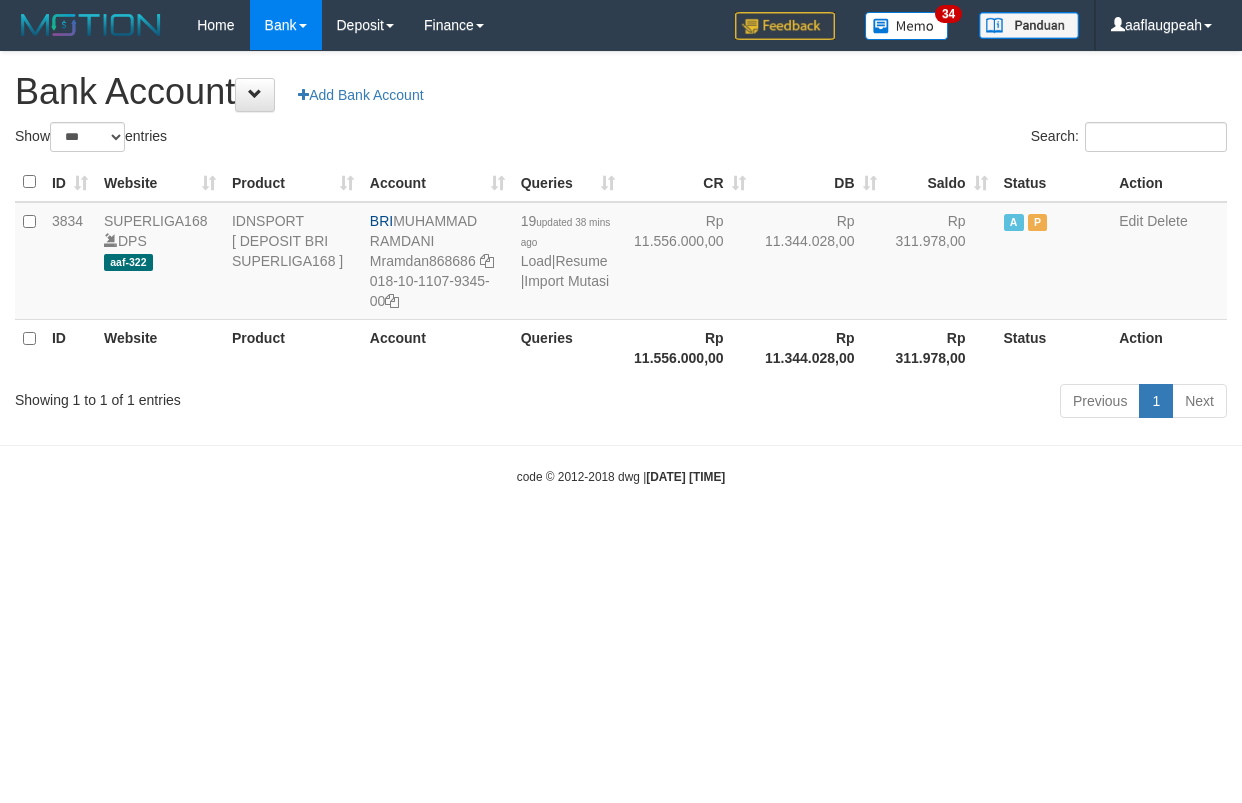 scroll, scrollTop: 0, scrollLeft: 0, axis: both 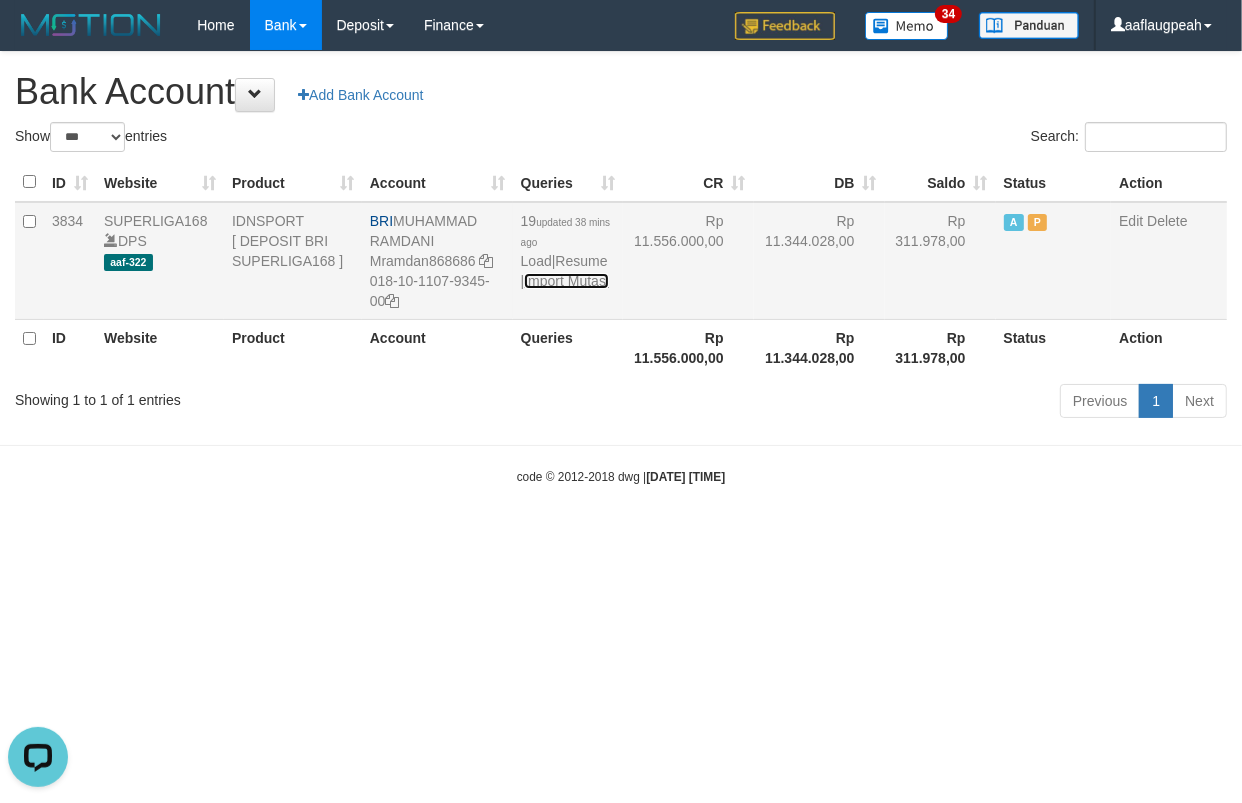 click on "Import Mutasi" at bounding box center [566, 281] 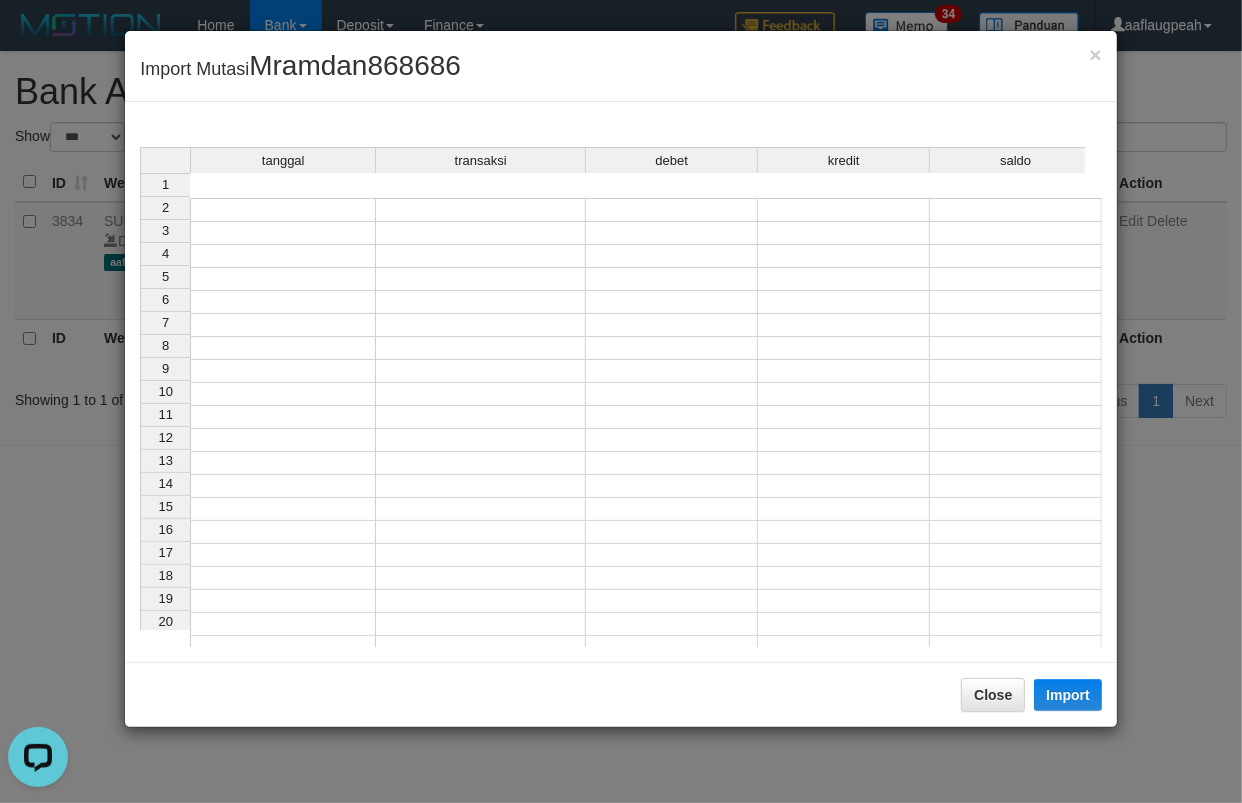 click at bounding box center (283, 210) 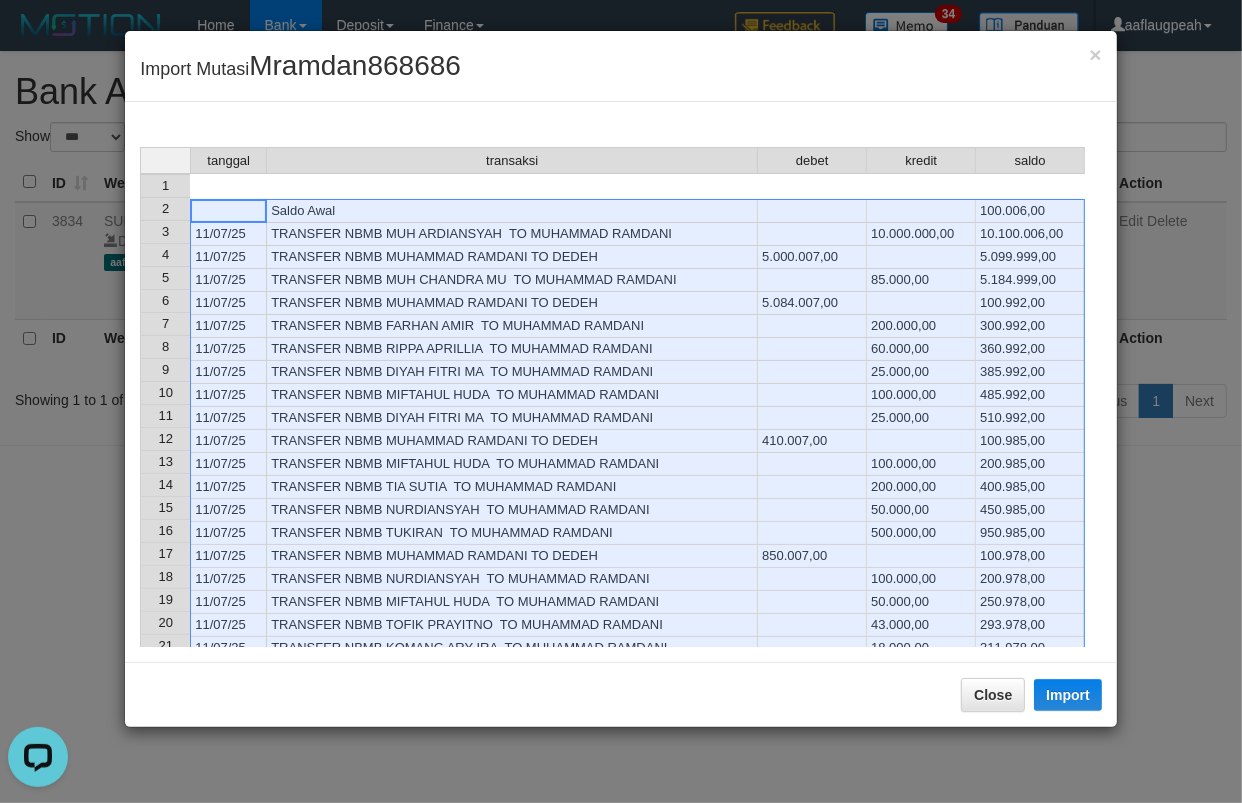 scroll, scrollTop: 248, scrollLeft: 0, axis: vertical 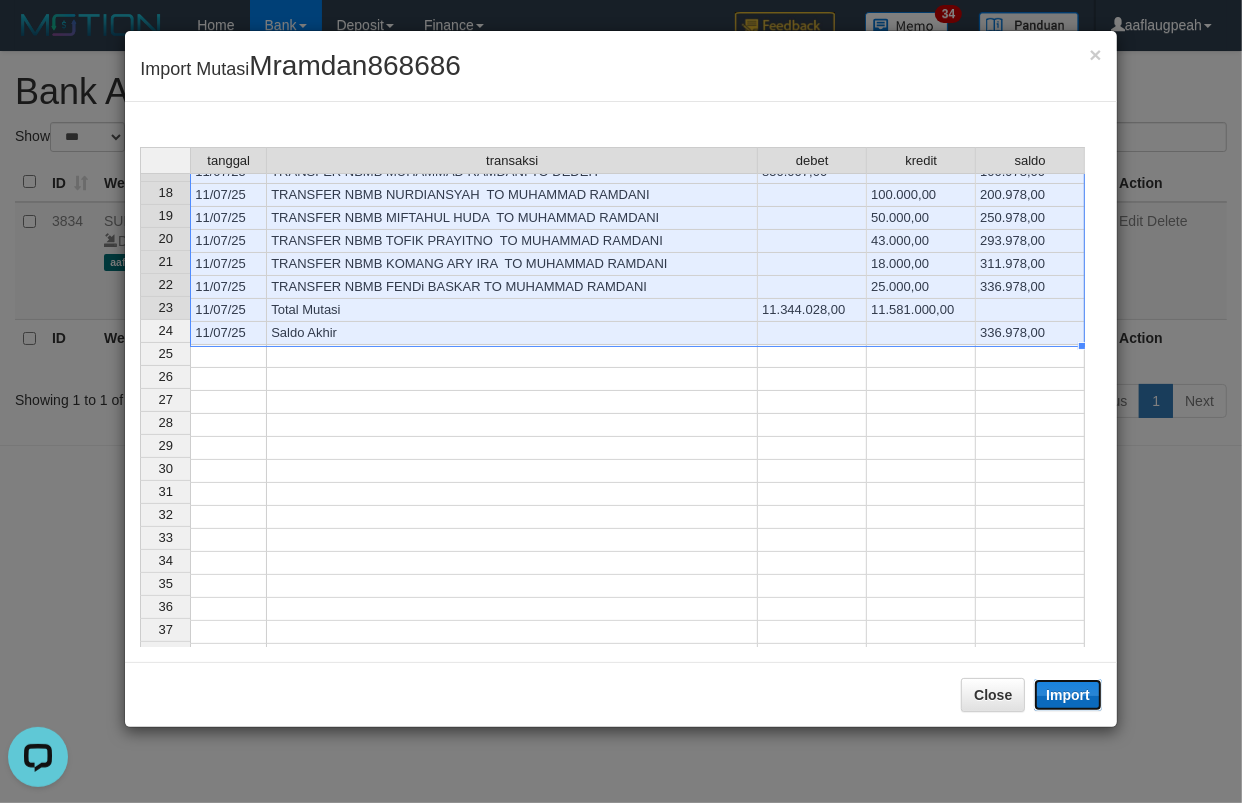 click on "Import" at bounding box center [1068, 695] 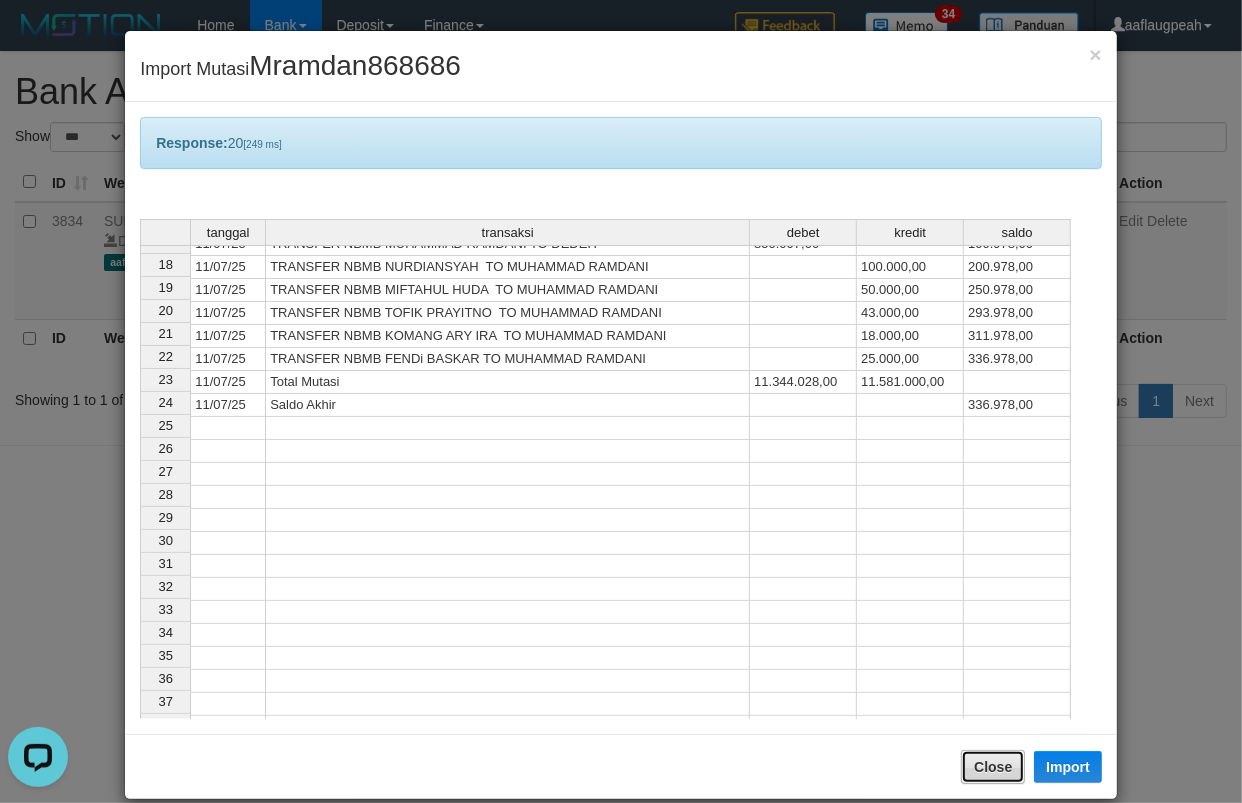 click on "Close" at bounding box center (993, 767) 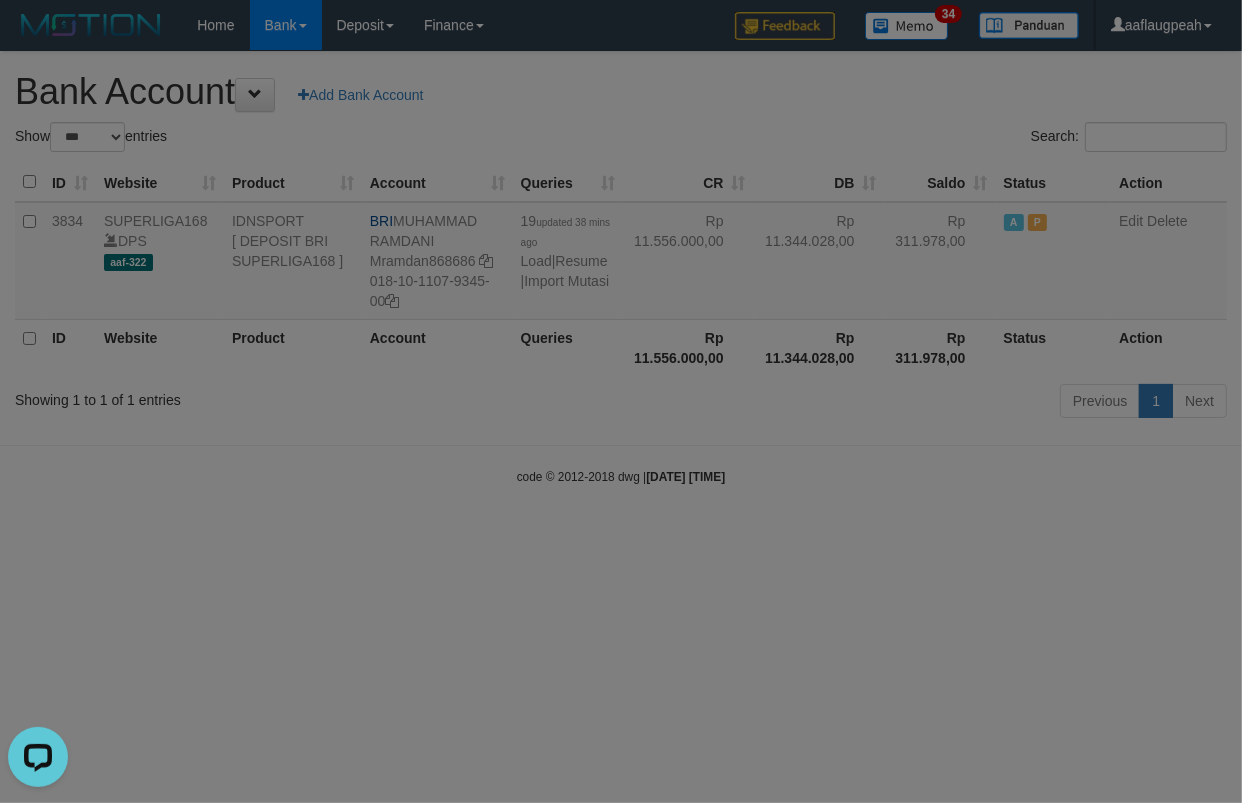 click at bounding box center [621, 401] 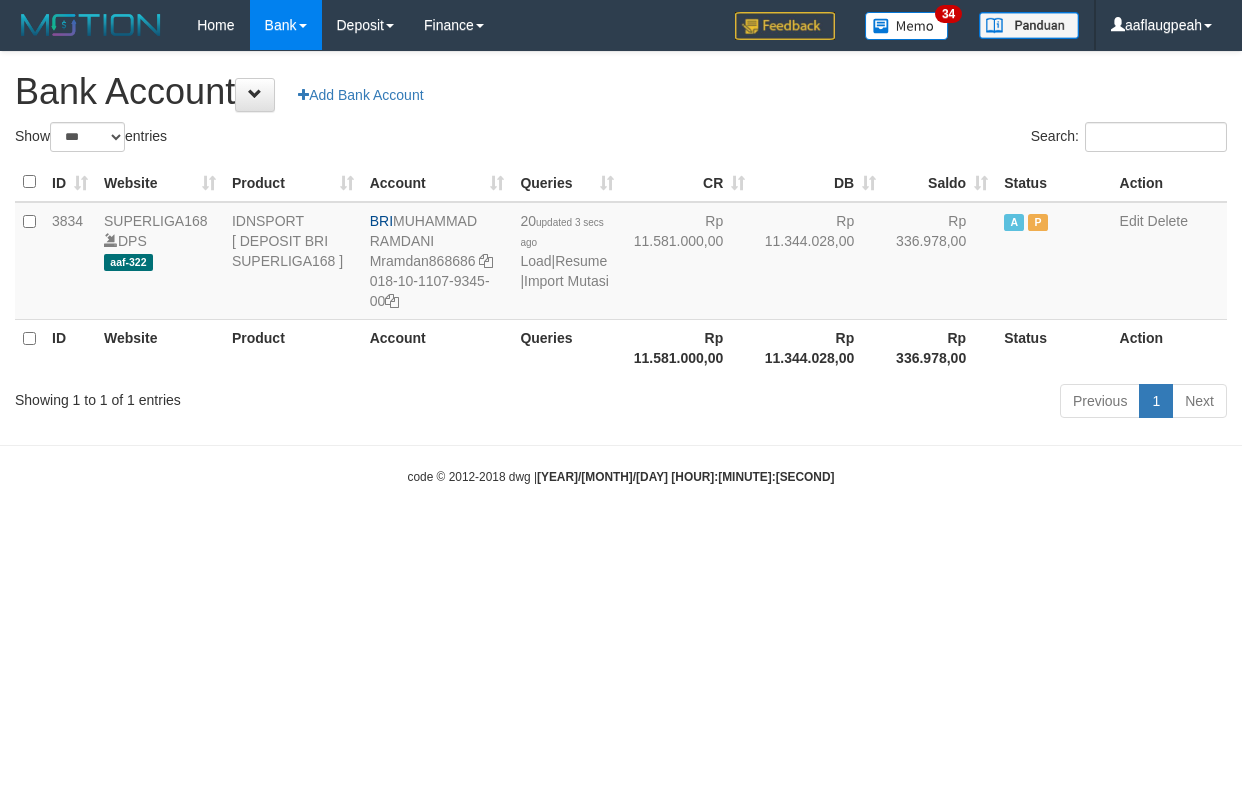 select on "***" 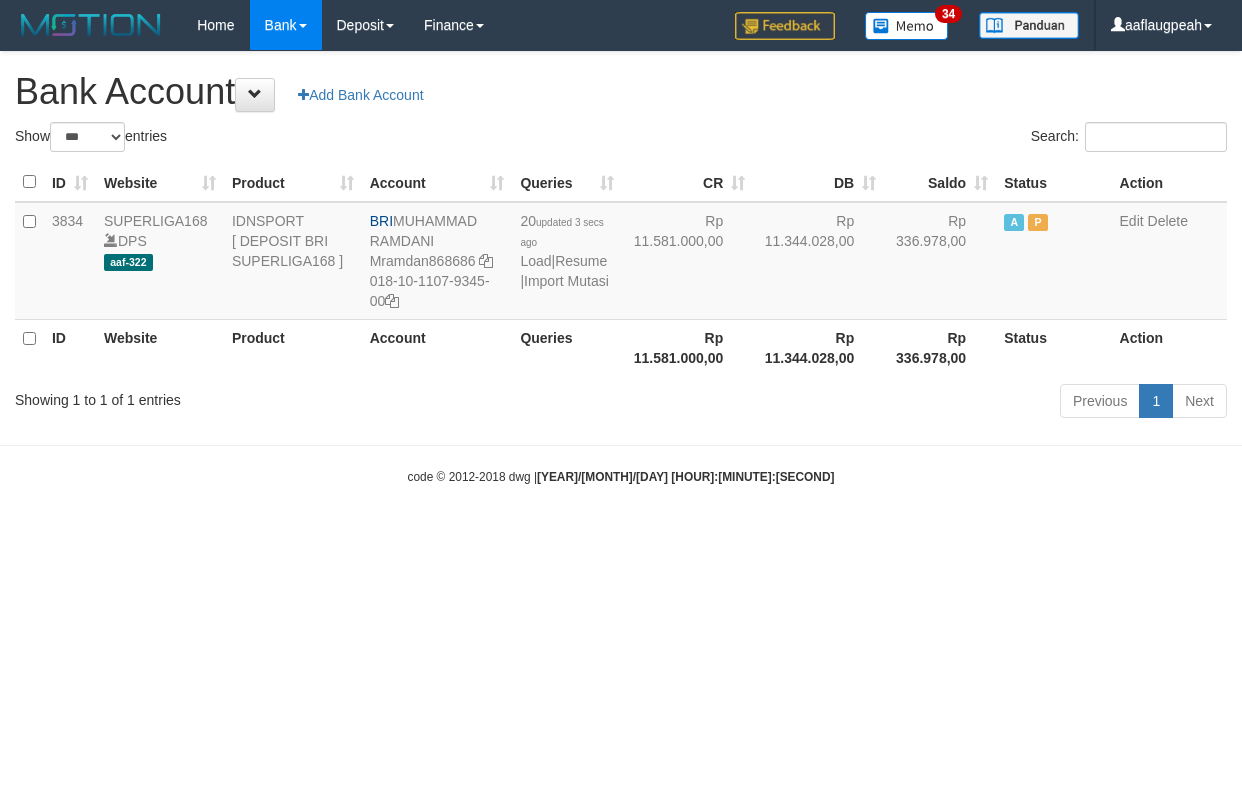 scroll, scrollTop: 0, scrollLeft: 0, axis: both 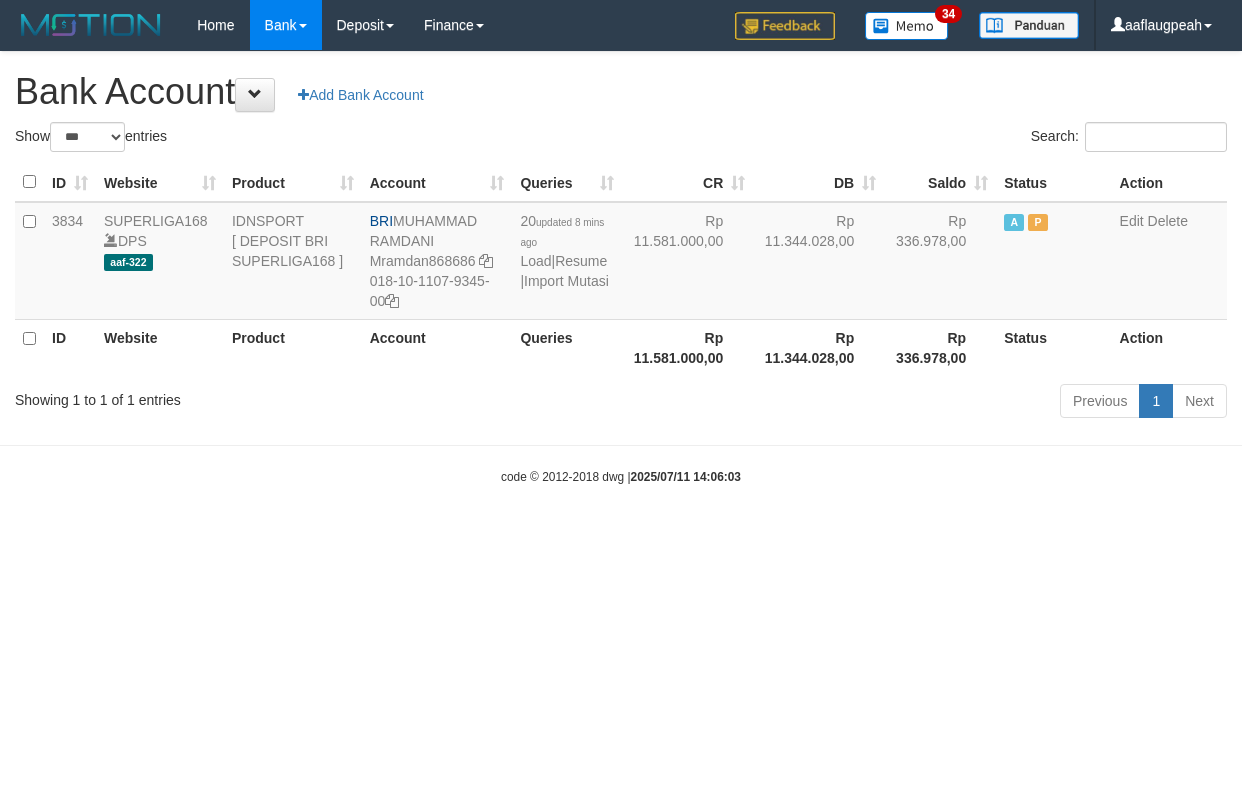 select on "***" 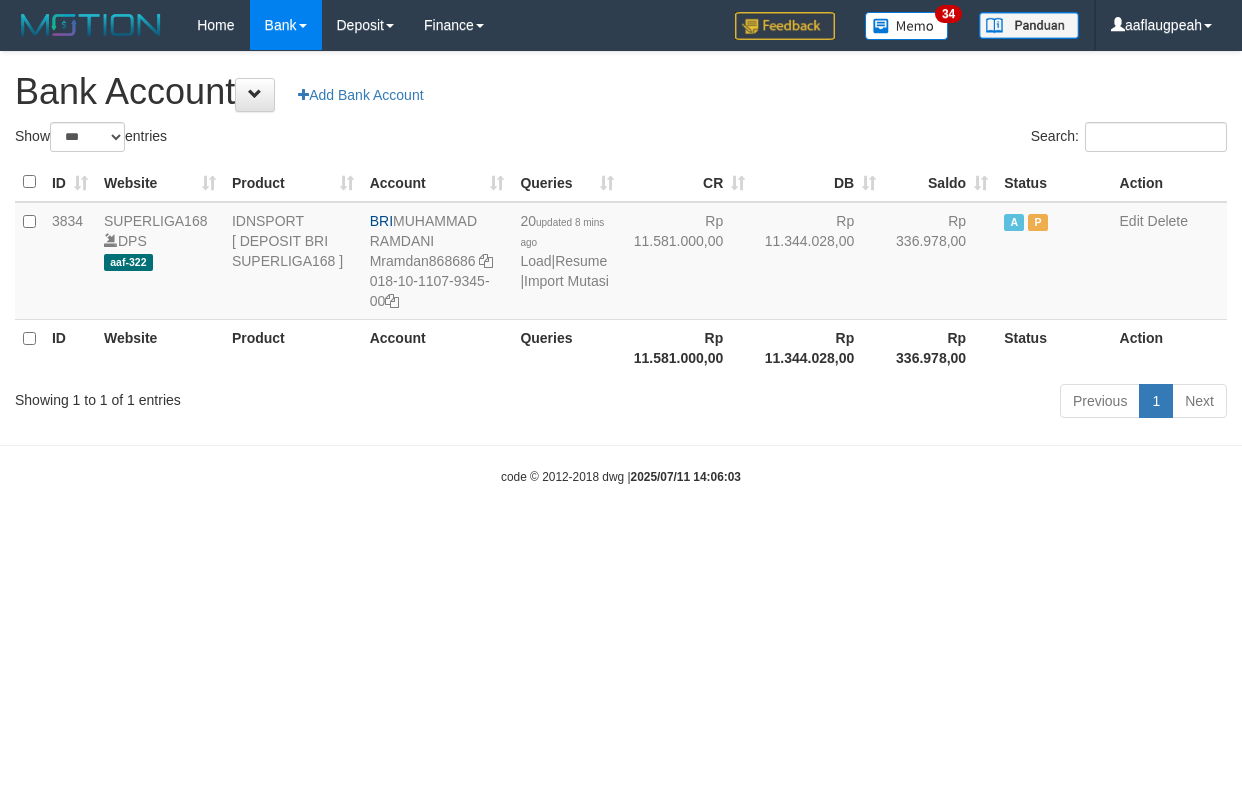 scroll, scrollTop: 0, scrollLeft: 0, axis: both 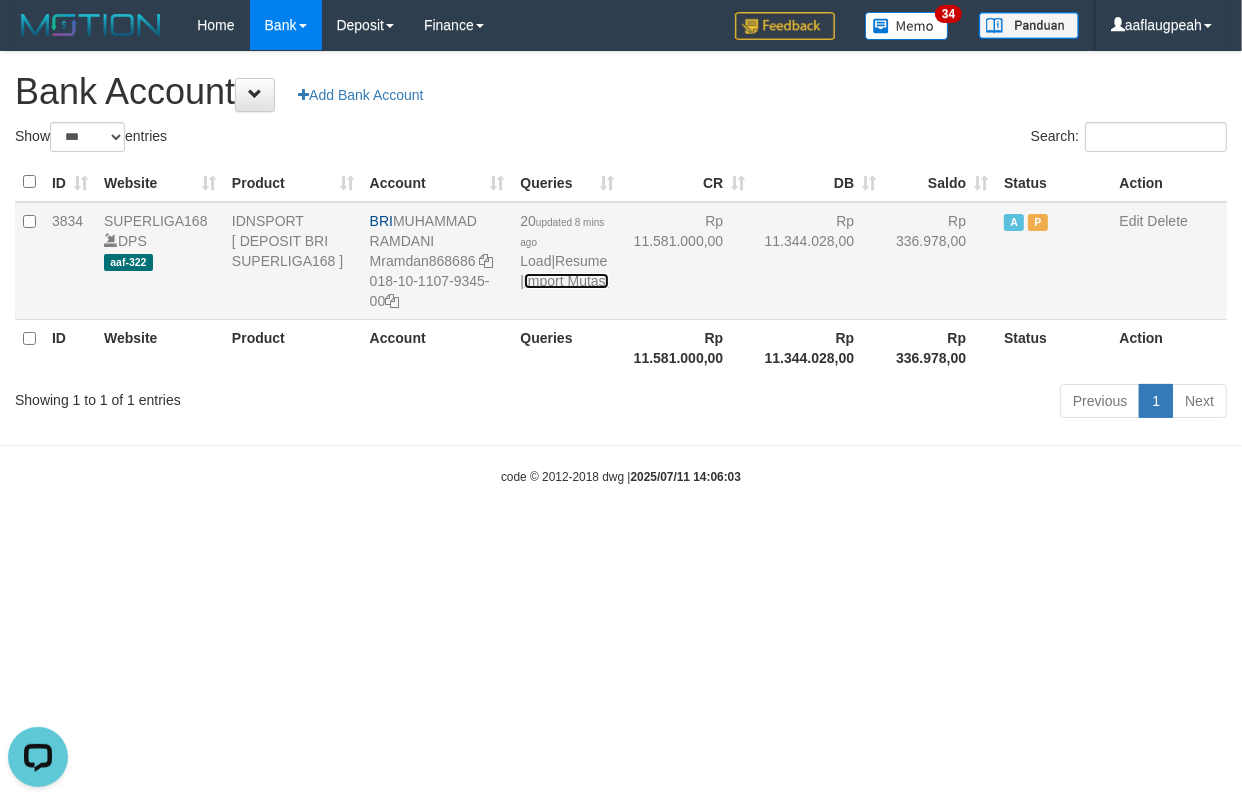 click on "Import Mutasi" at bounding box center [566, 281] 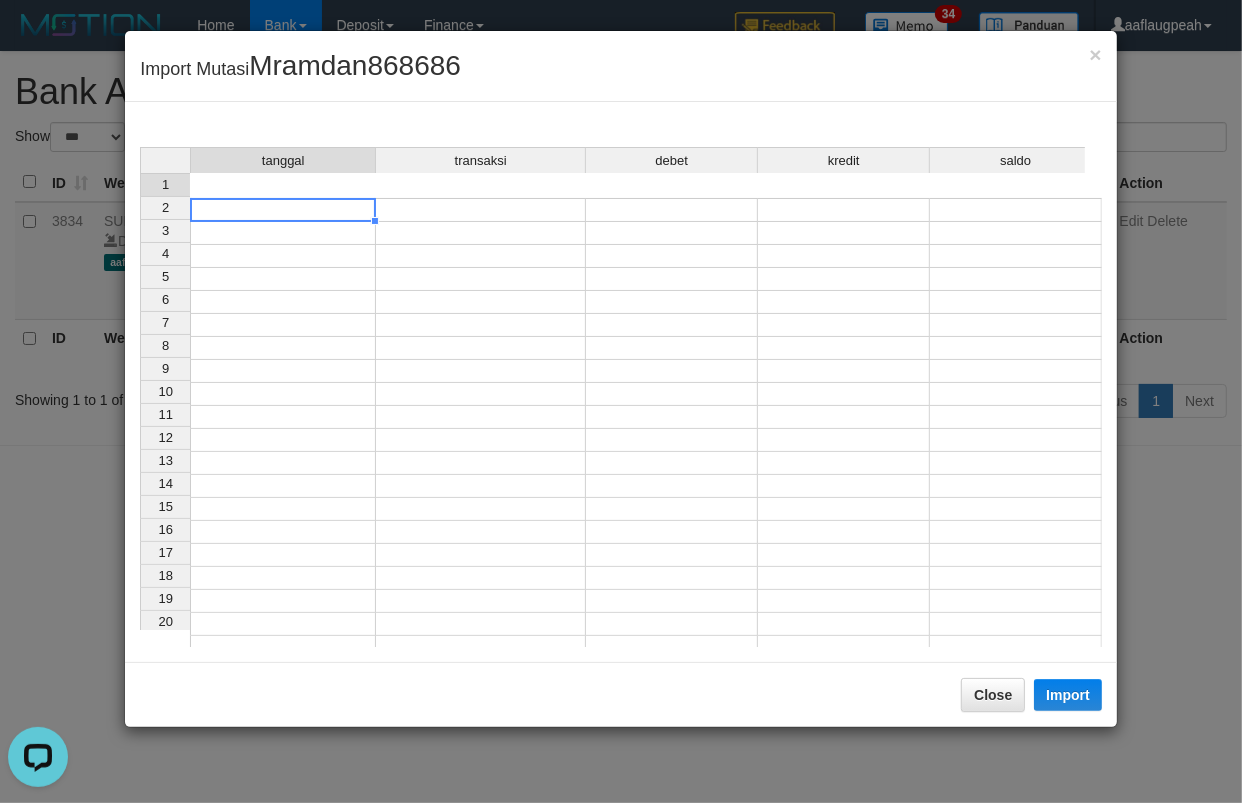 click at bounding box center (283, 210) 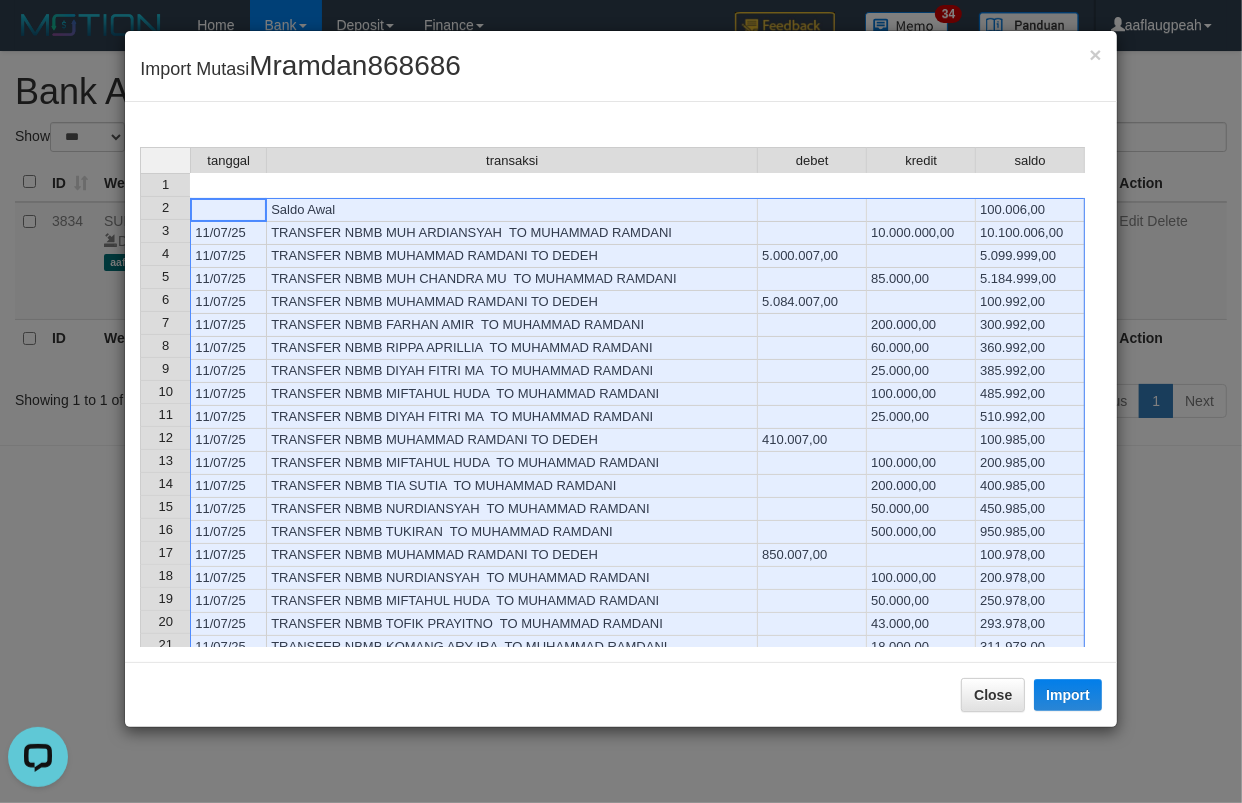 scroll, scrollTop: 97, scrollLeft: 0, axis: vertical 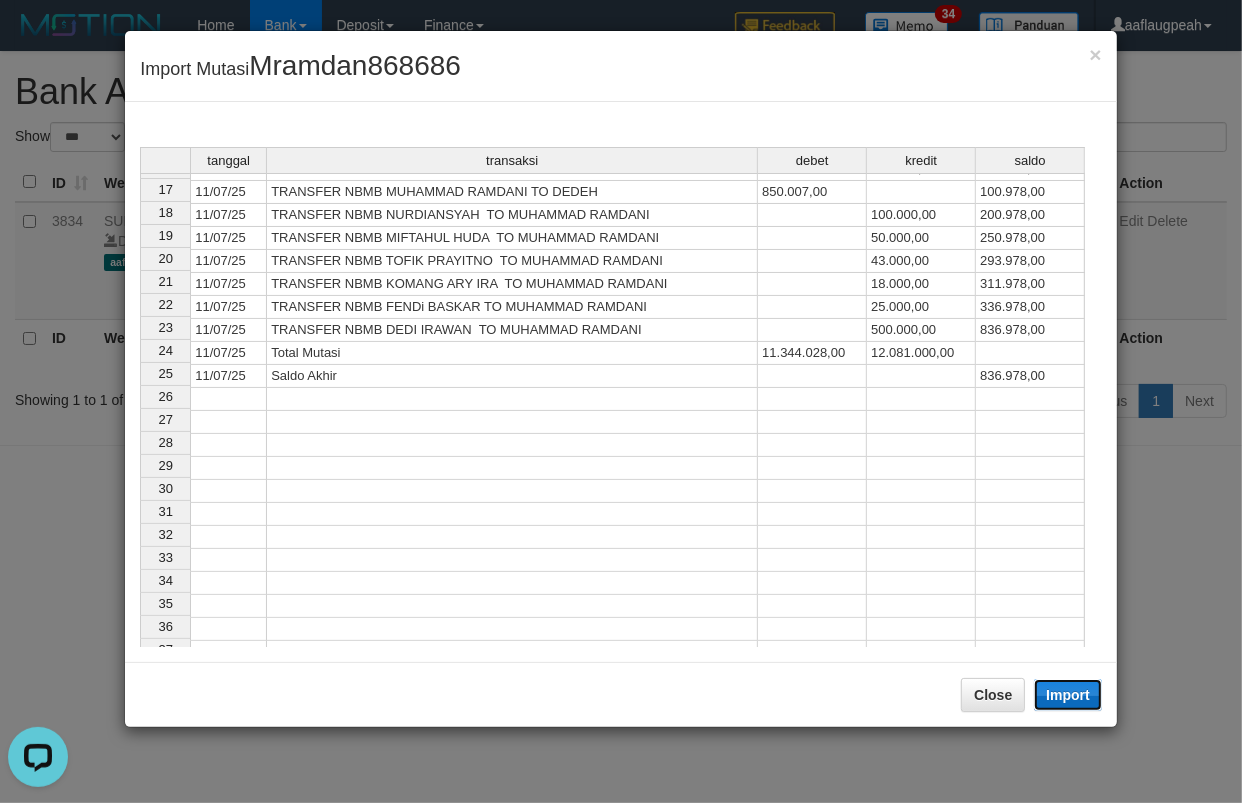 click on "Import" at bounding box center (1068, 695) 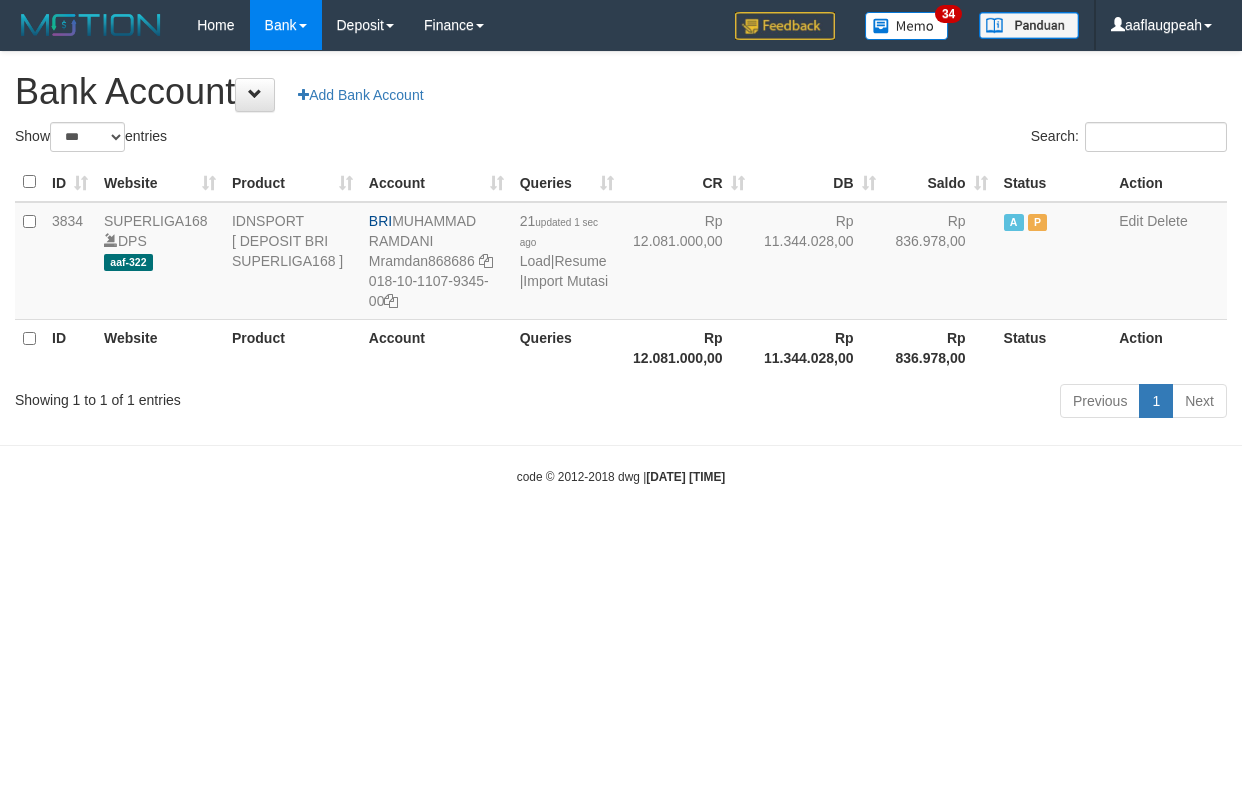 select on "***" 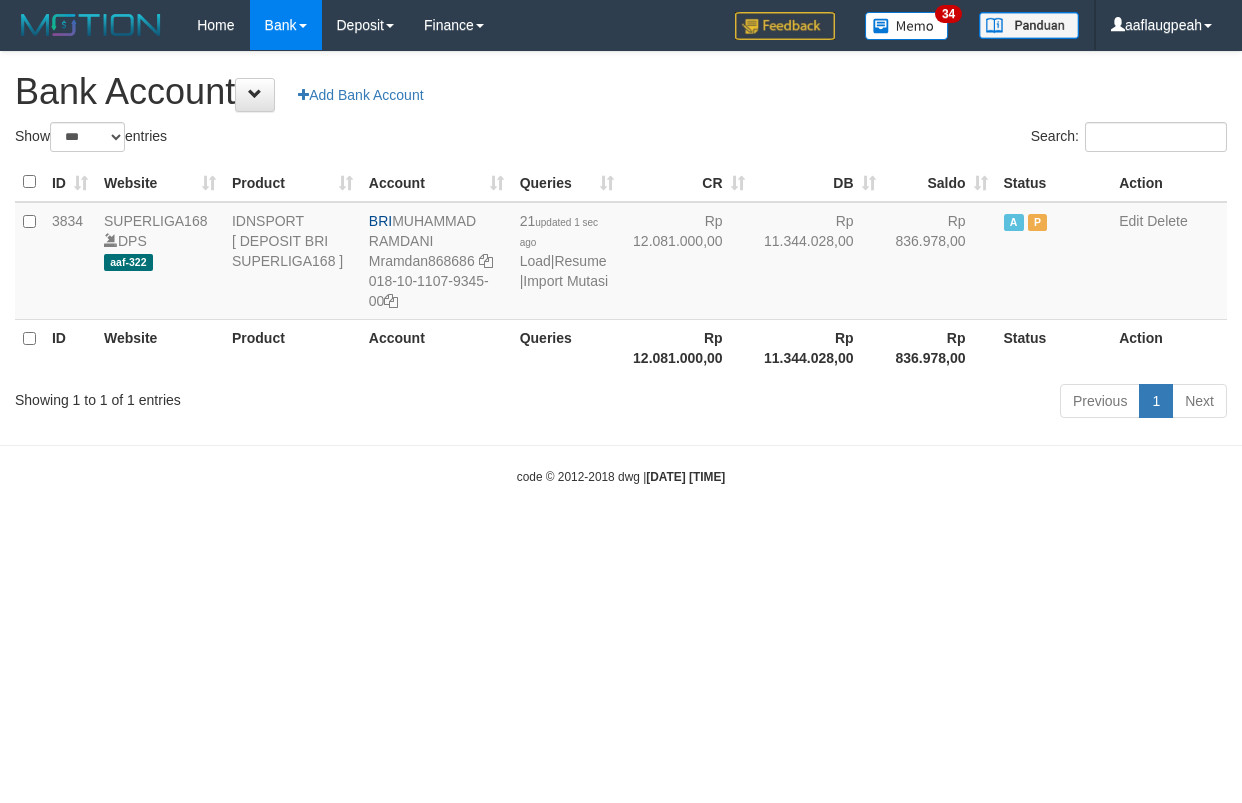scroll, scrollTop: 0, scrollLeft: 0, axis: both 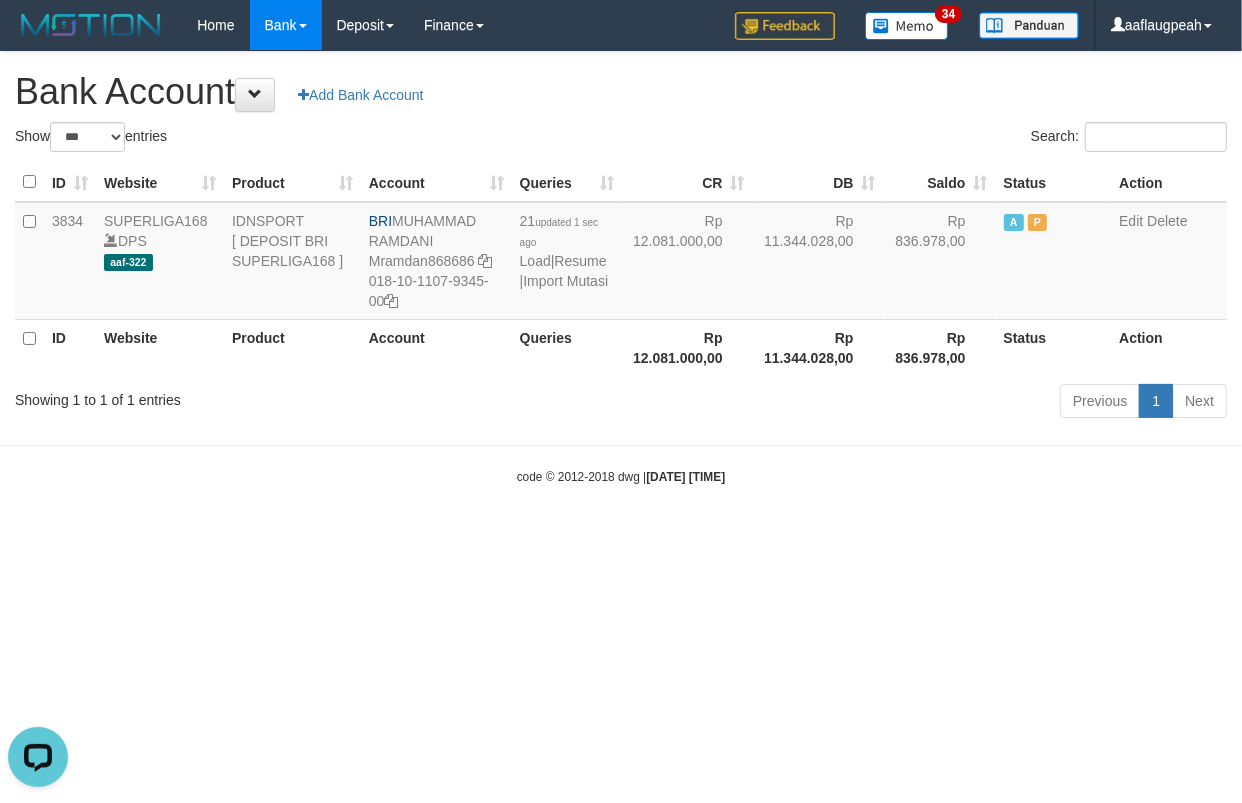 click on "Toggle navigation
Home
Bank
Account List
Load
By Website
Group
[ISPORT]													SUPERLIGA168
By Load Group (DPS)" at bounding box center (621, 268) 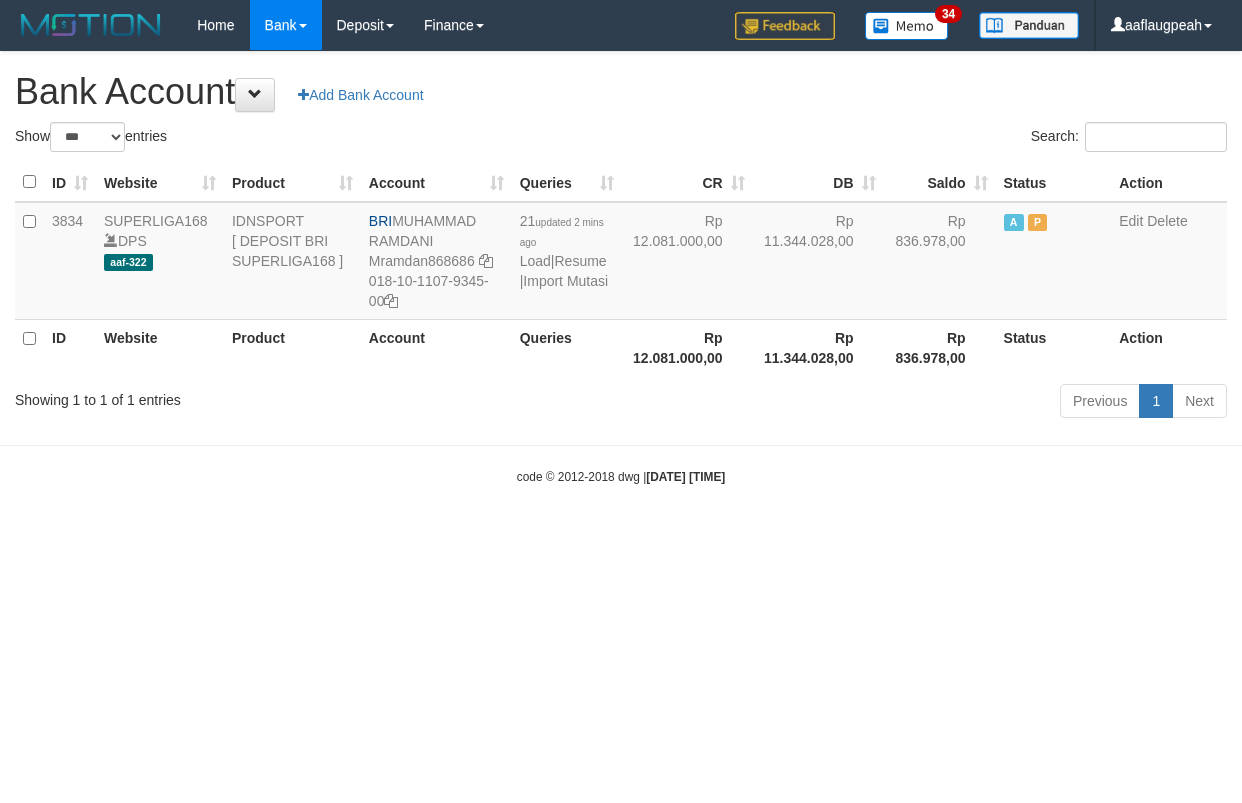 select on "***" 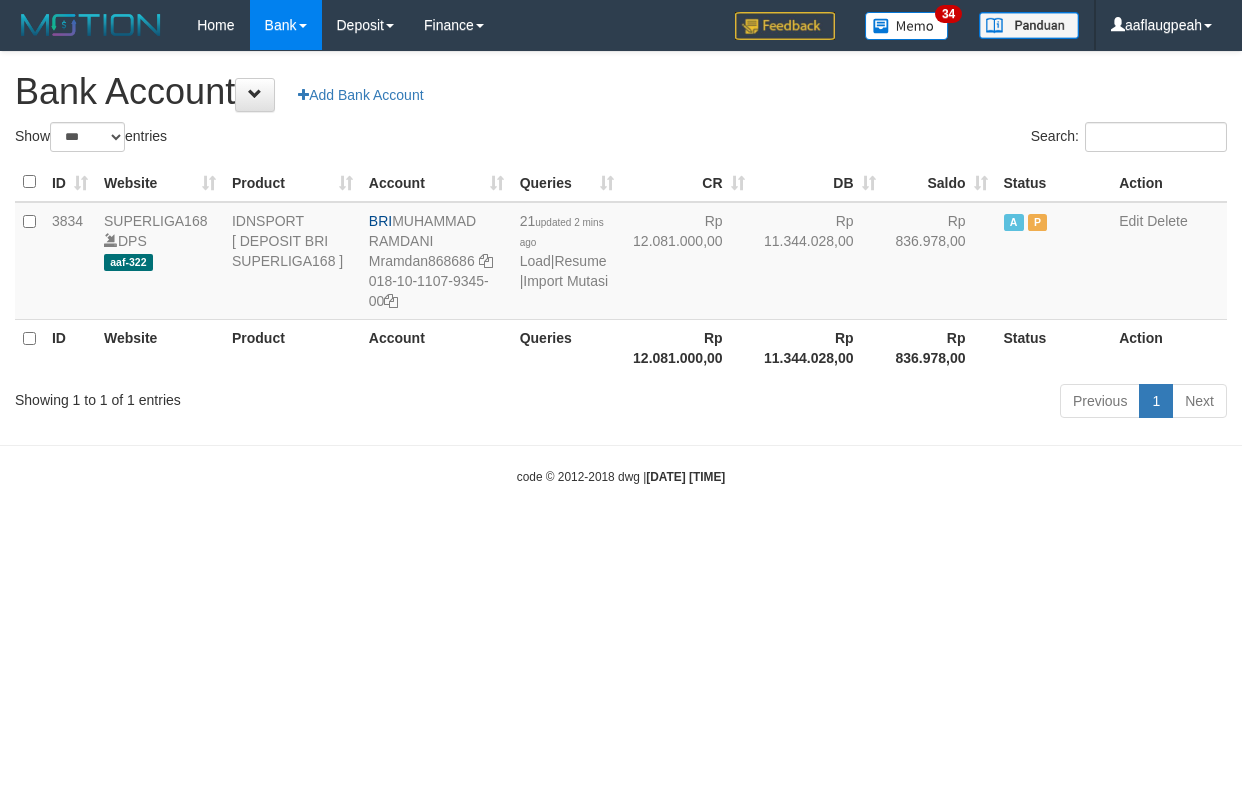 scroll, scrollTop: 0, scrollLeft: 0, axis: both 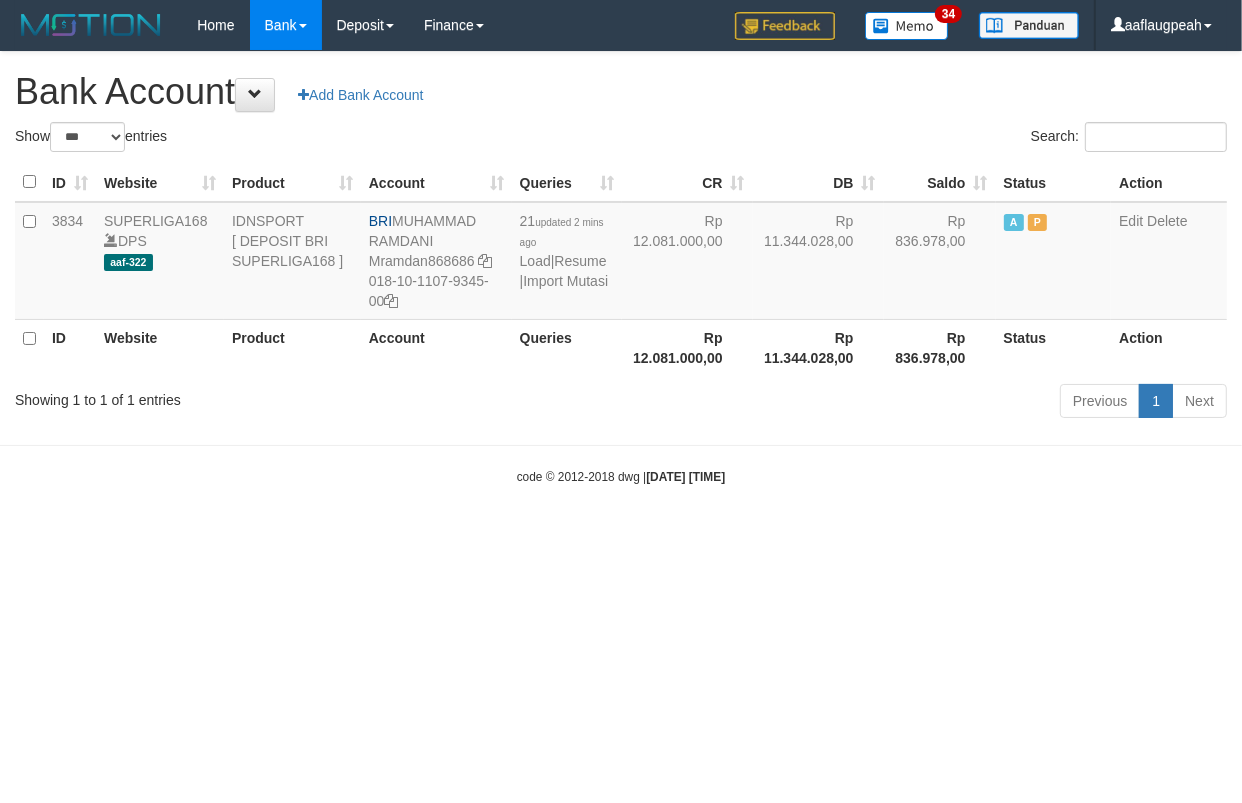 drag, startPoint x: 857, startPoint y: 652, endPoint x: 968, endPoint y: 631, distance: 112.969025 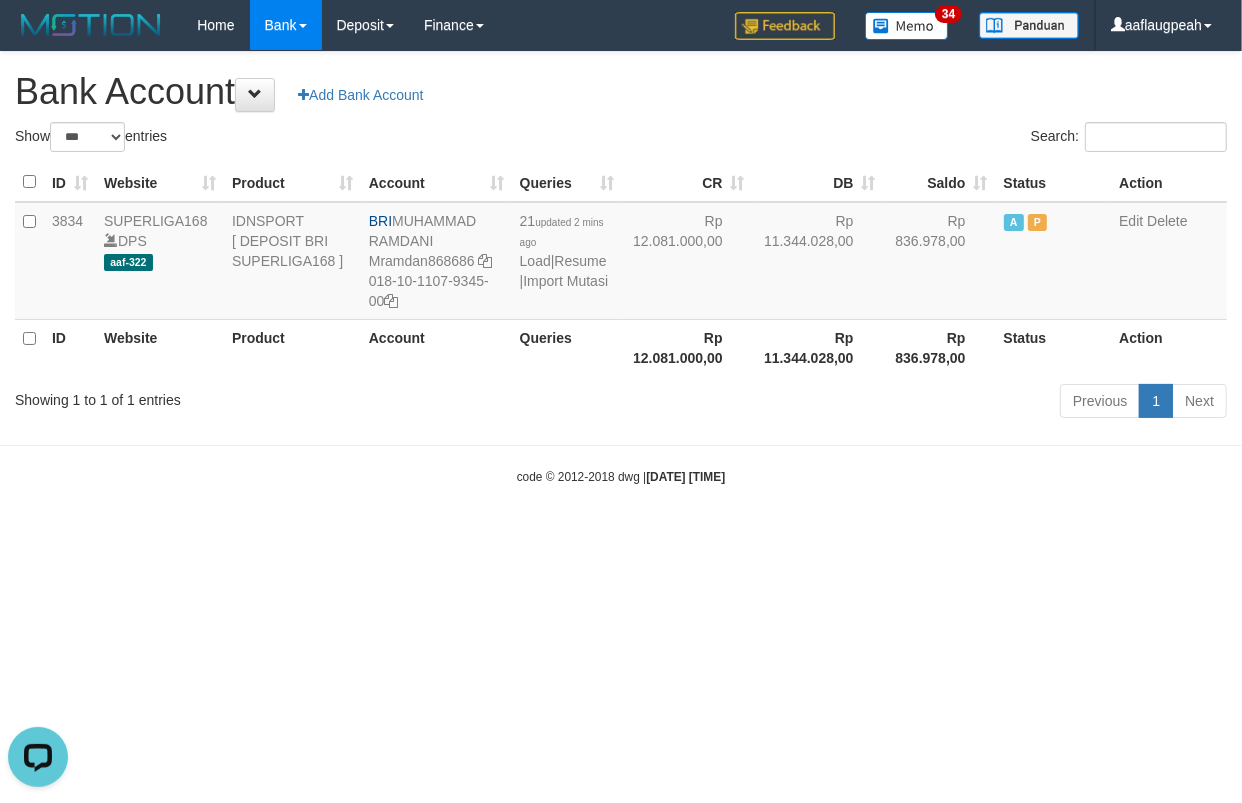 scroll, scrollTop: 0, scrollLeft: 0, axis: both 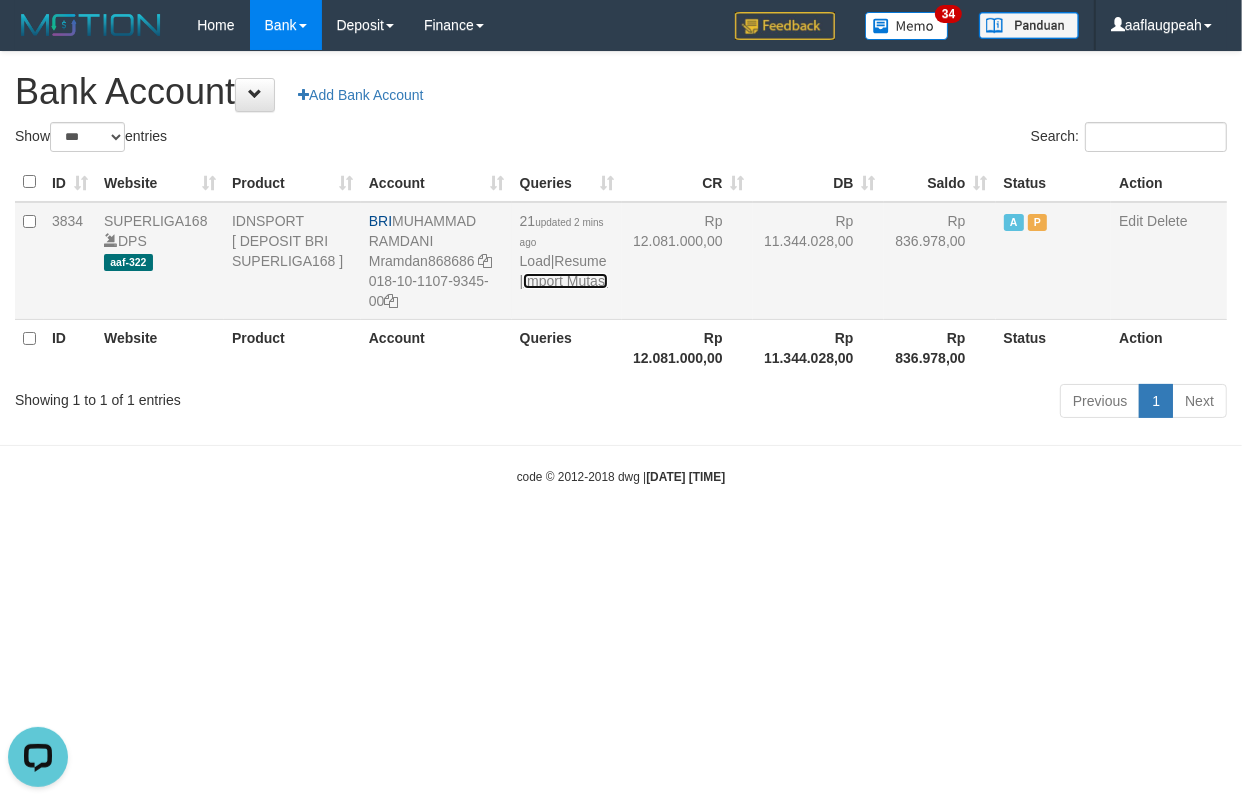 click on "Import Mutasi" at bounding box center [565, 281] 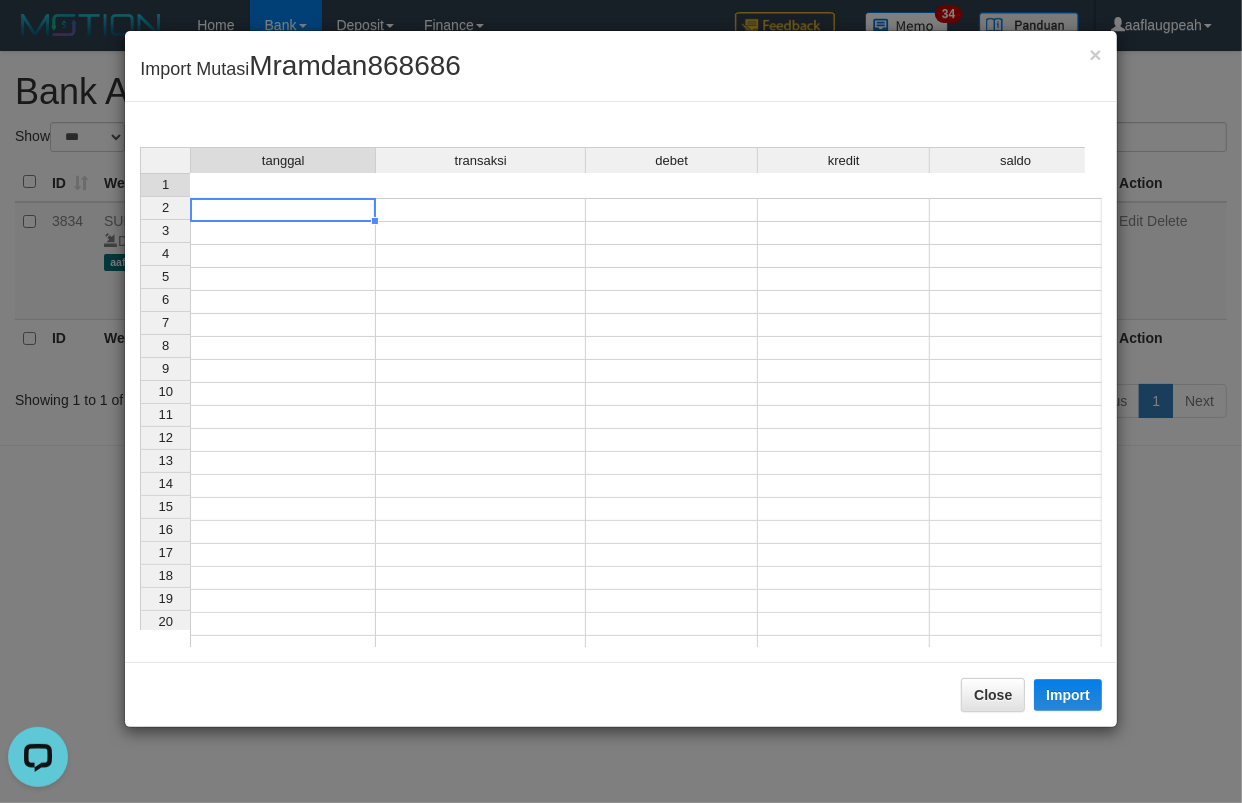 click at bounding box center [283, 210] 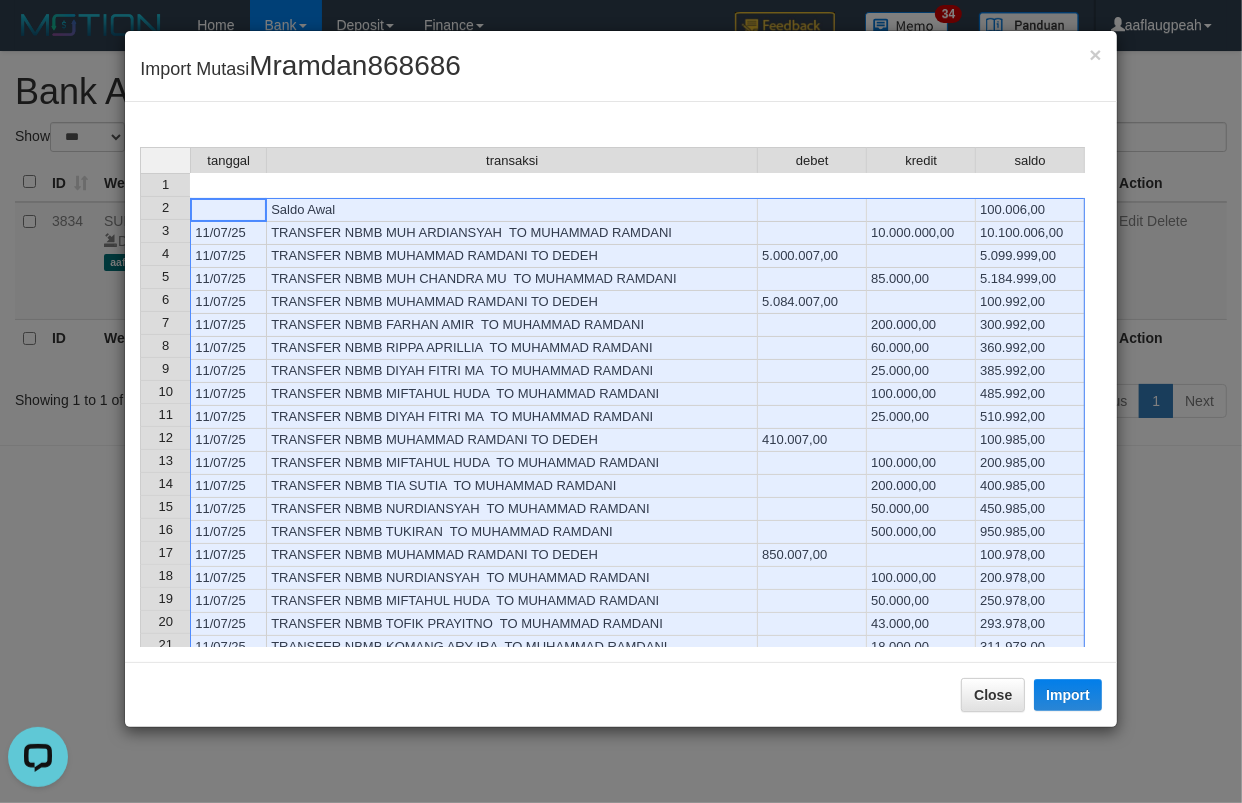 scroll, scrollTop: 84, scrollLeft: 0, axis: vertical 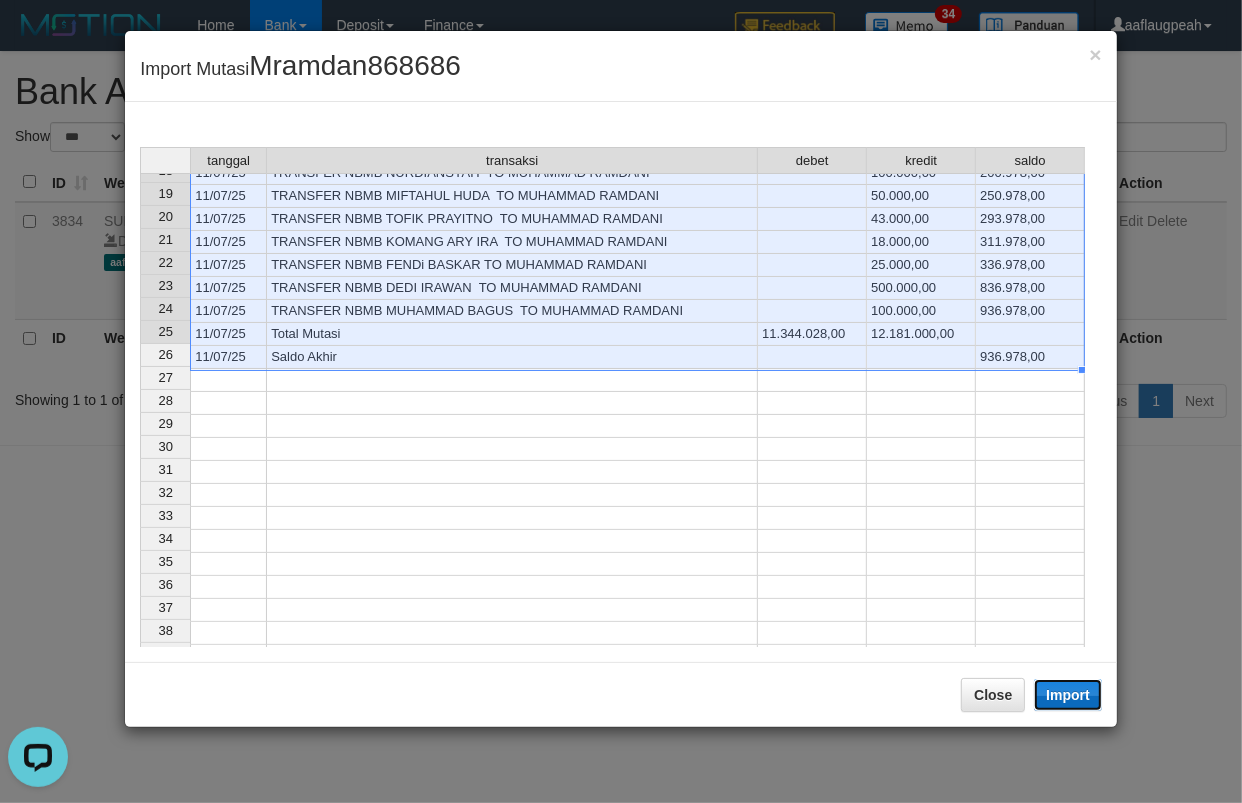 click on "Import" at bounding box center (1068, 695) 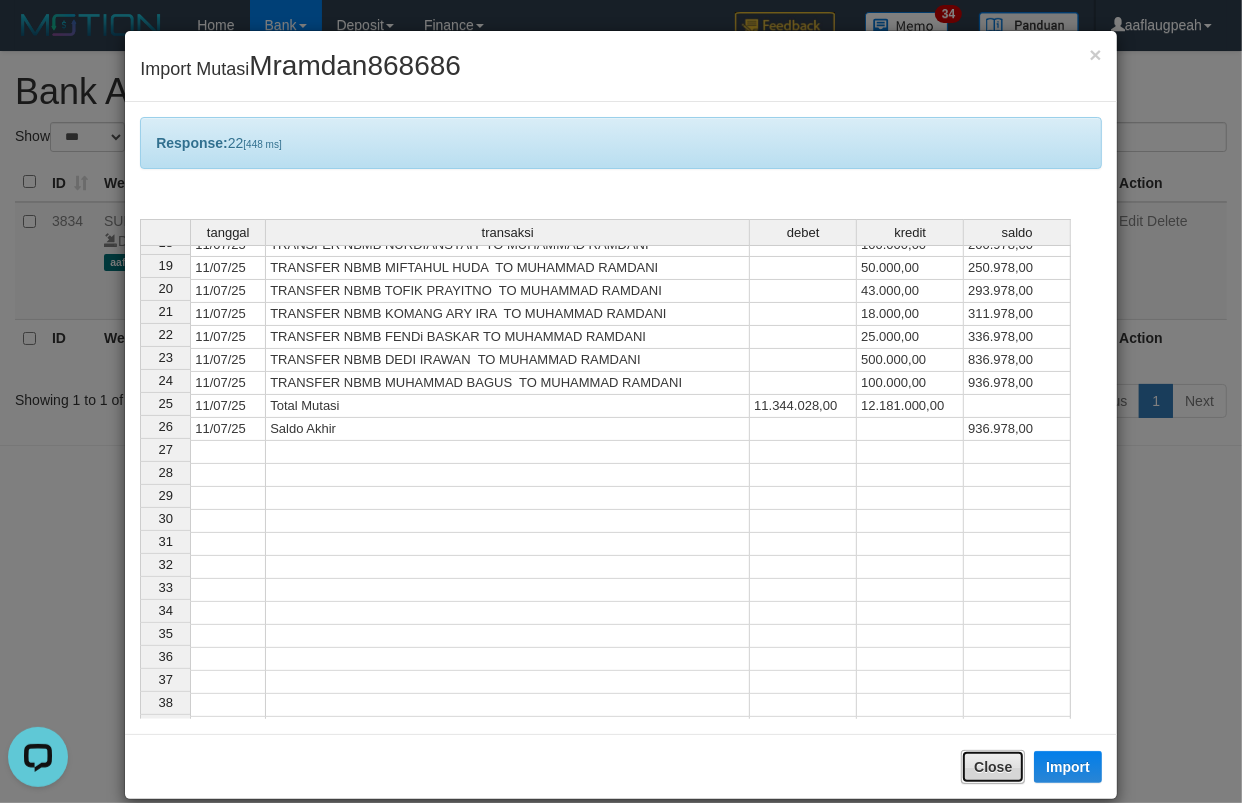 click on "Close" at bounding box center [993, 767] 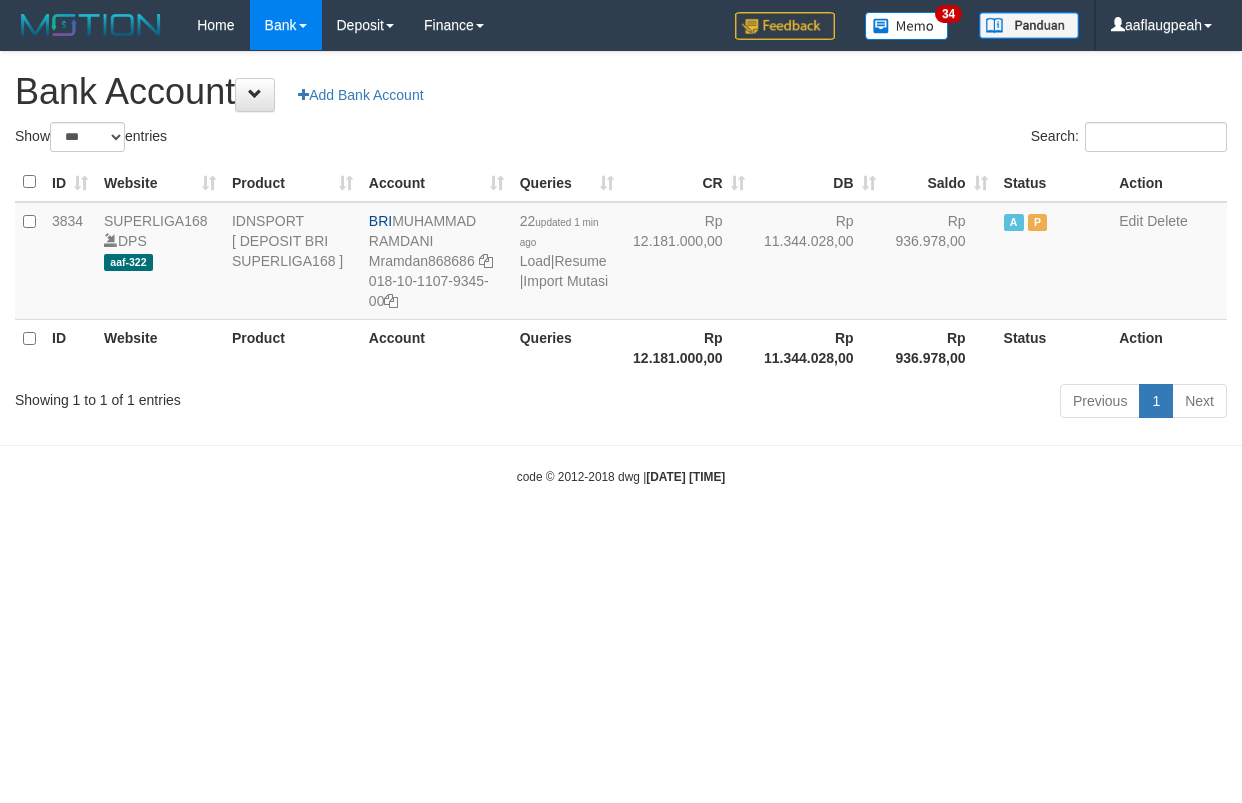 select on "***" 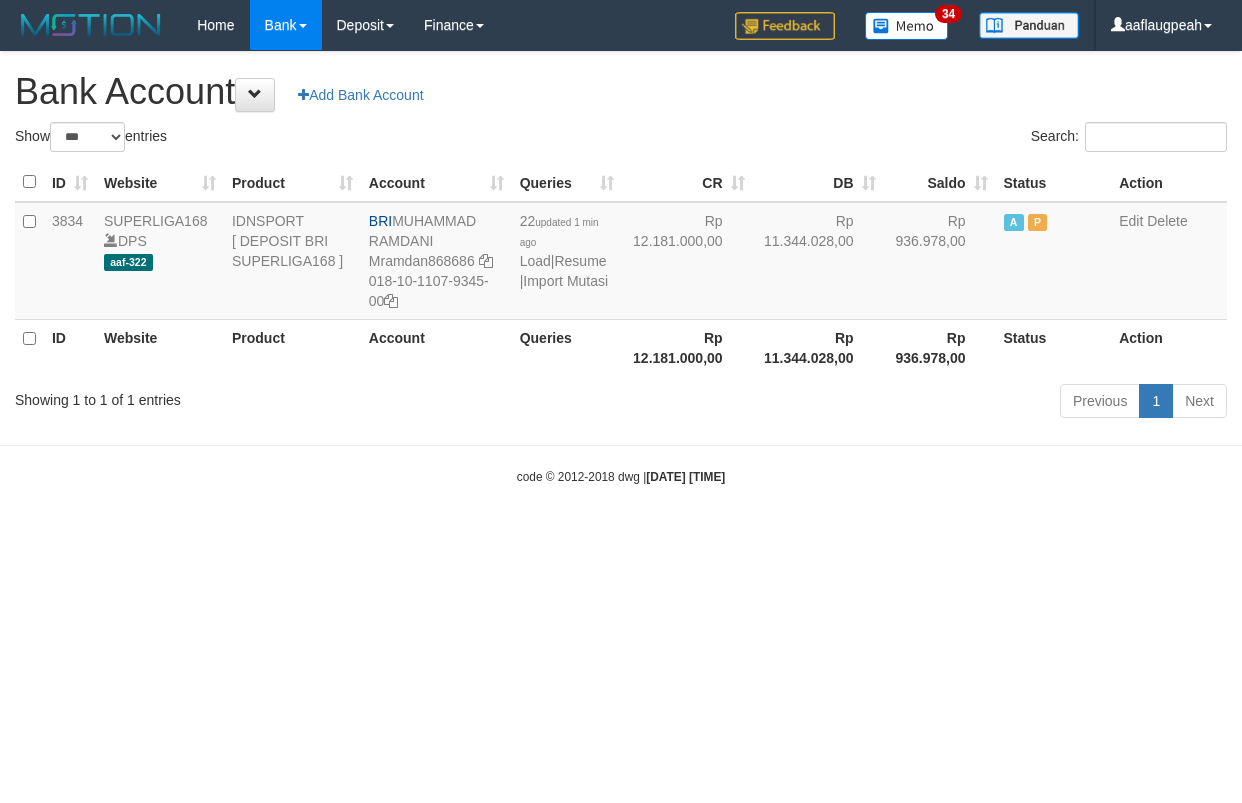 scroll, scrollTop: 0, scrollLeft: 0, axis: both 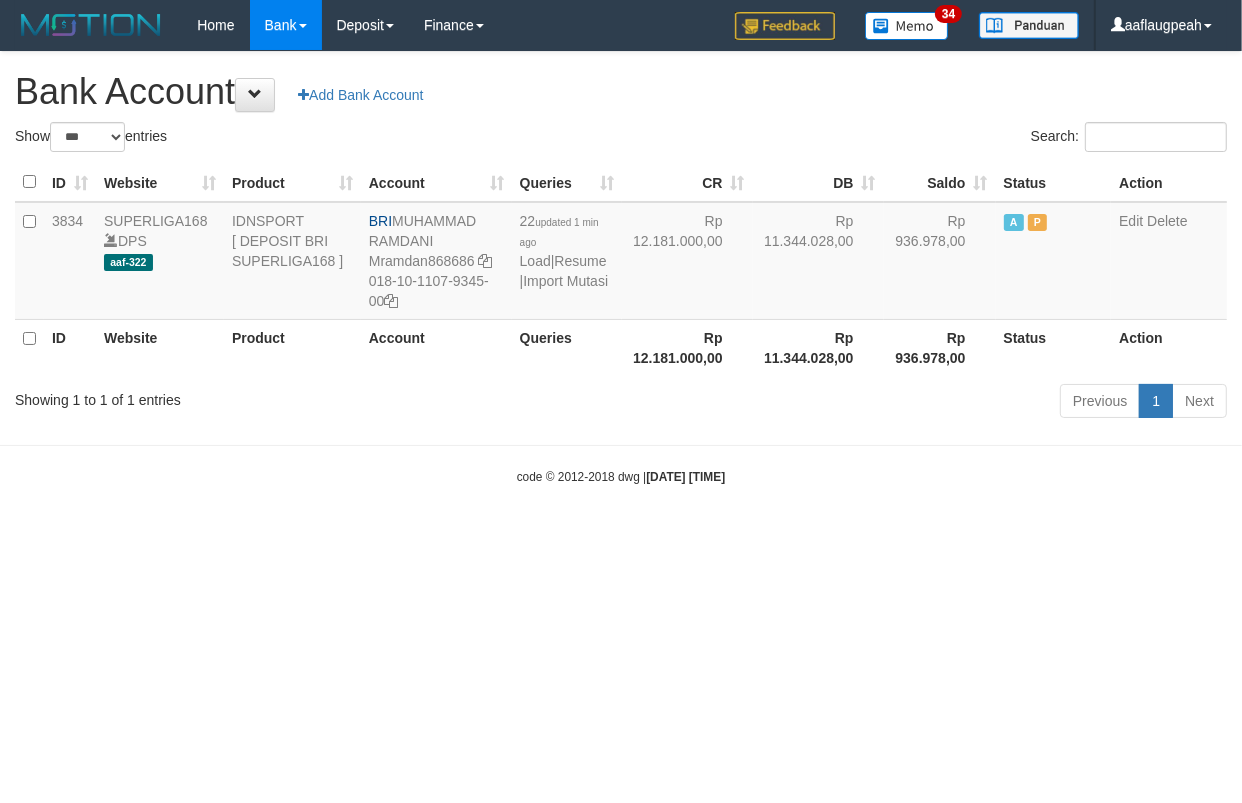 click on "Toggle navigation
Home
Bank
Account List
Load
By Website
Group
[ISPORT]													SUPERLIGA168
By Load Group (DPS)" at bounding box center [621, 268] 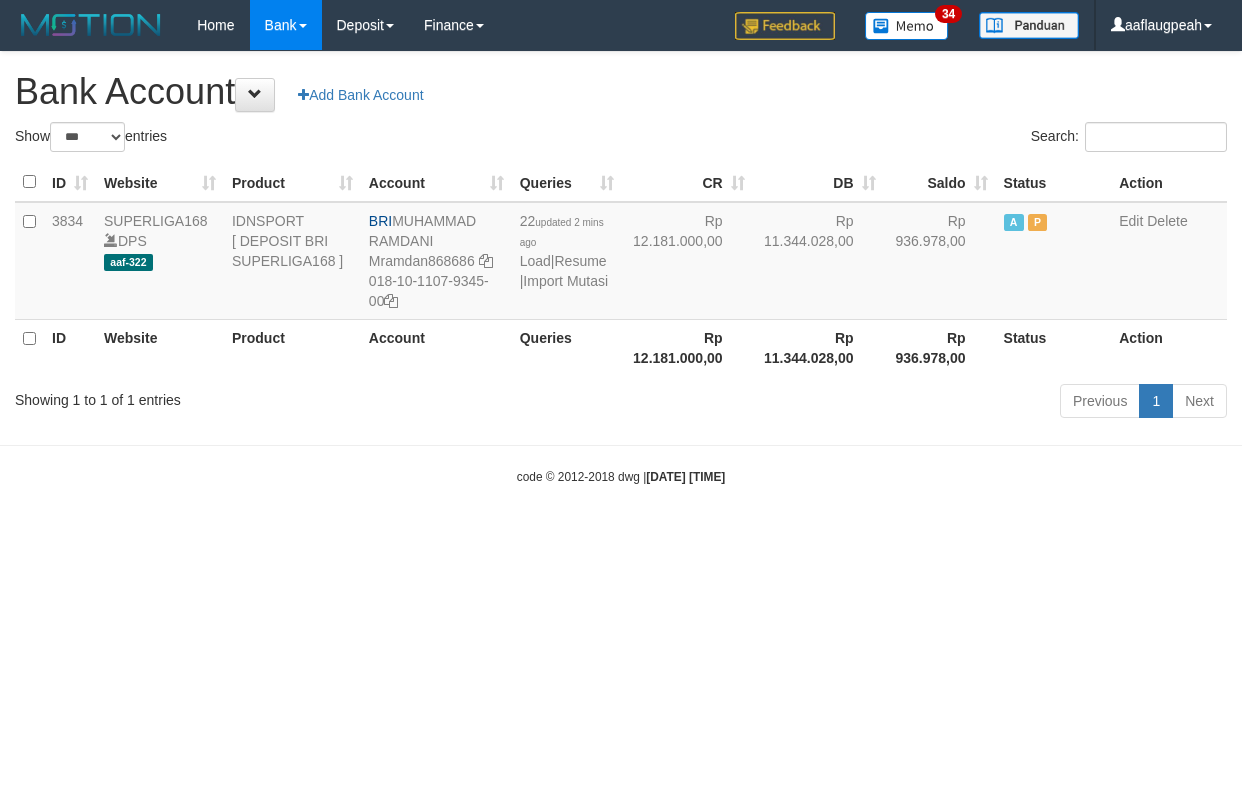 select on "***" 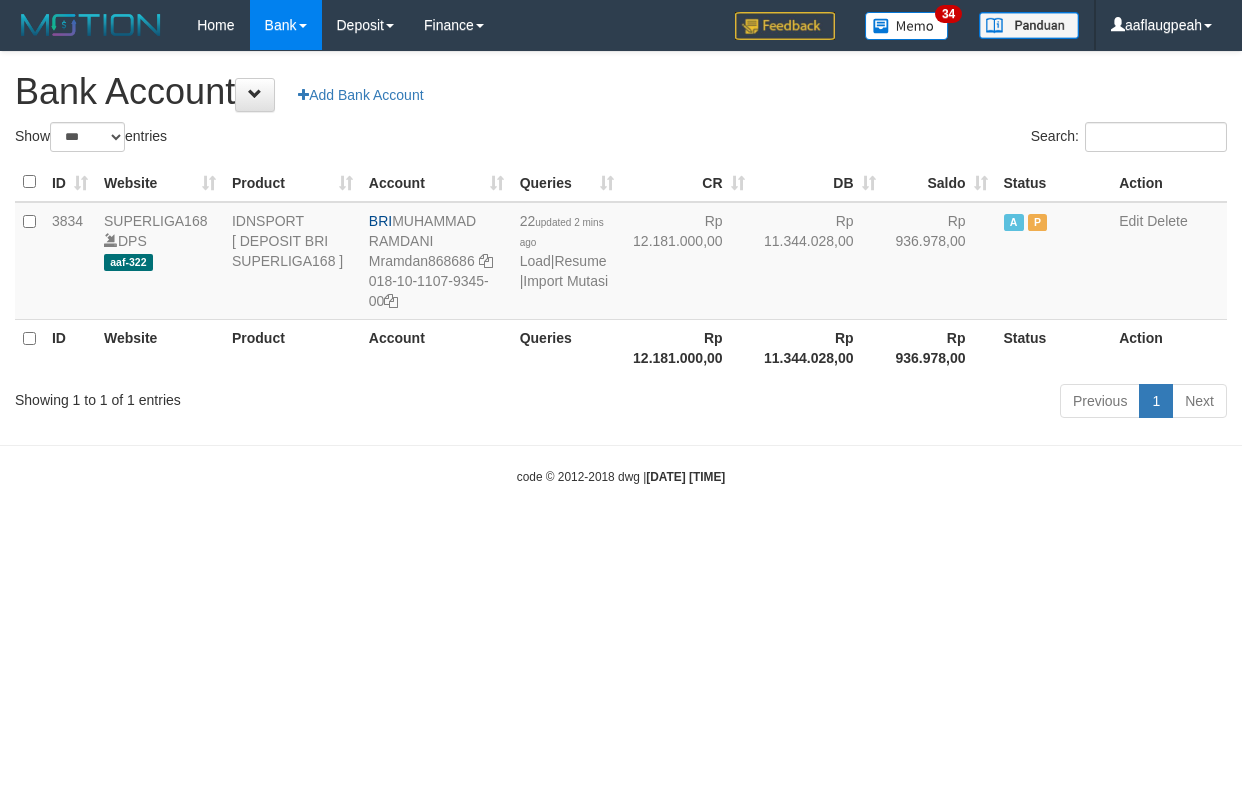 scroll, scrollTop: 0, scrollLeft: 0, axis: both 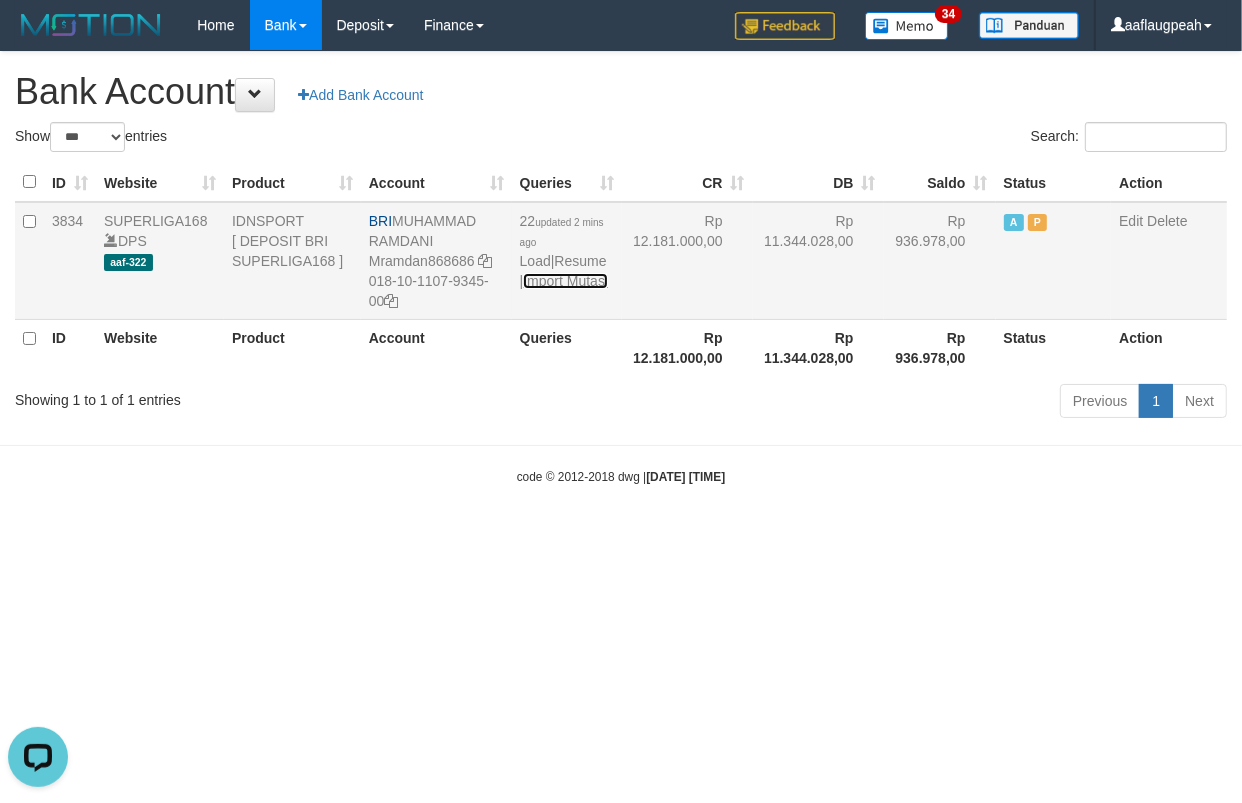 click on "Import Mutasi" at bounding box center [565, 281] 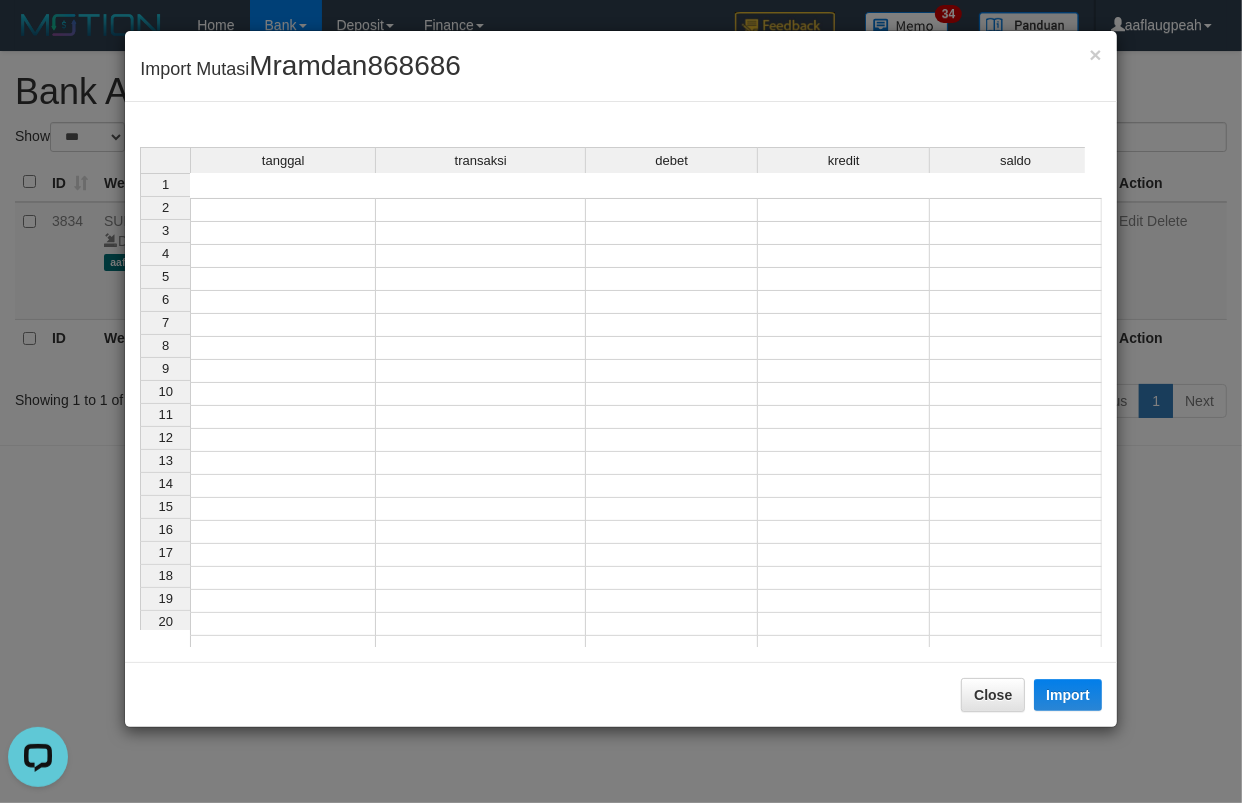 click at bounding box center (283, 210) 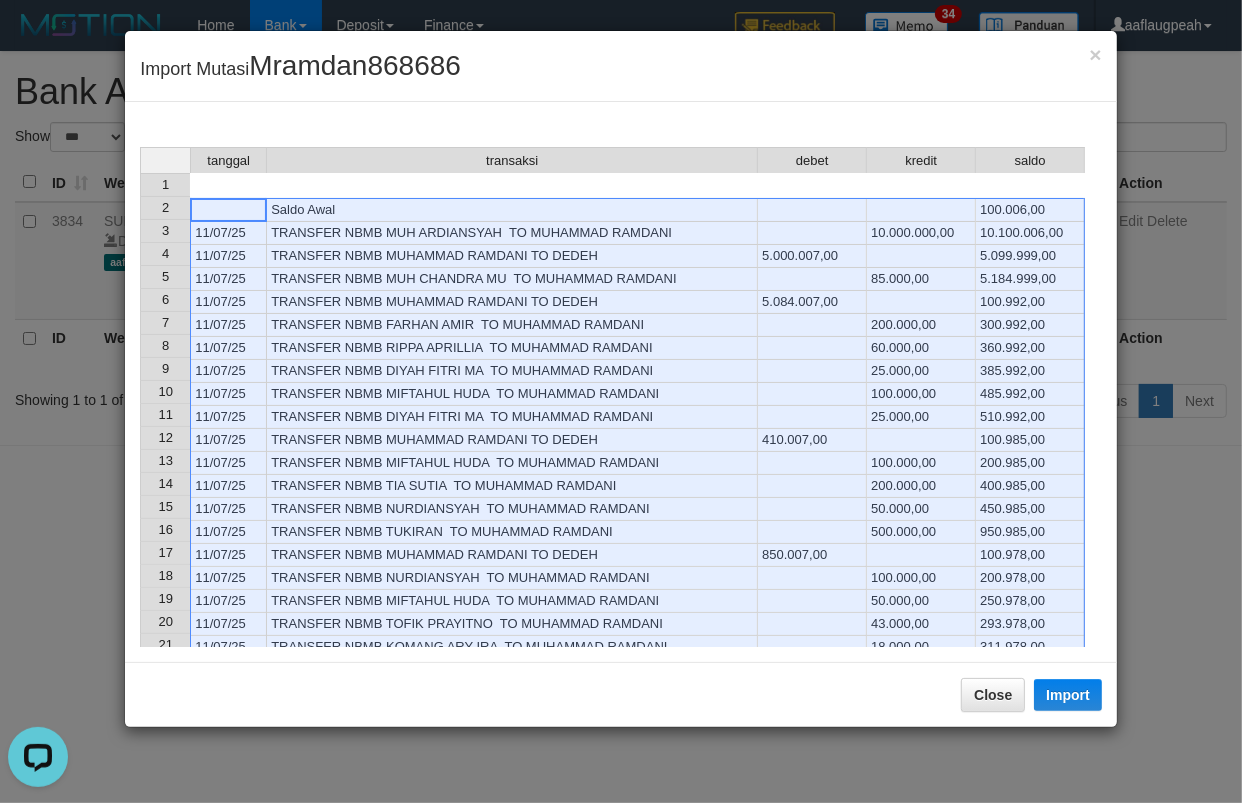 scroll, scrollTop: 192, scrollLeft: 0, axis: vertical 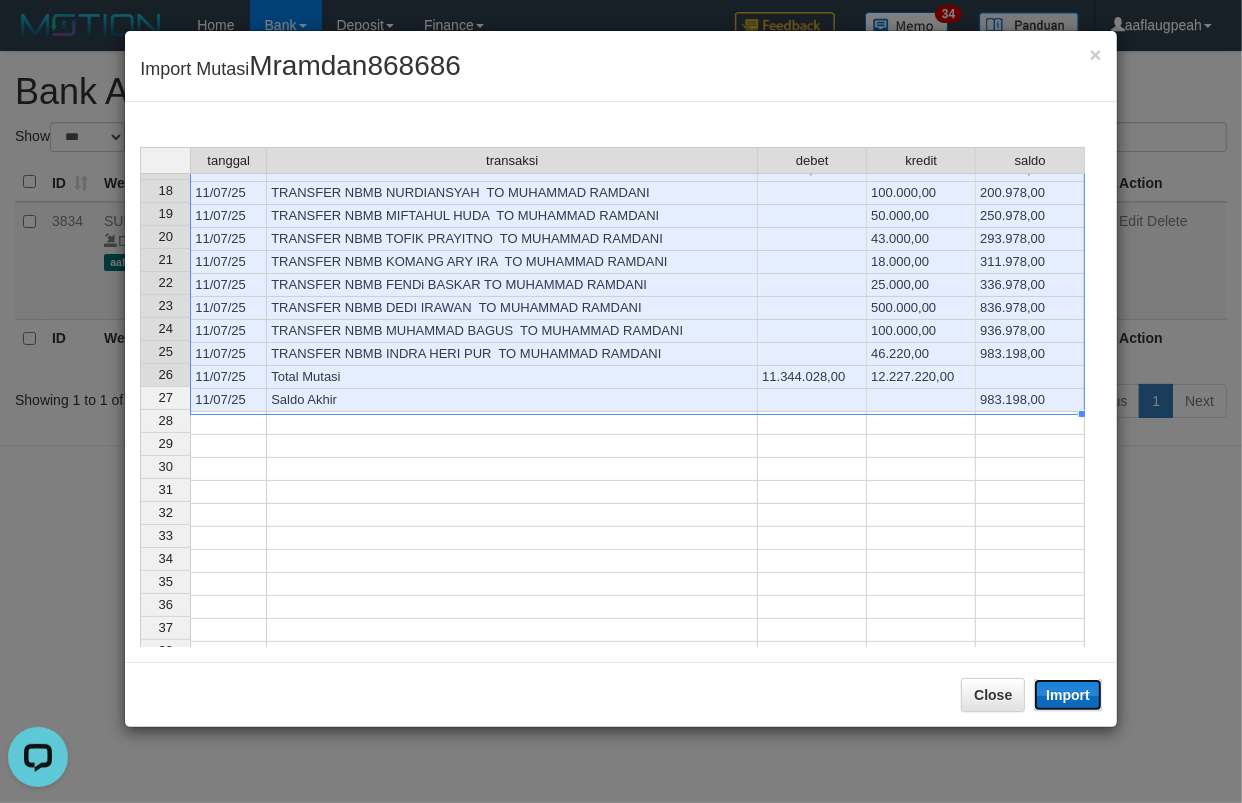 click on "Import" at bounding box center [1068, 695] 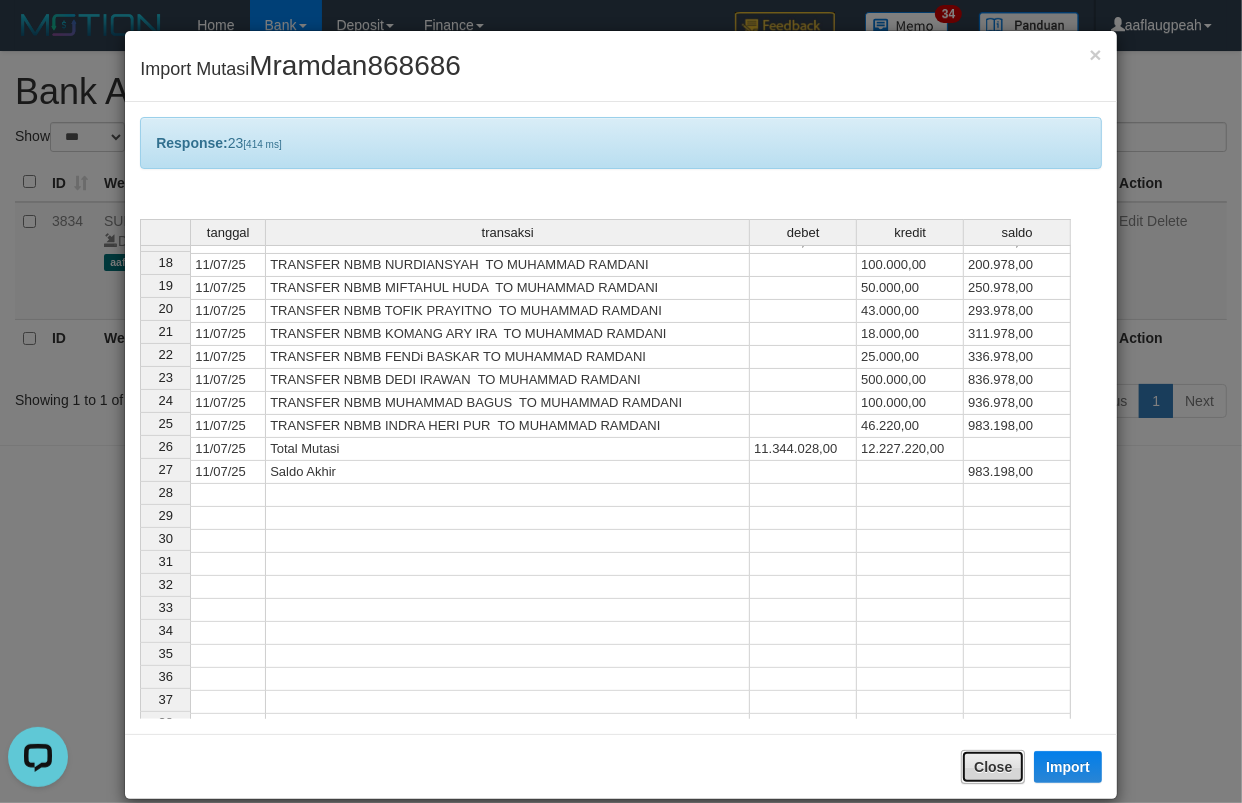 click on "Close" at bounding box center (993, 767) 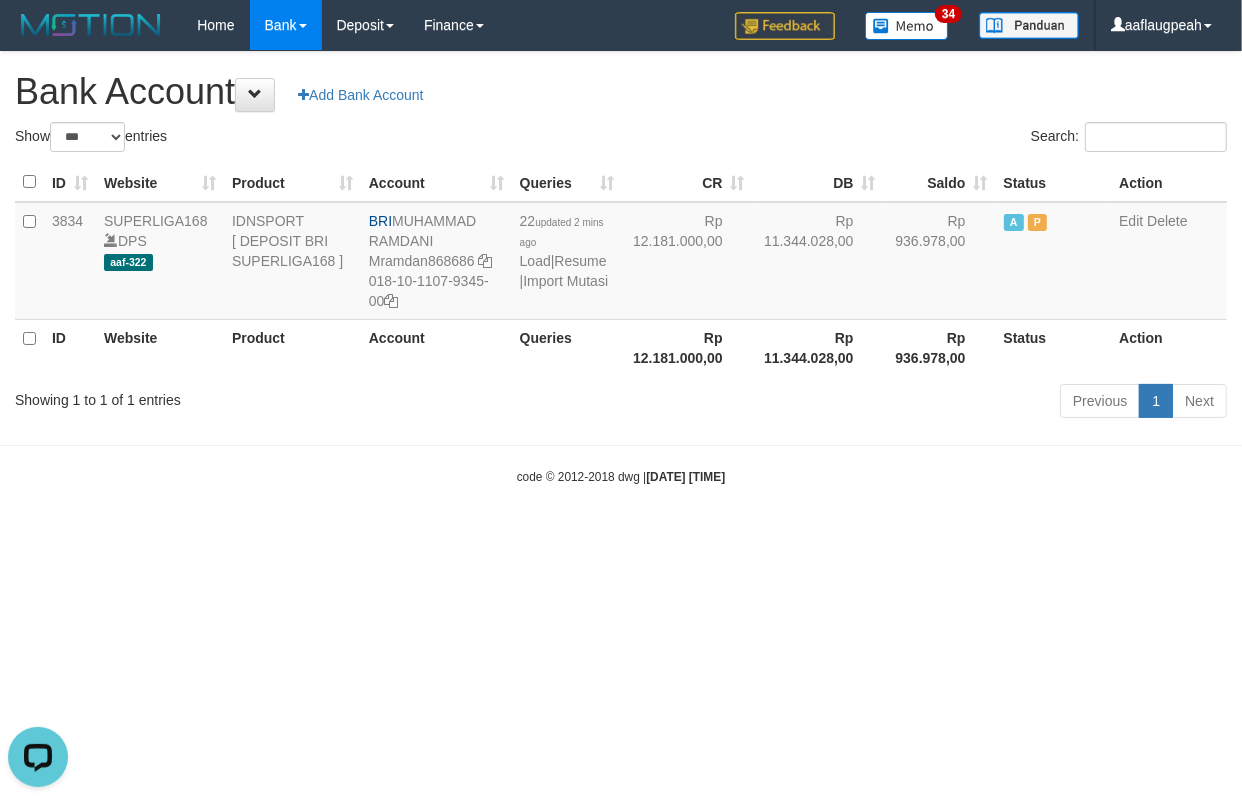 click on "Toggle navigation
Home
Bank
Account List
Load
By Website
Group
[ISPORT]													SUPERLIGA168
By Load Group (DPS)" at bounding box center (621, 268) 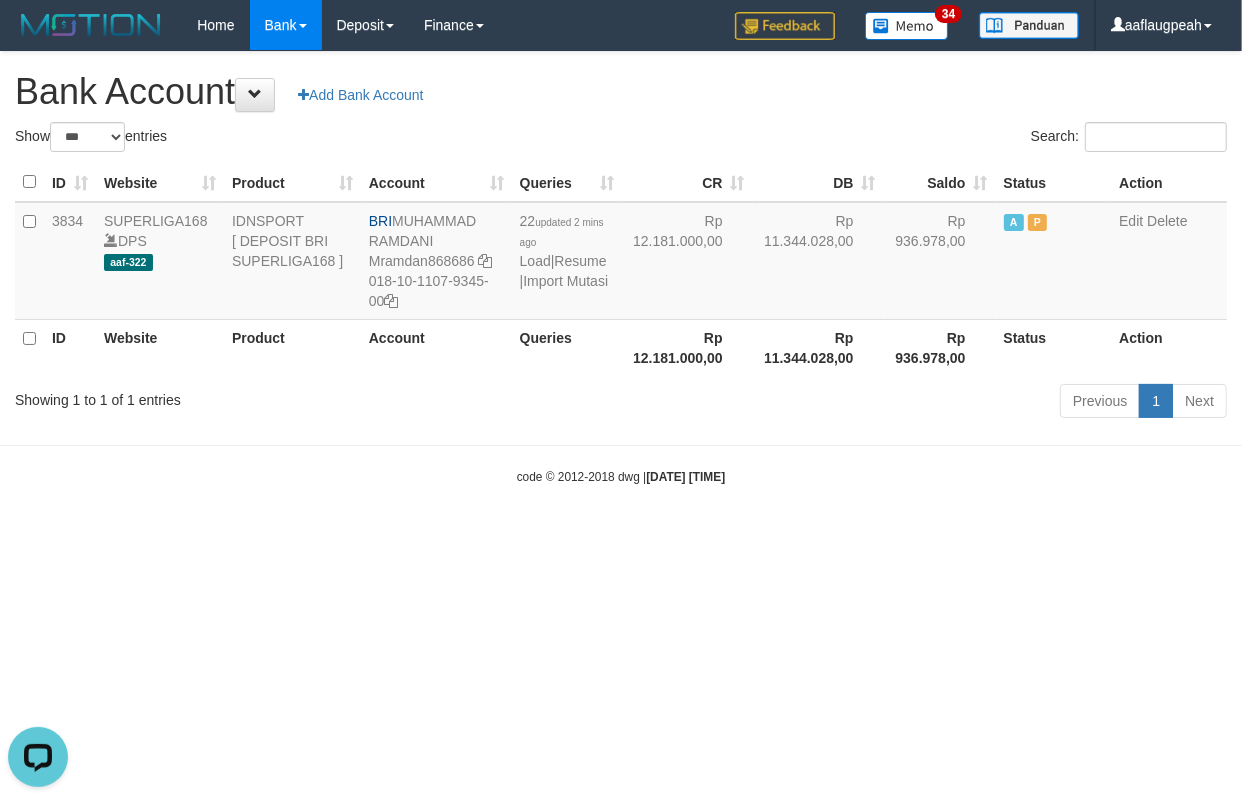 click on "Toggle navigation
Home
Bank
Account List
Load
By Website
Group
[ISPORT]													SUPERLIGA168
By Load Group (DPS)" at bounding box center (621, 268) 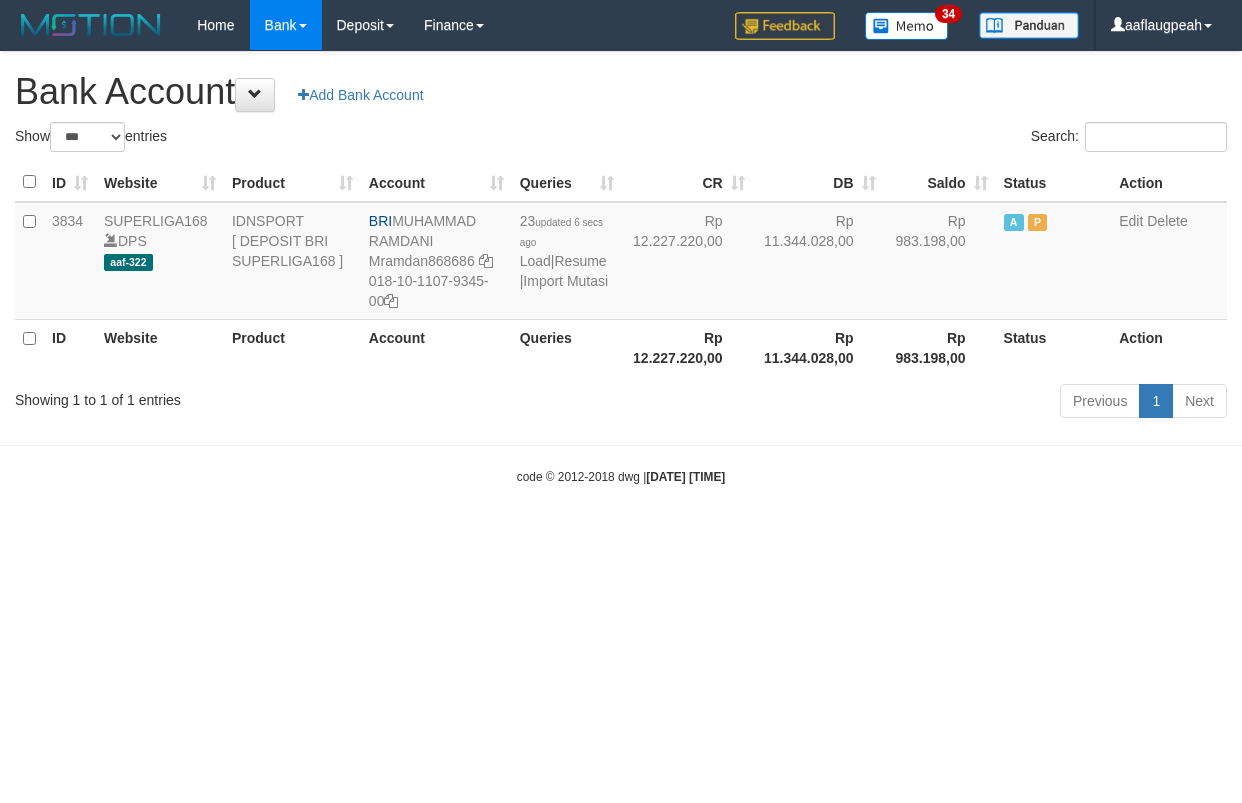 select on "***" 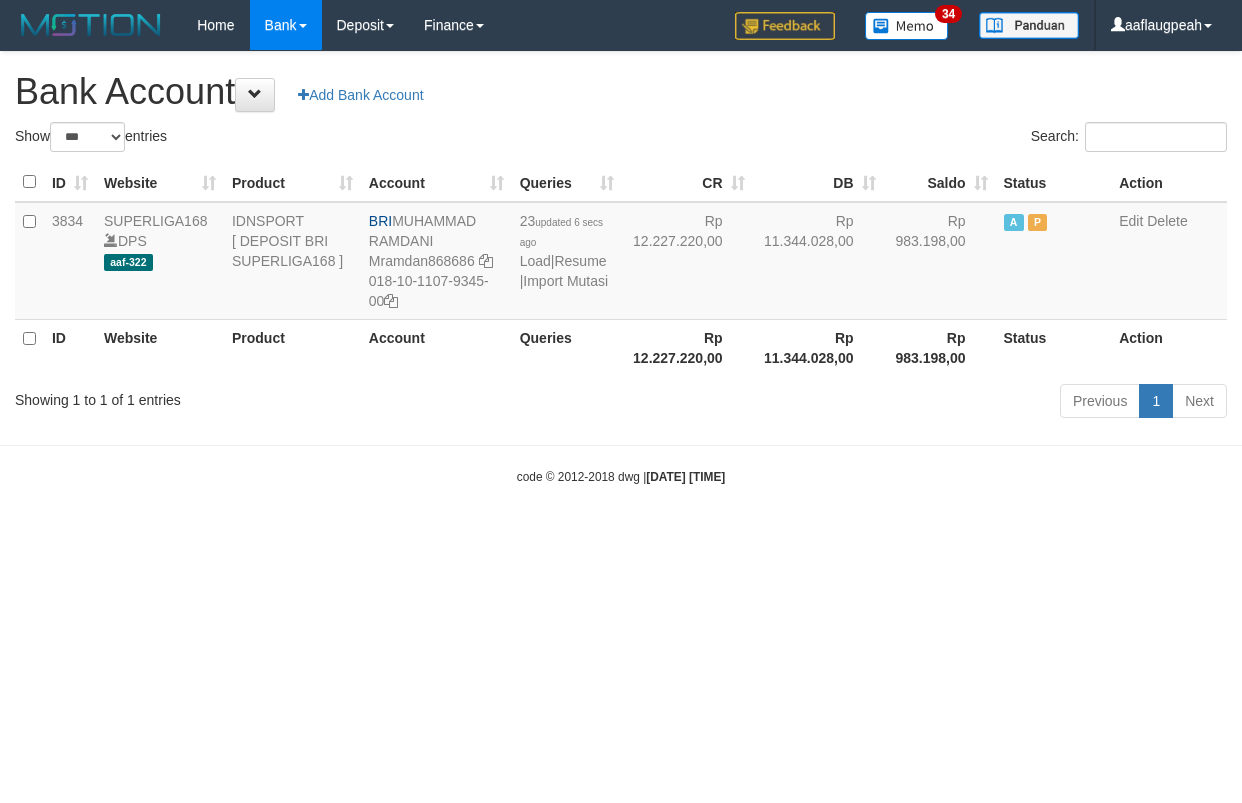 scroll, scrollTop: 0, scrollLeft: 0, axis: both 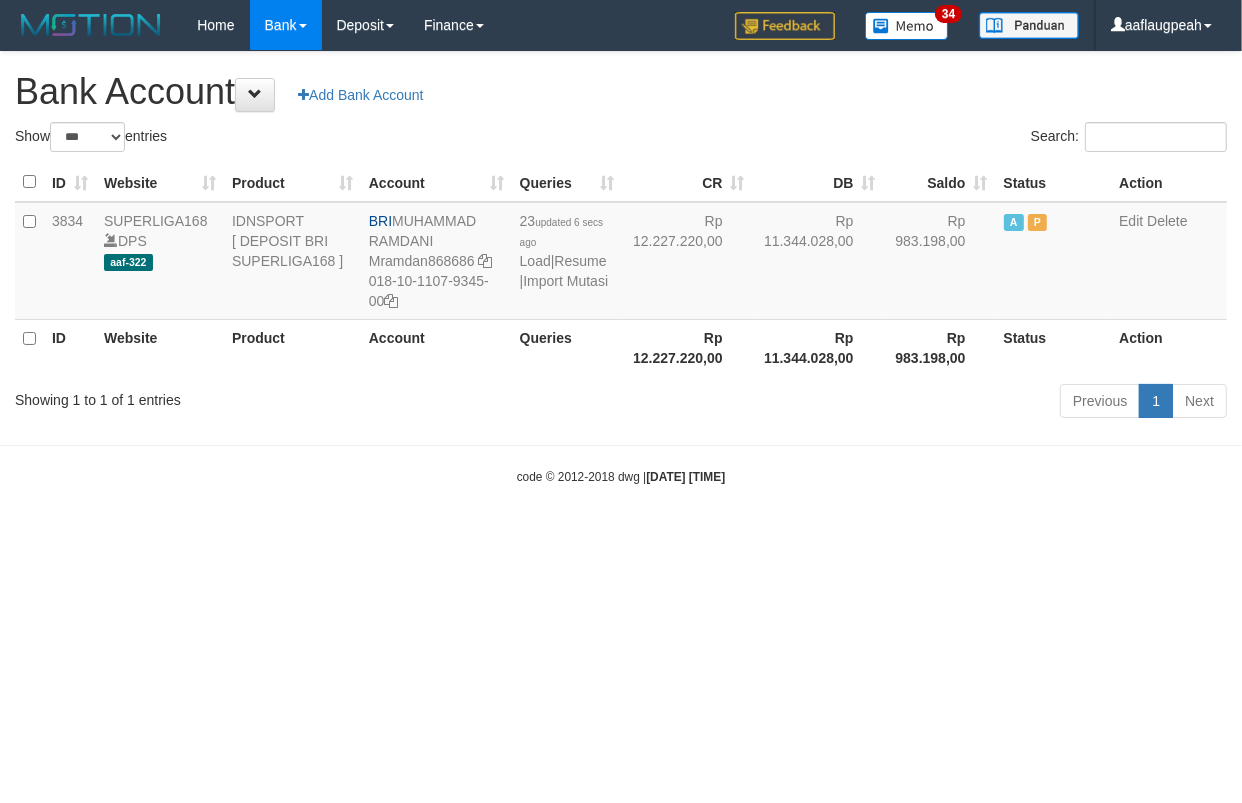 click on "Toggle navigation
Home
Bank
Account List
Load
By Website
Group
[ISPORT]													SUPERLIGA168
By Load Group (DPS)" at bounding box center (621, 268) 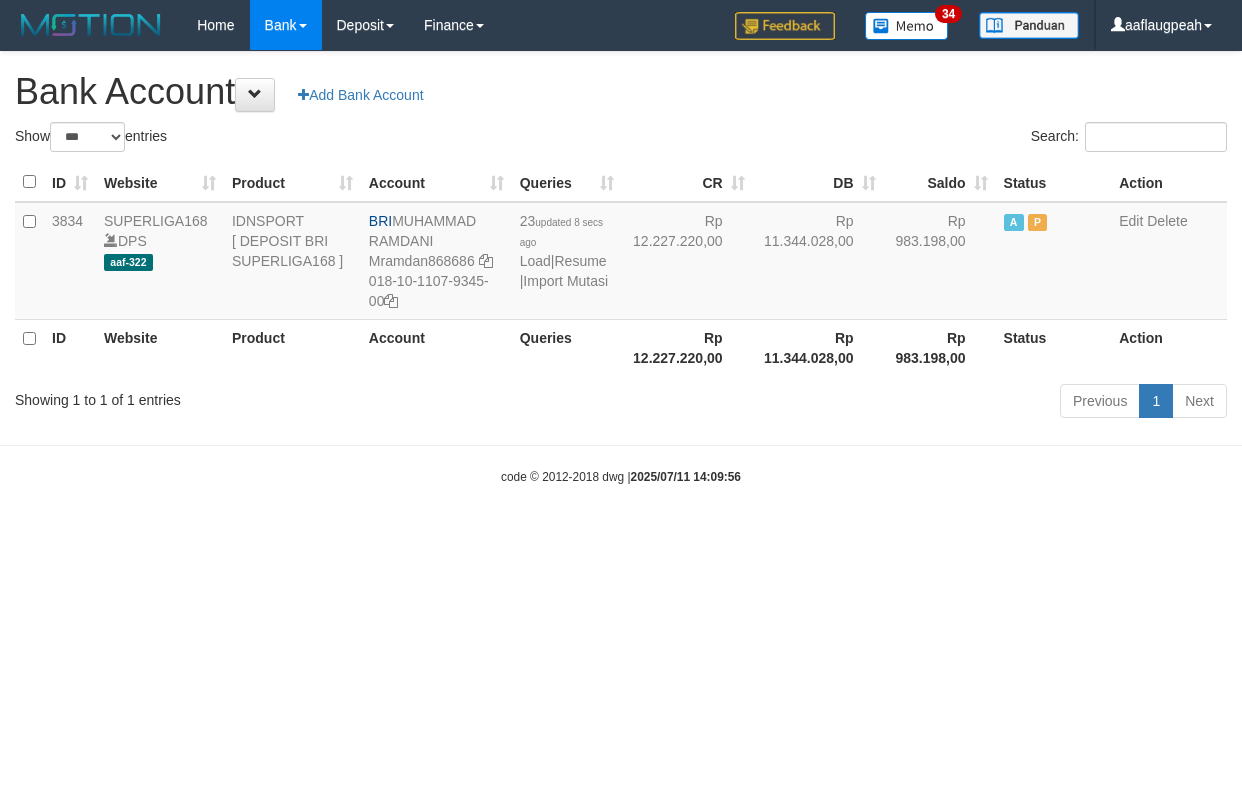 select on "***" 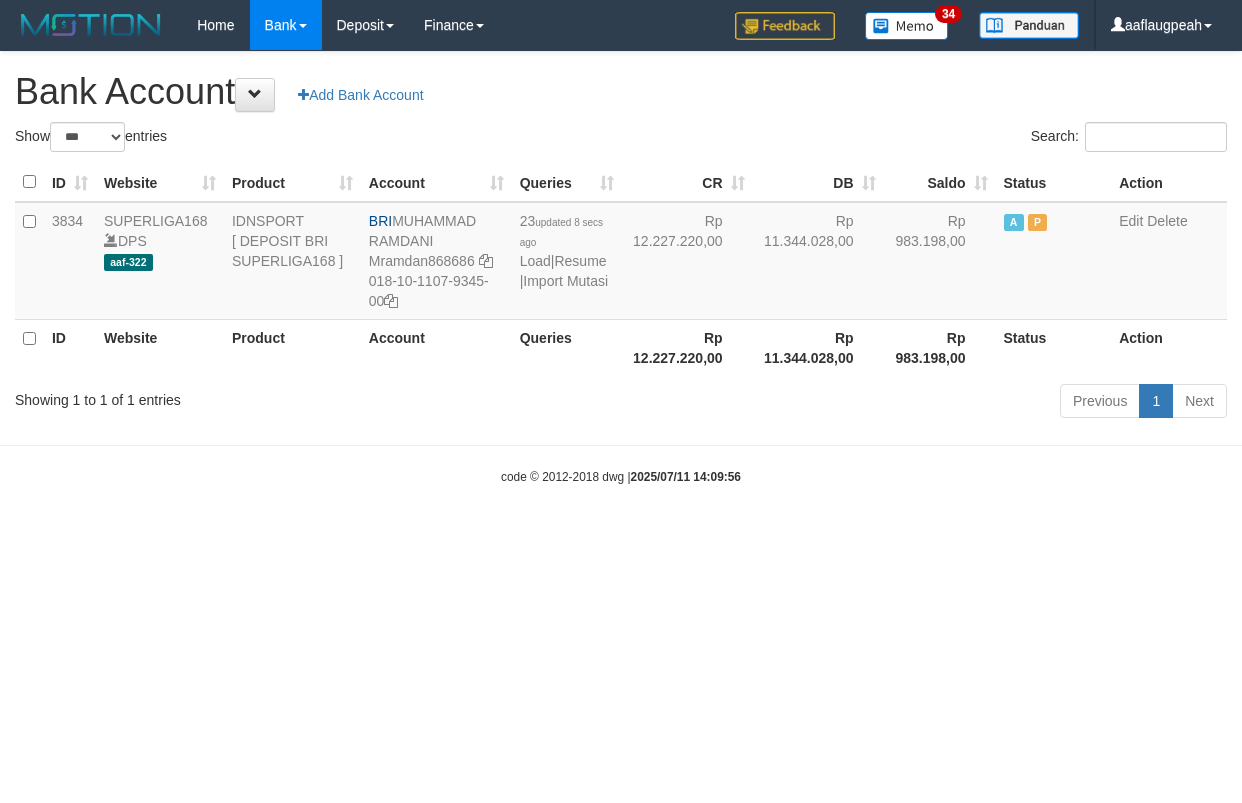 scroll, scrollTop: 0, scrollLeft: 0, axis: both 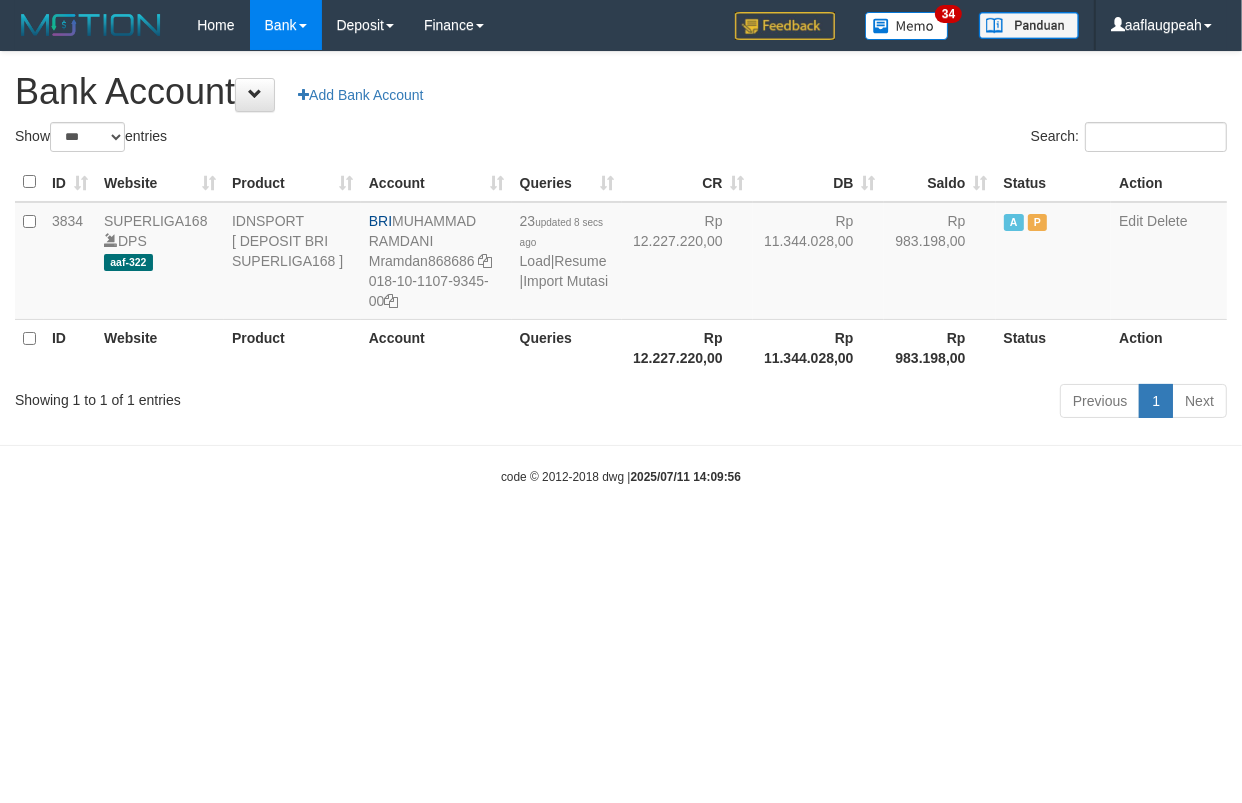 drag, startPoint x: 1006, startPoint y: 682, endPoint x: 1026, endPoint y: 681, distance: 20.024984 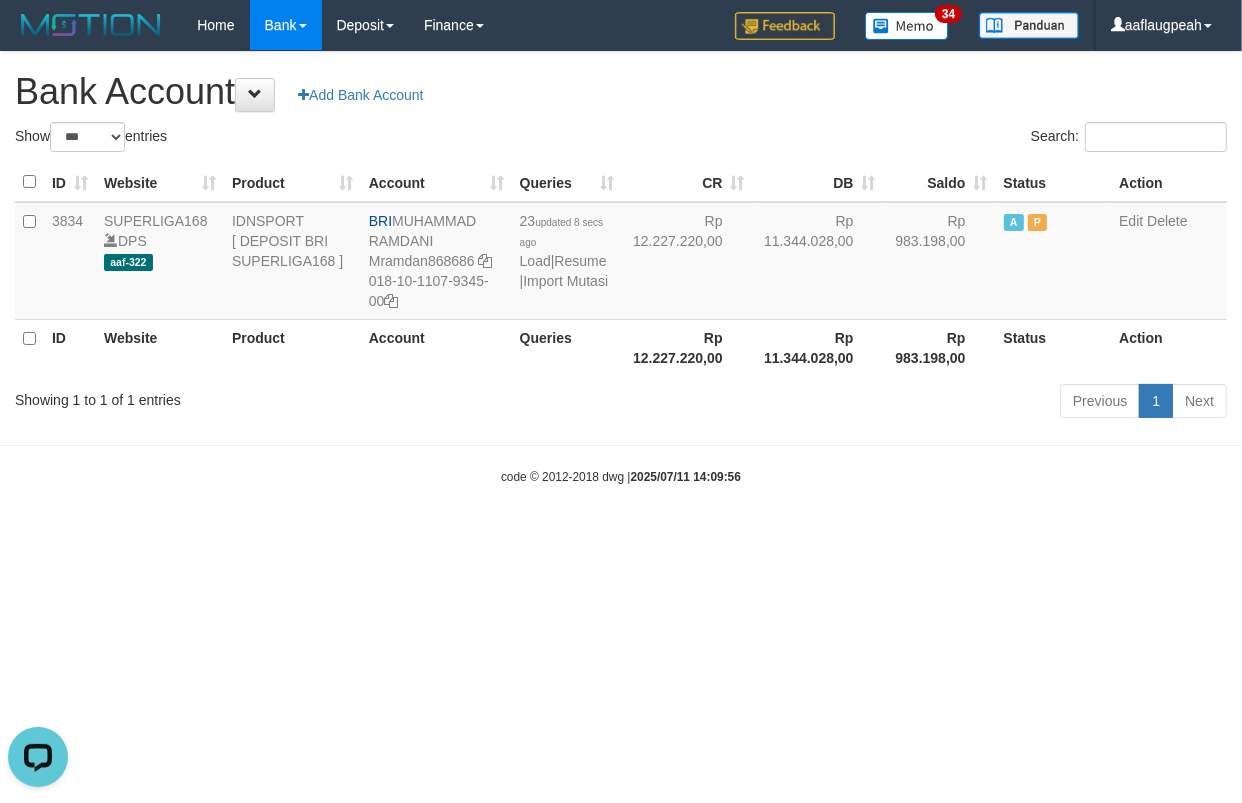 scroll, scrollTop: 0, scrollLeft: 0, axis: both 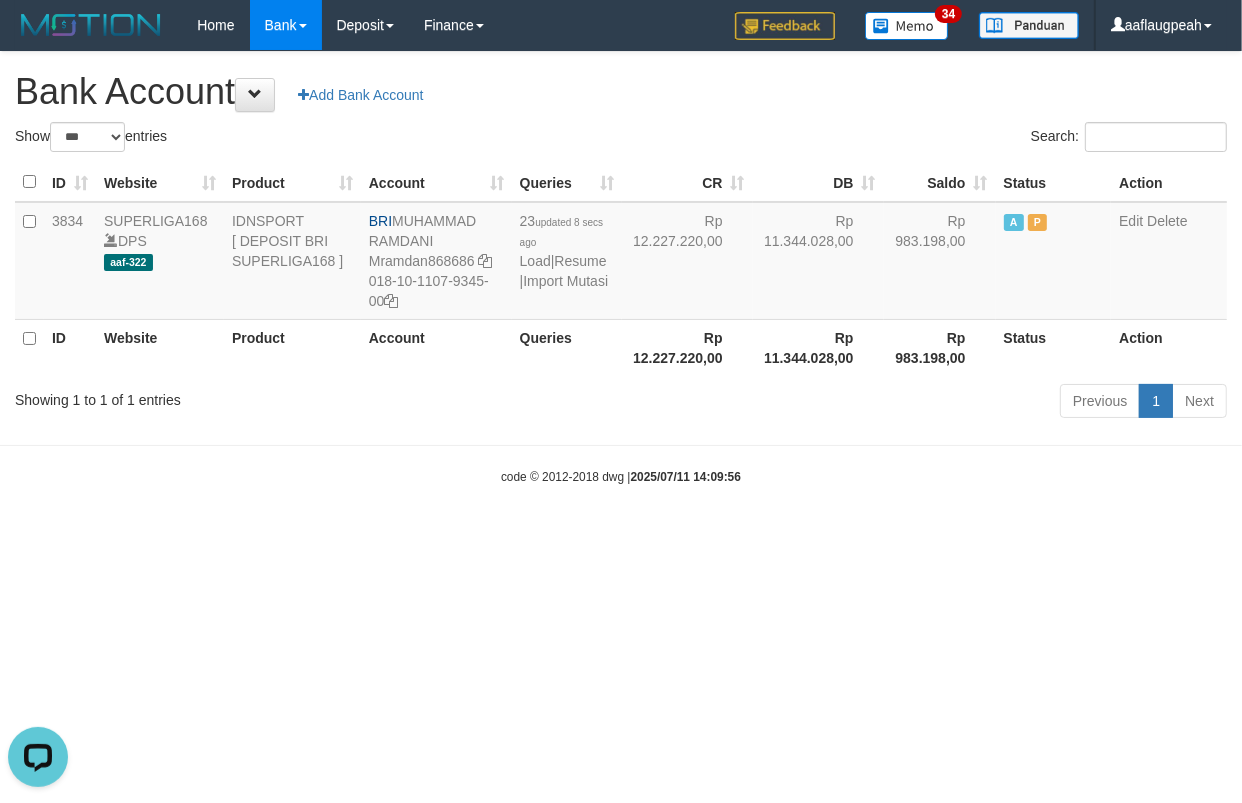 click on "Toggle navigation
Home
Bank
Account List
Load
By Website
Group
[ISPORT]													SUPERLIGA168
By Load Group (DPS)" at bounding box center [621, 268] 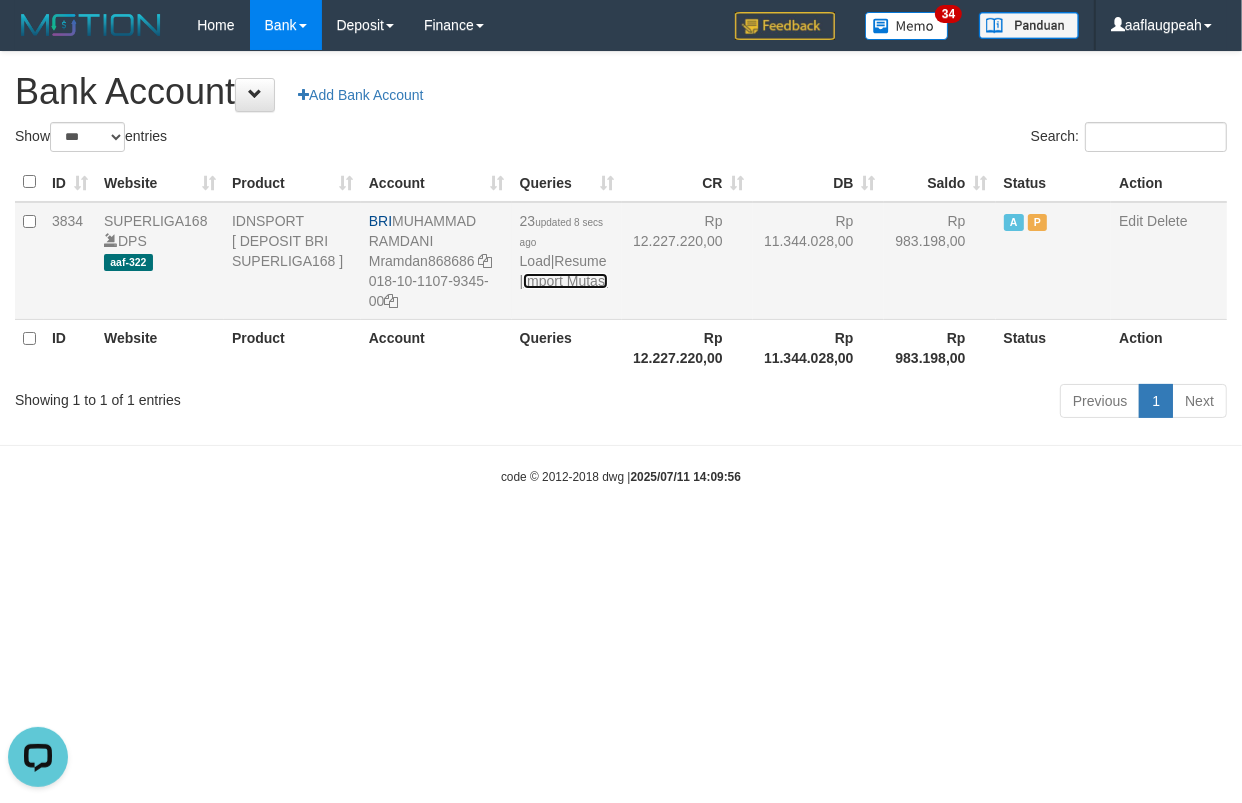 click on "Import Mutasi" at bounding box center [565, 281] 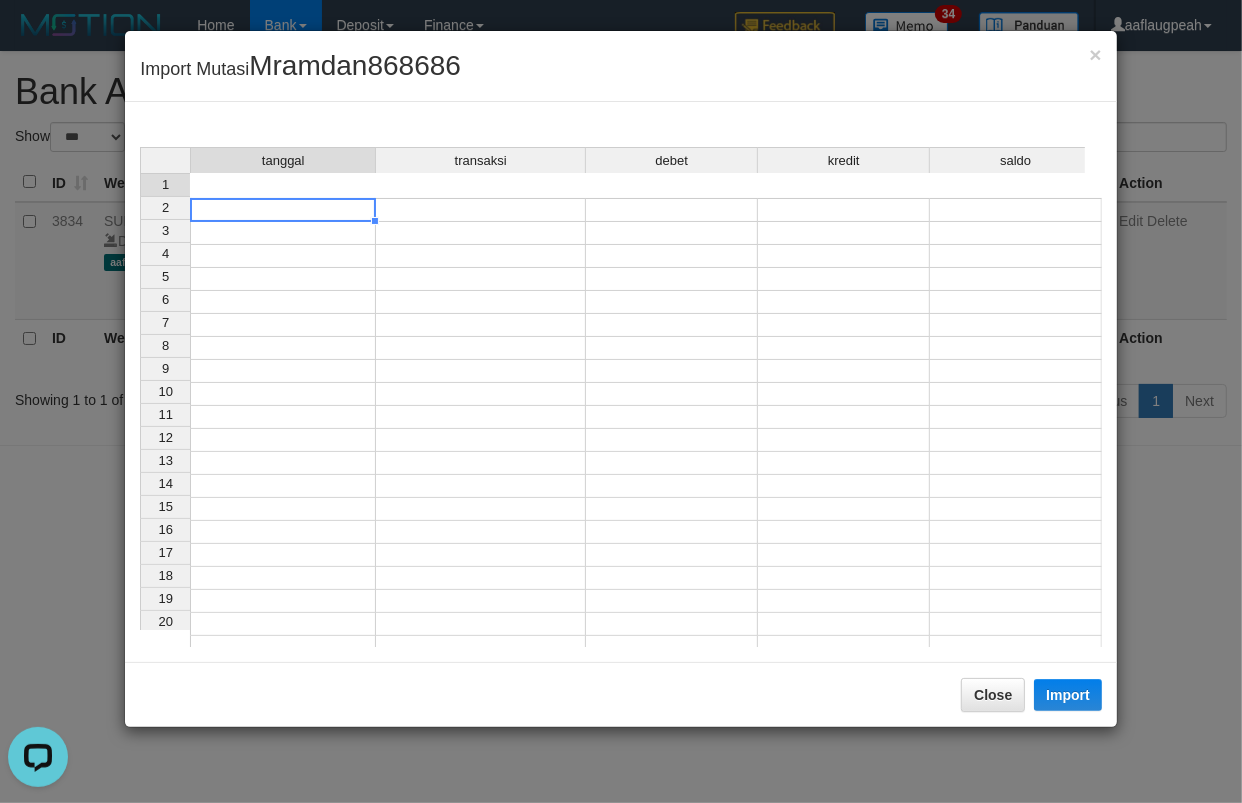 click at bounding box center [283, 210] 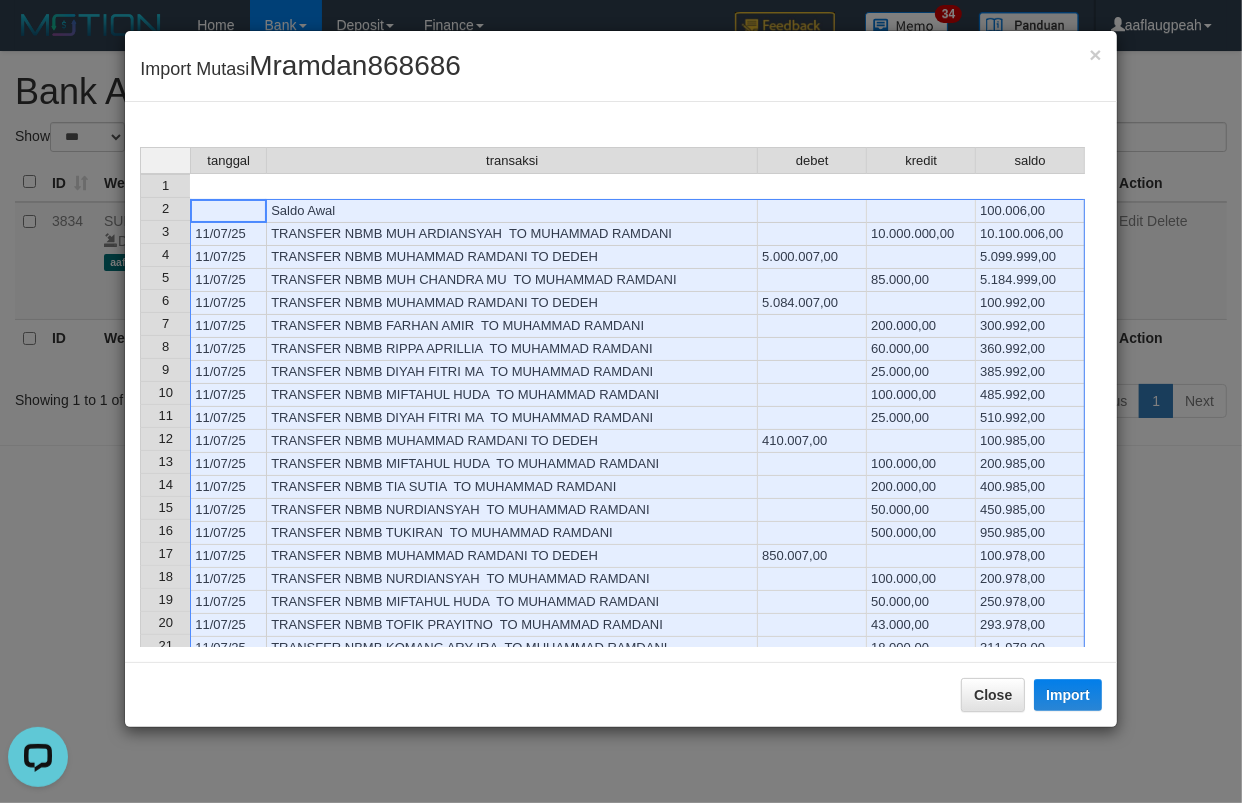 scroll, scrollTop: 381, scrollLeft: 0, axis: vertical 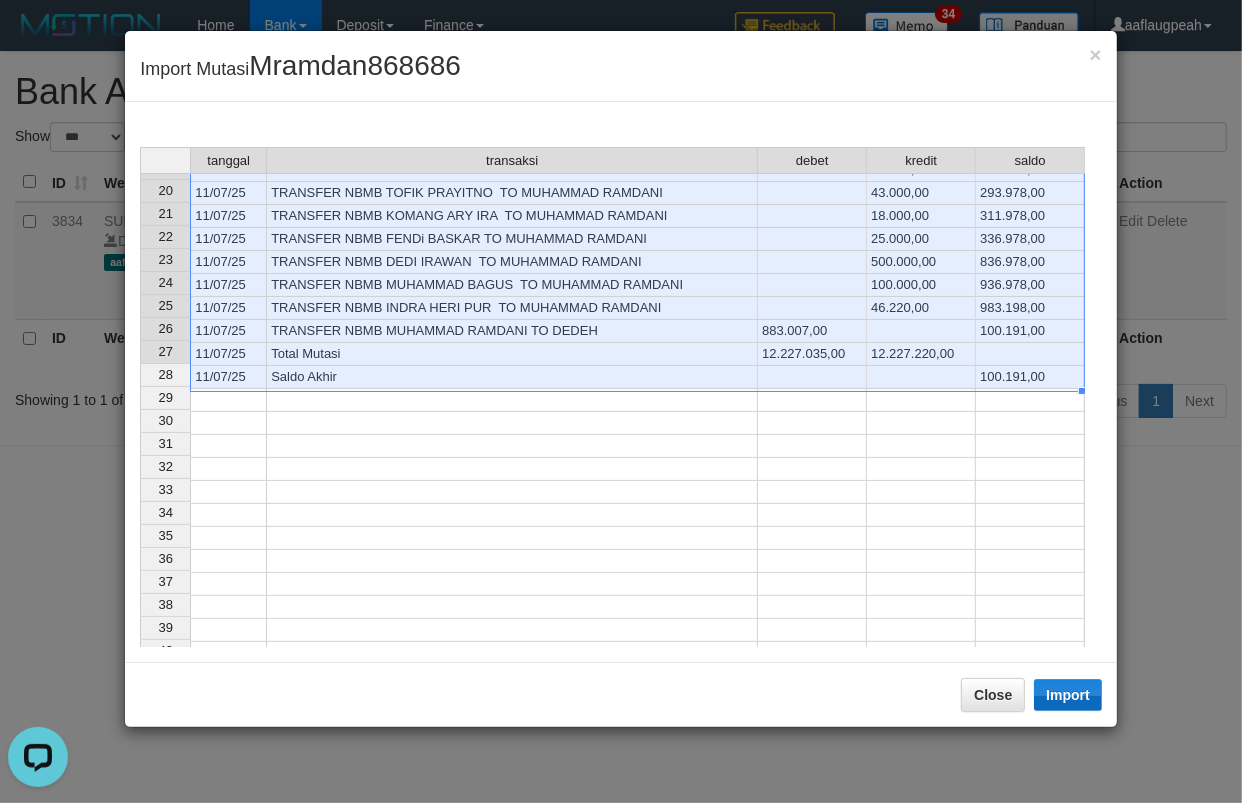 click on "Close
Import" at bounding box center [621, 694] 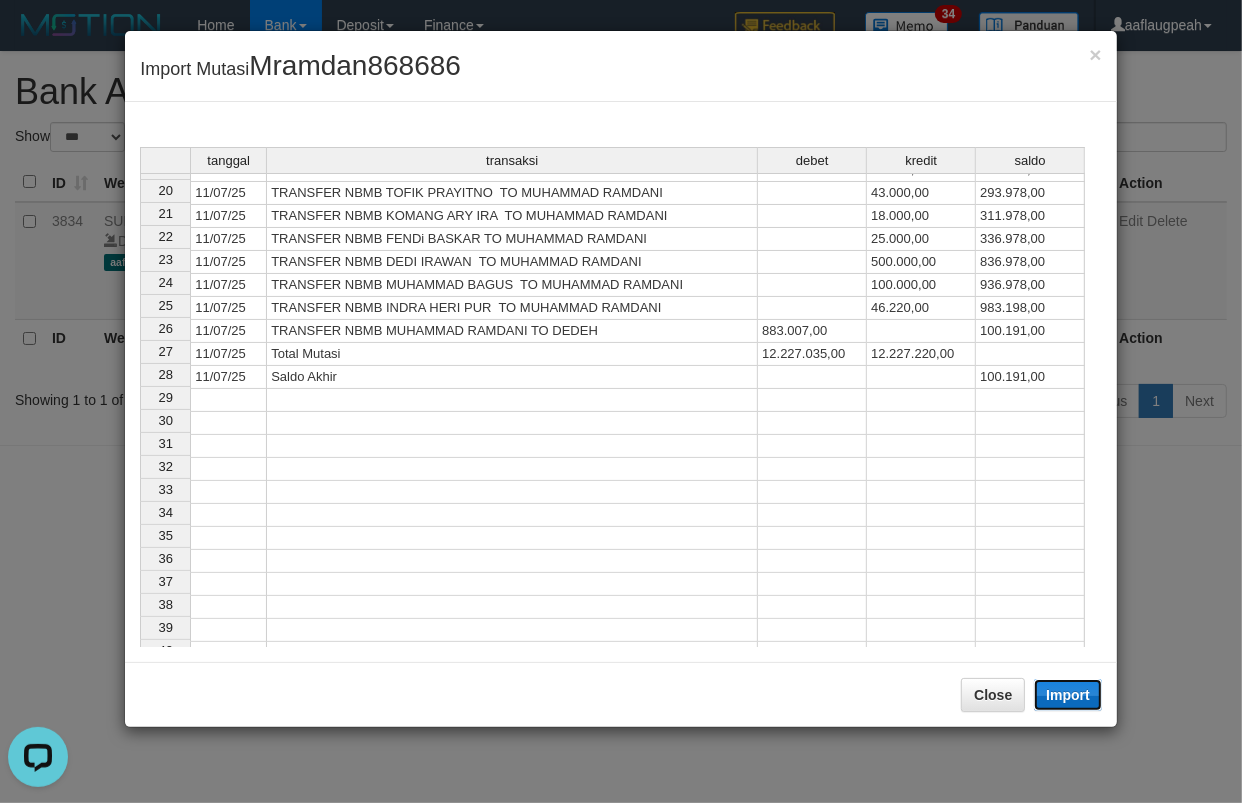 click on "Import" at bounding box center (1068, 695) 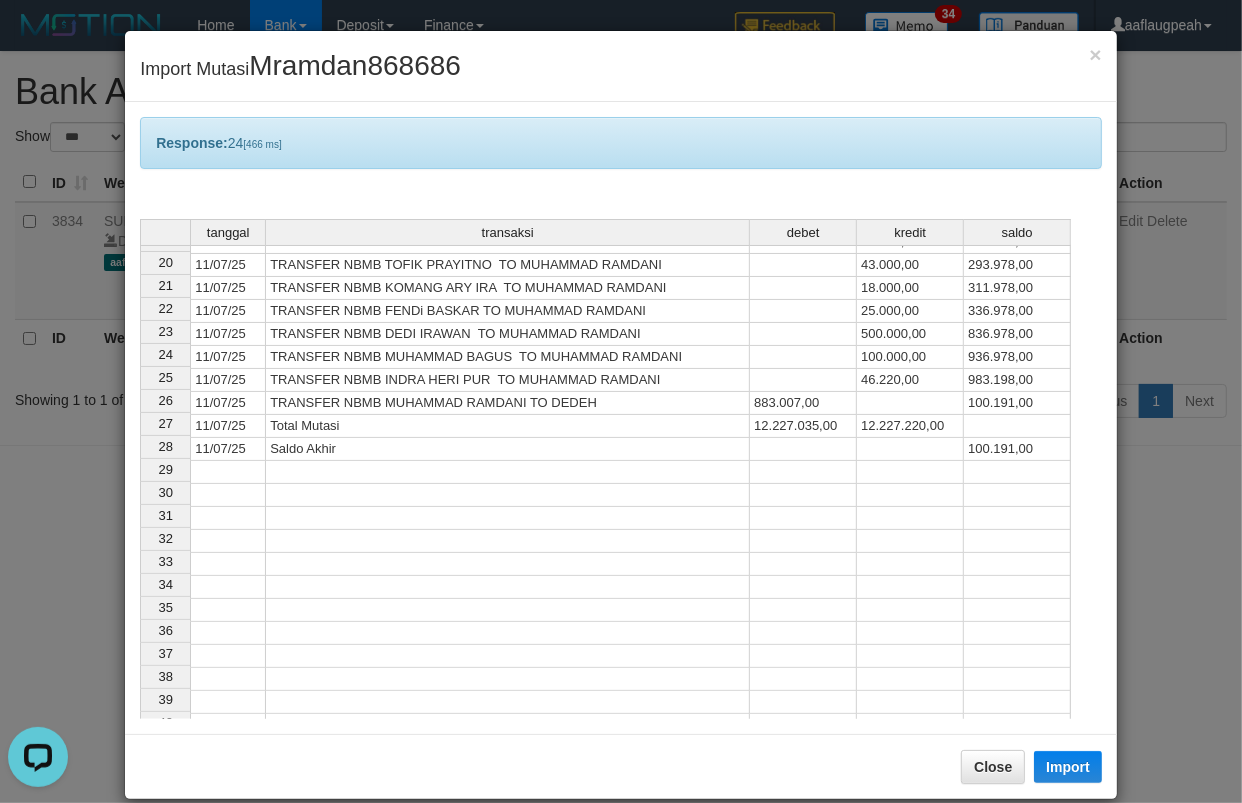 drag, startPoint x: 760, startPoint y: 584, endPoint x: 1000, endPoint y: 687, distance: 261.16852 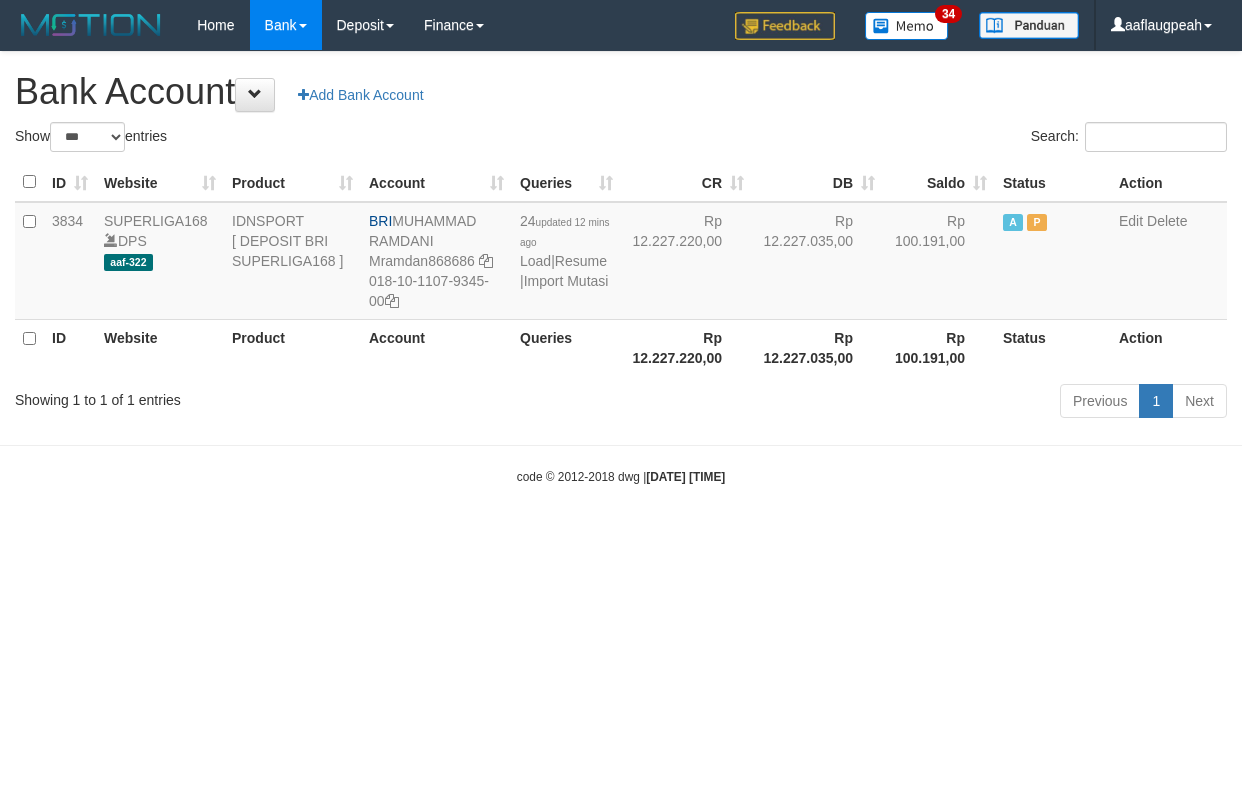 select on "***" 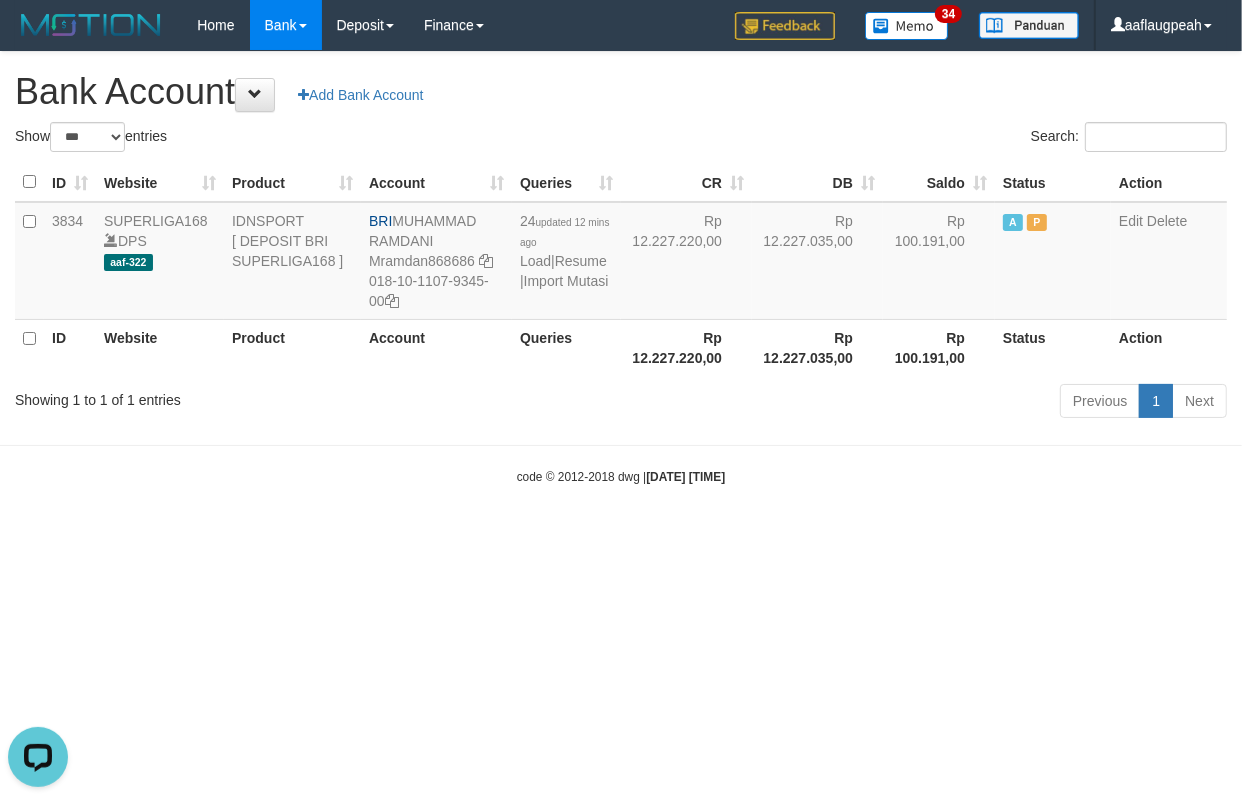 scroll, scrollTop: 0, scrollLeft: 0, axis: both 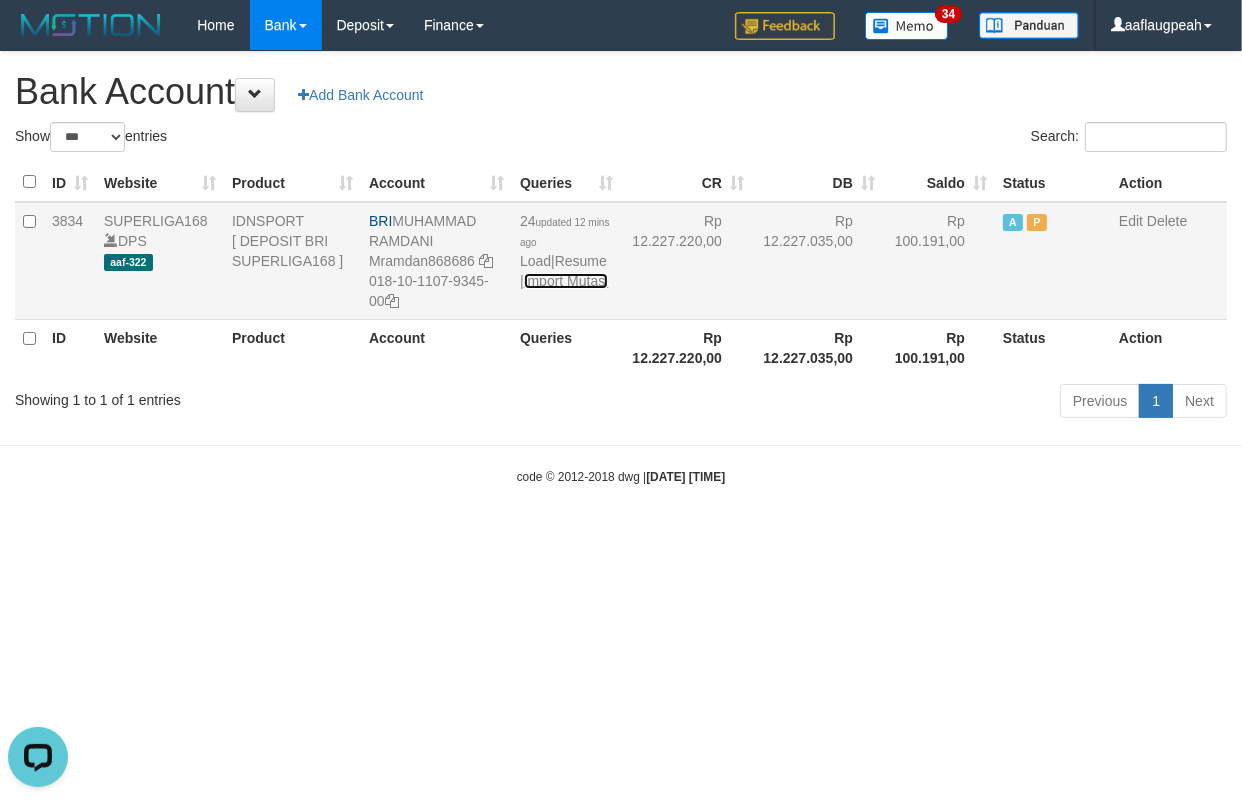 click on "Import Mutasi" at bounding box center (566, 281) 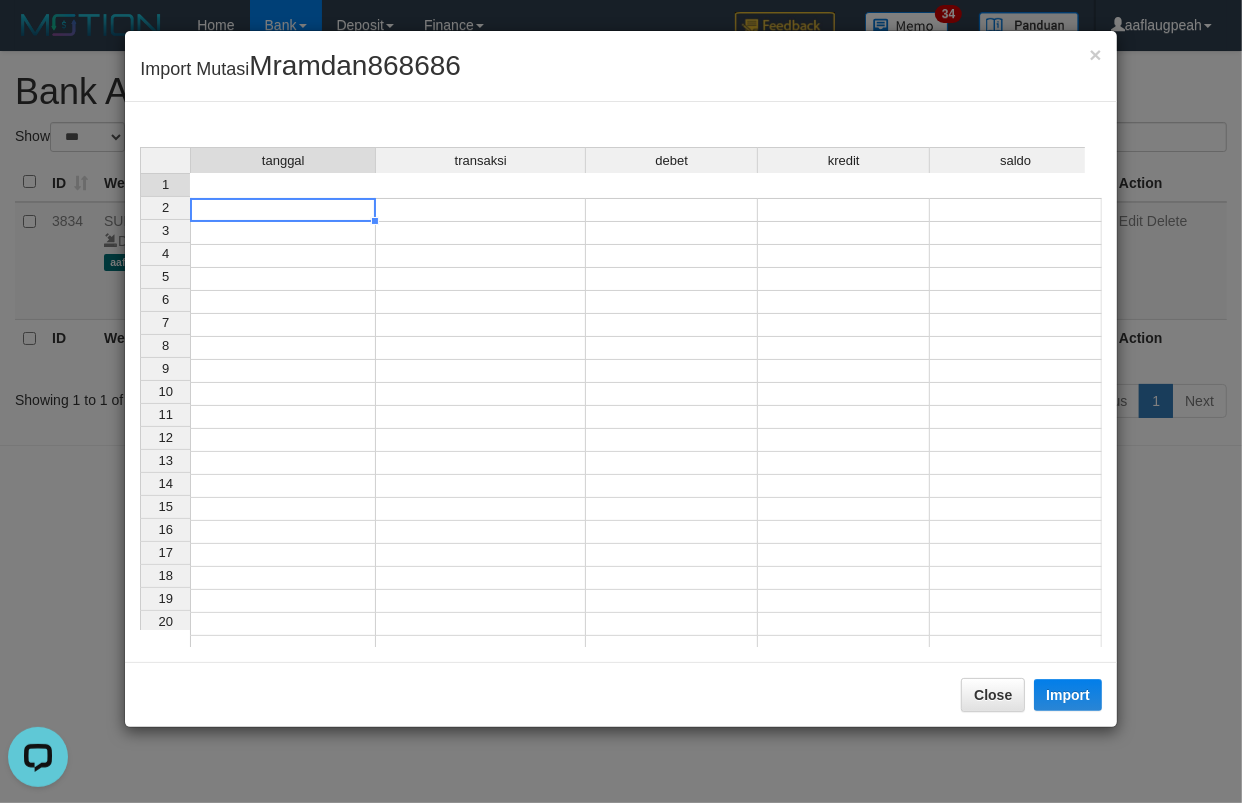 click at bounding box center [283, 210] 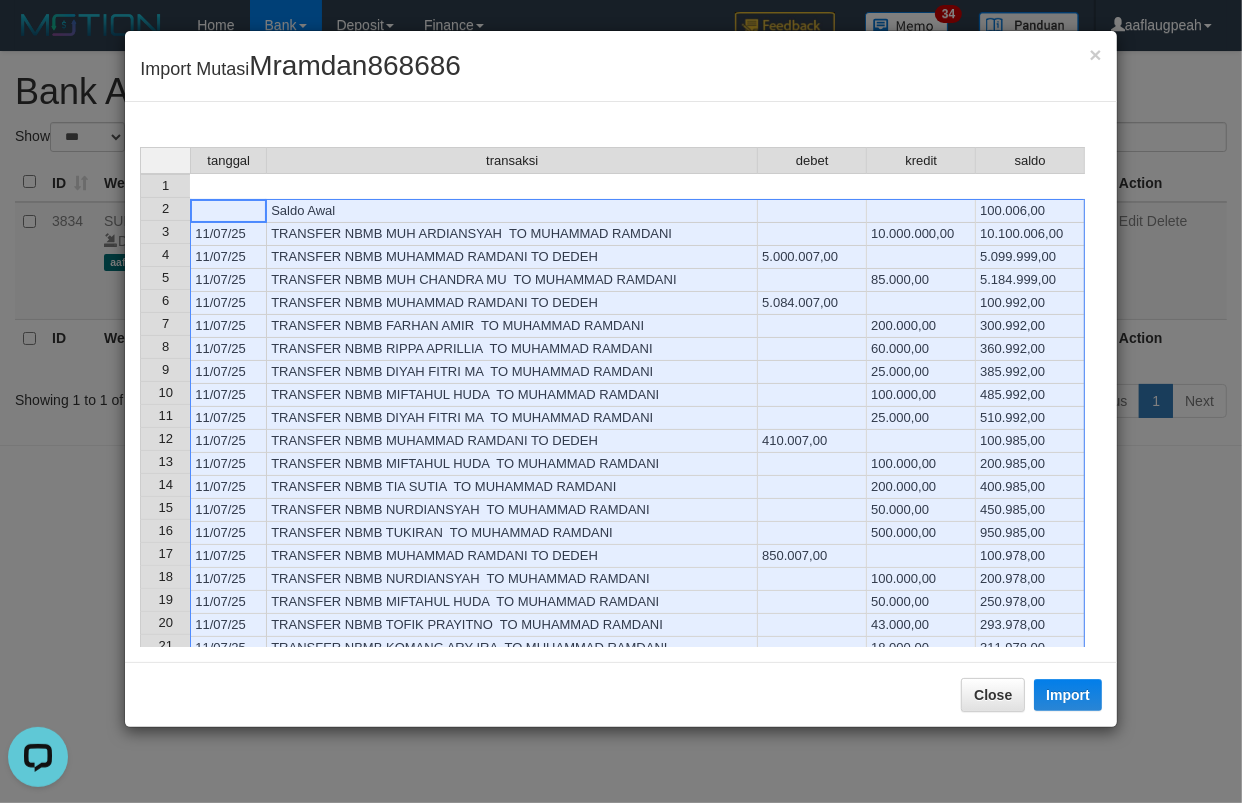 scroll, scrollTop: 222, scrollLeft: 0, axis: vertical 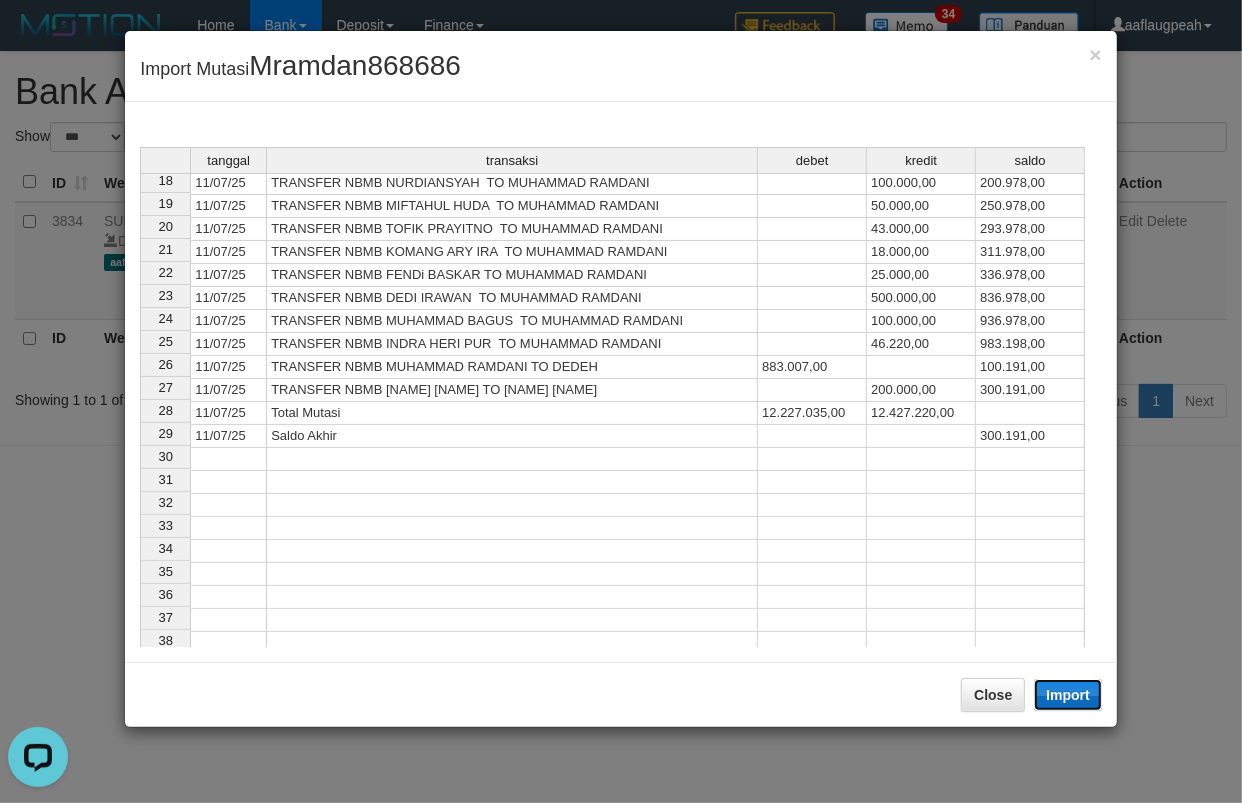 click on "Import" at bounding box center [1068, 695] 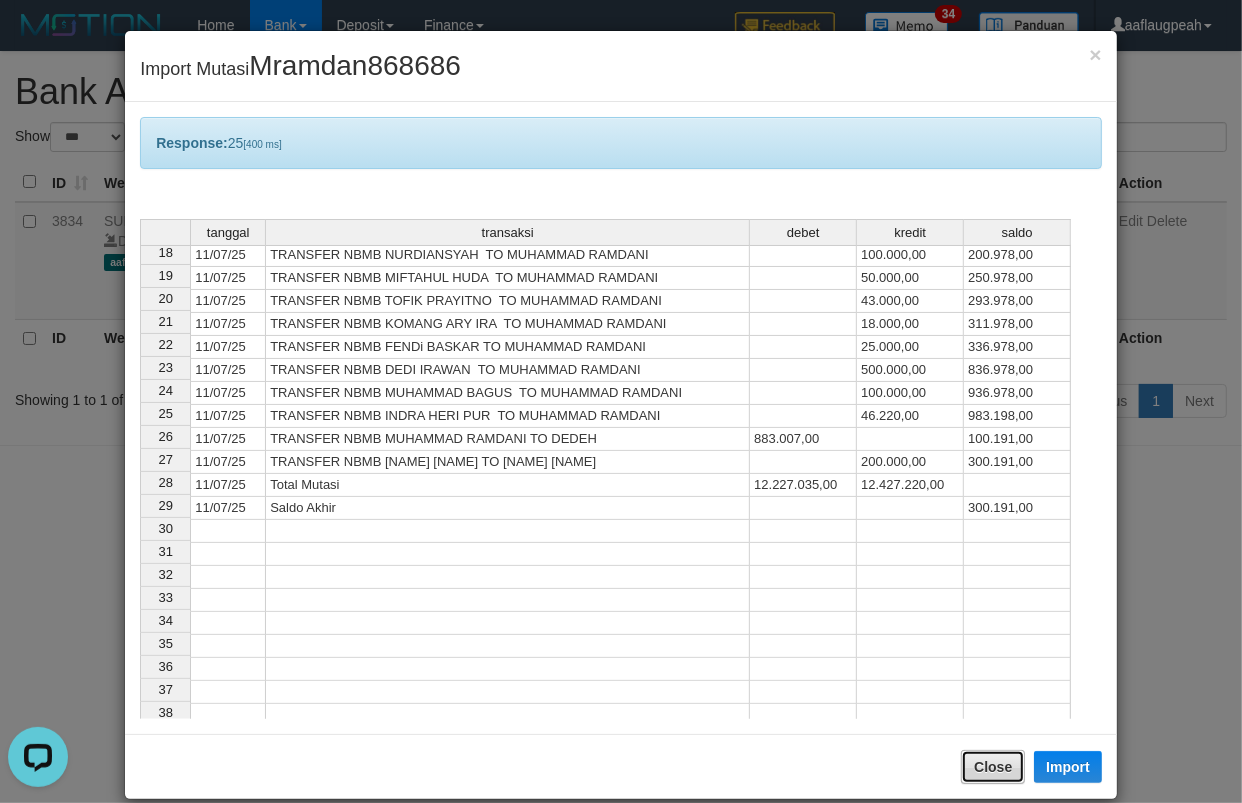 drag, startPoint x: 988, startPoint y: 760, endPoint x: 781, endPoint y: 802, distance: 211.2179 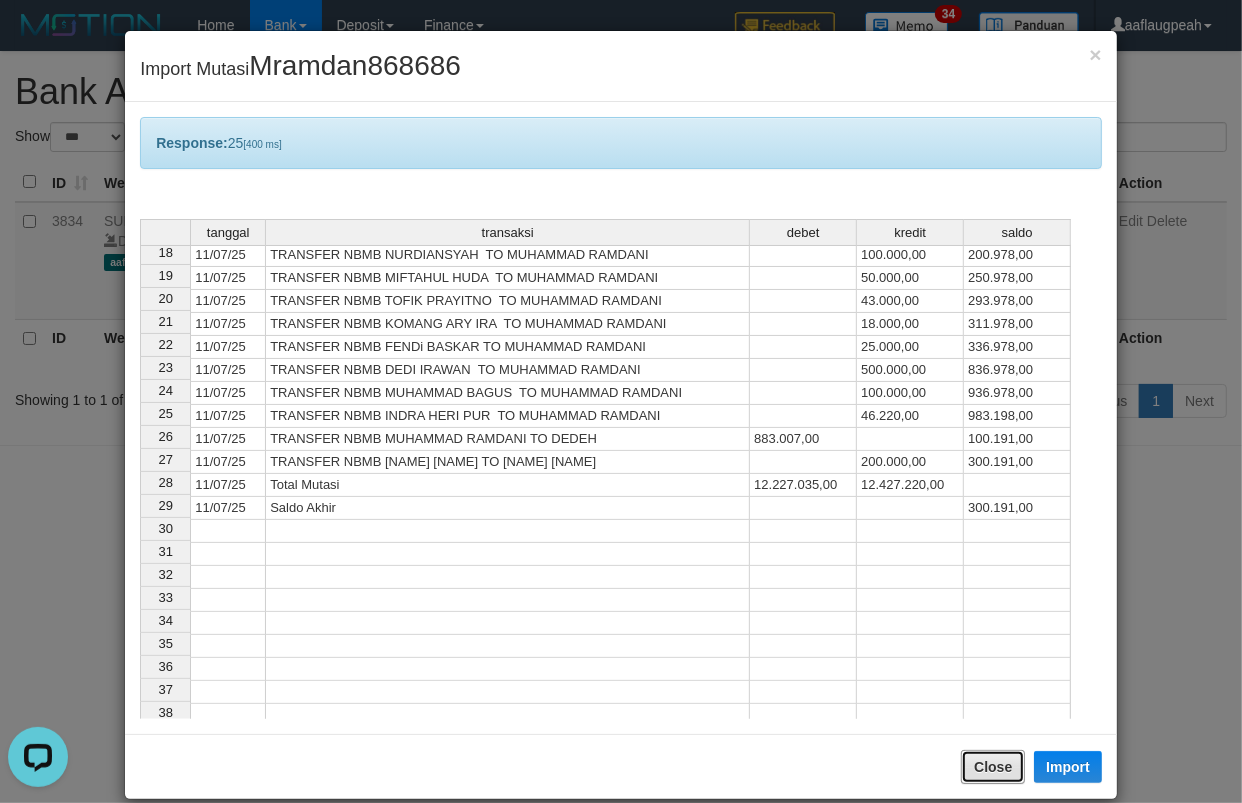 click on "Close" at bounding box center (993, 767) 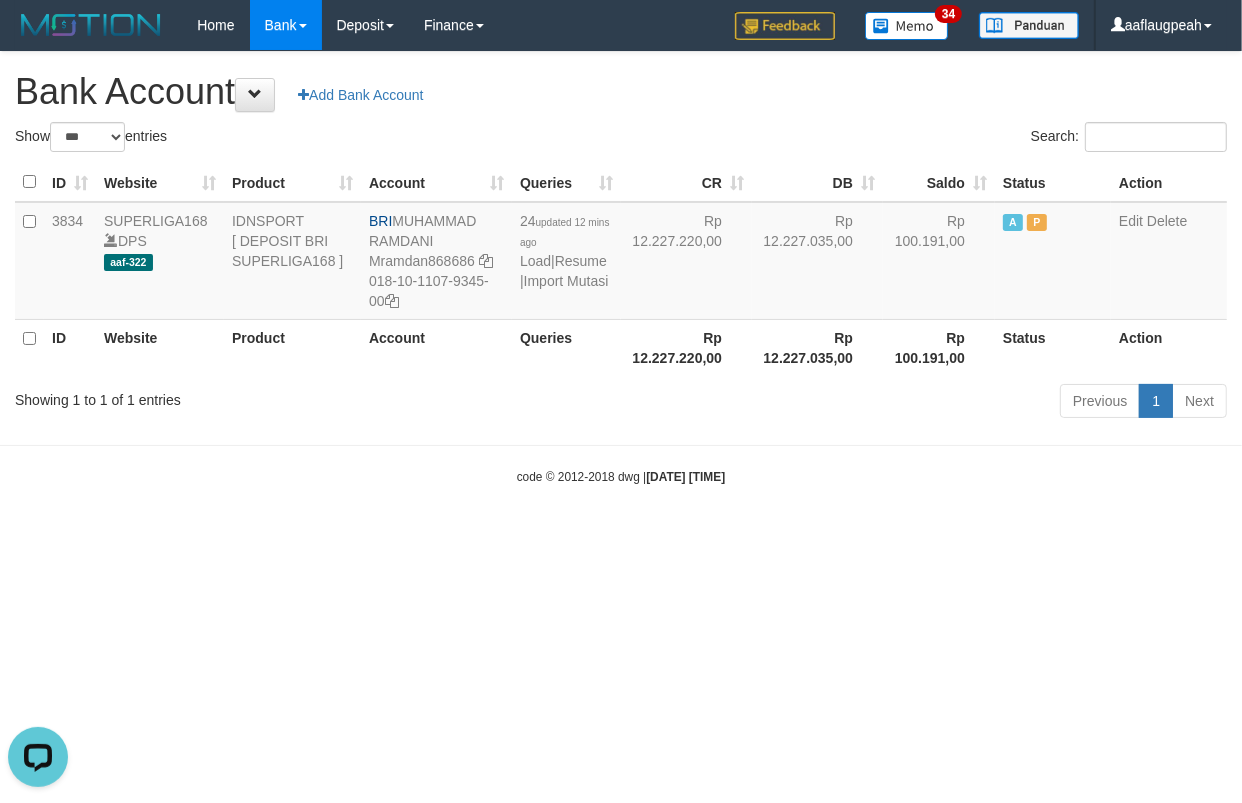 click on "Toggle navigation
Home
Bank
Account List
Load
By Website
Group
[ISPORT]													SUPERLIGA168
By Load Group (DPS)" at bounding box center [621, 268] 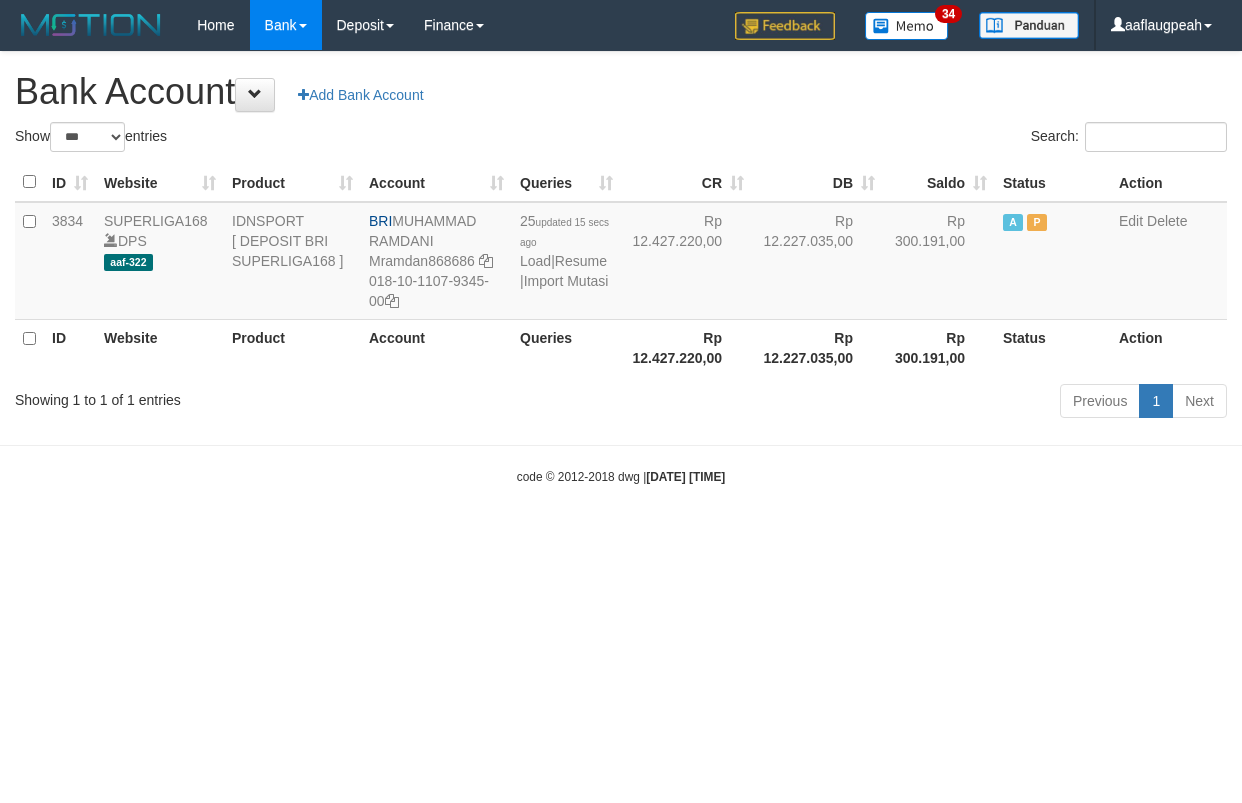 select on "***" 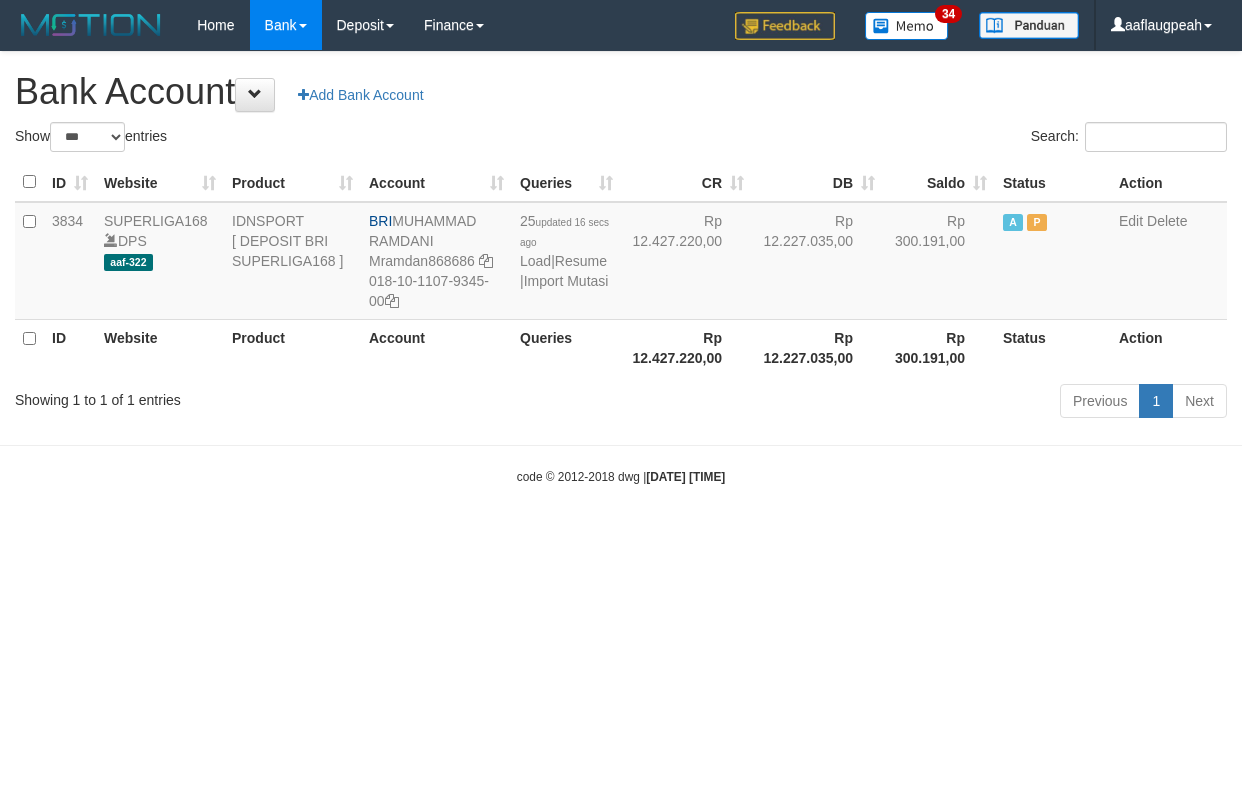 select on "***" 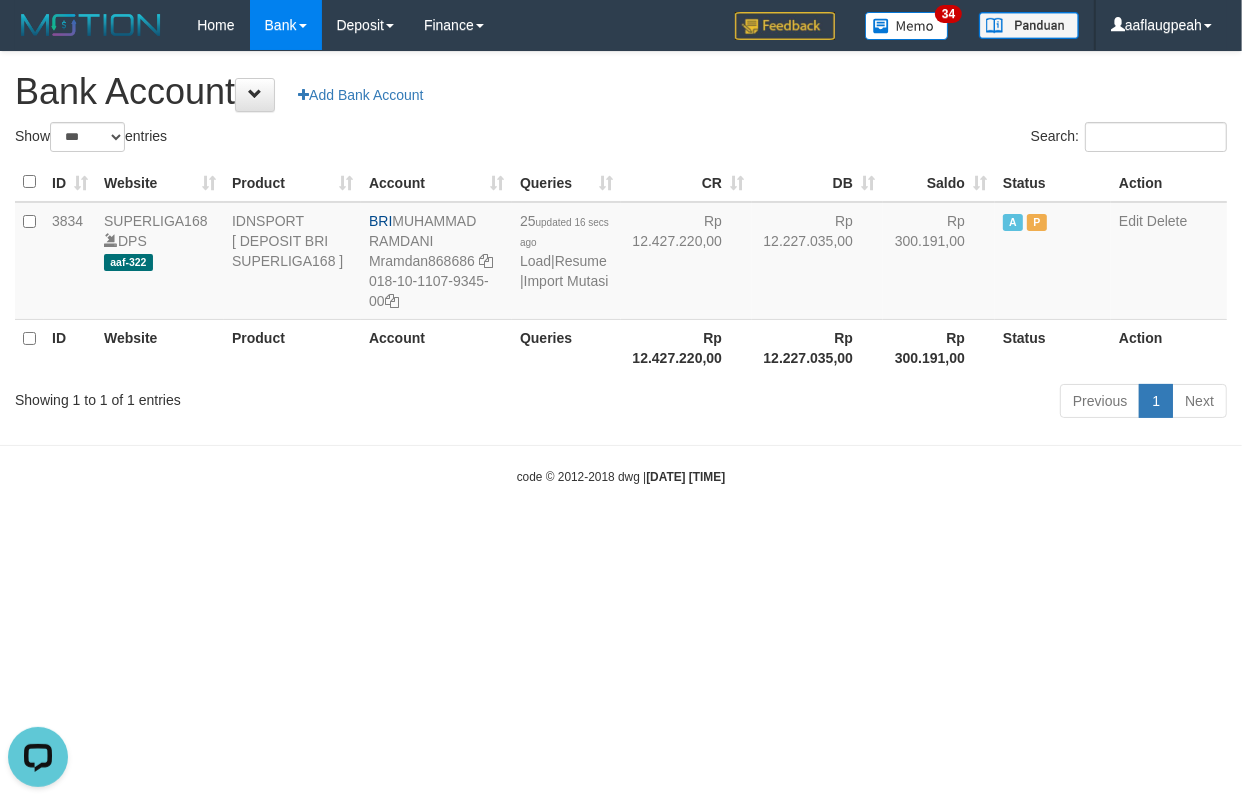 scroll, scrollTop: 0, scrollLeft: 0, axis: both 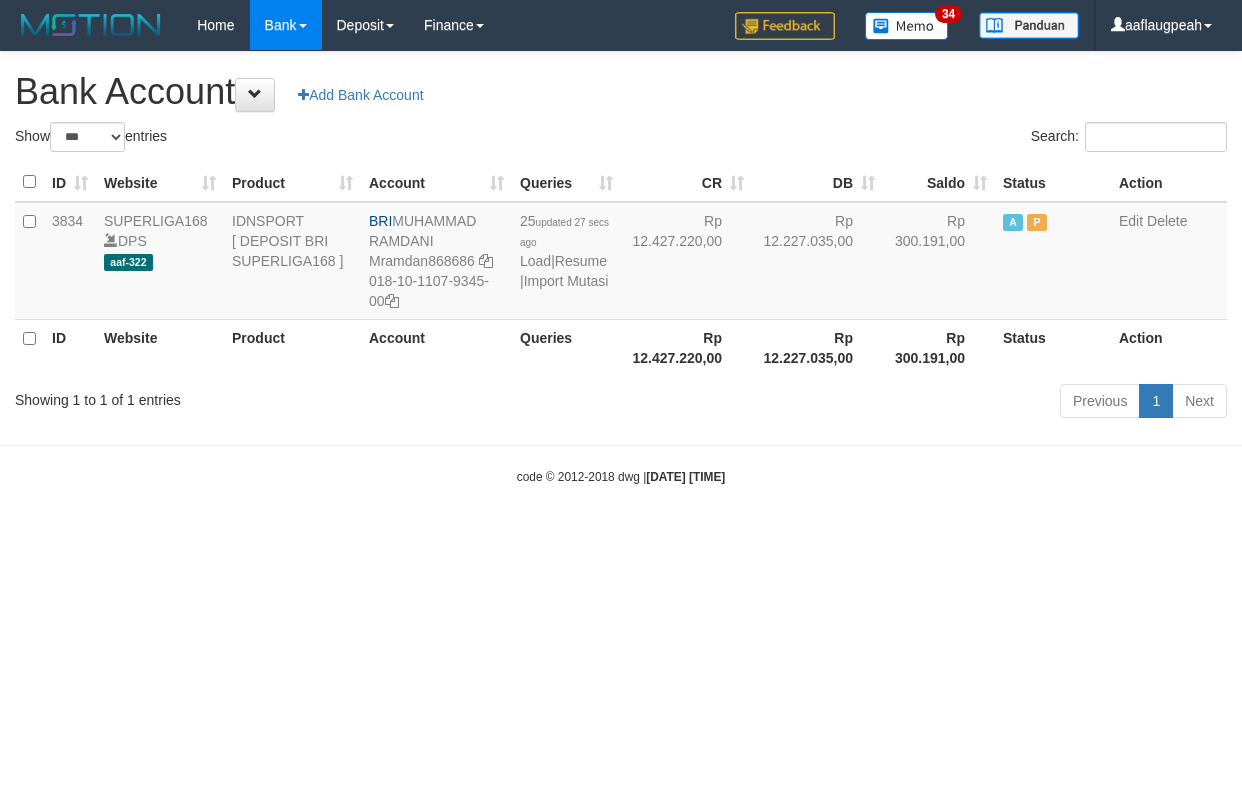 select on "***" 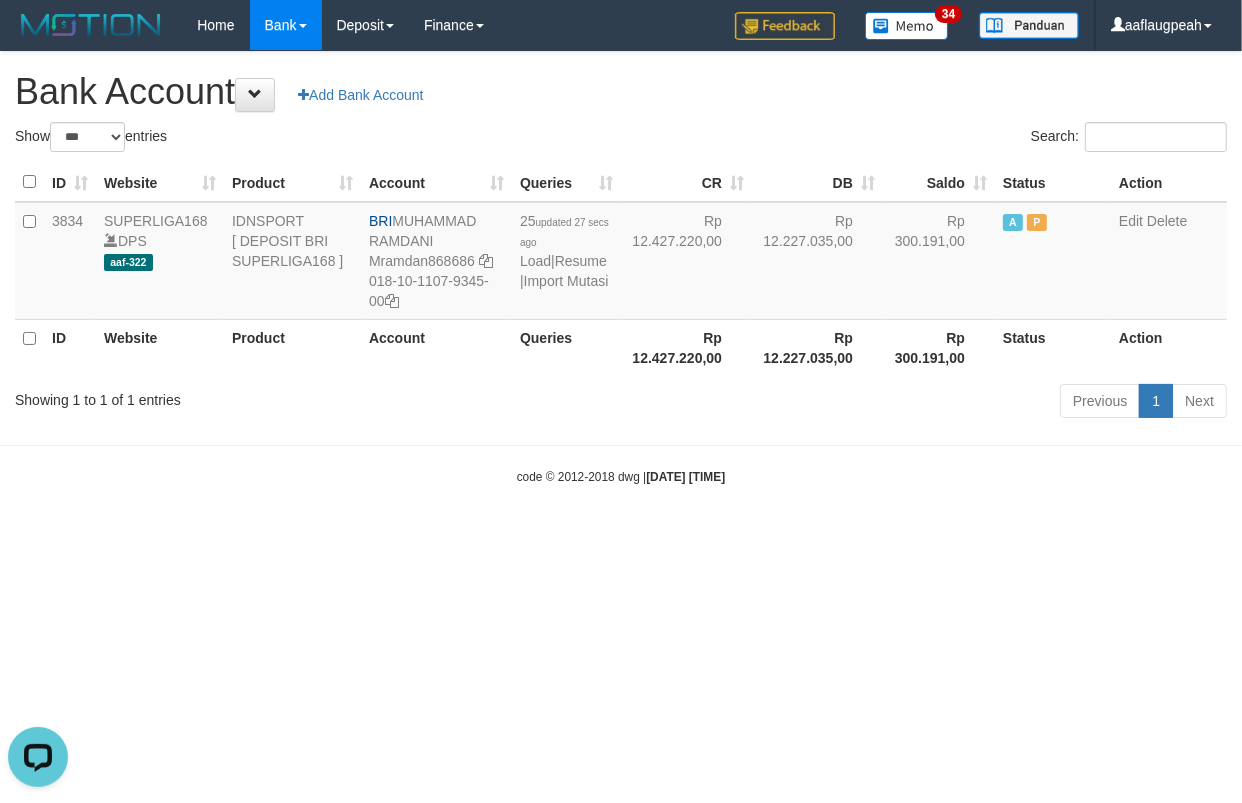 scroll, scrollTop: 0, scrollLeft: 0, axis: both 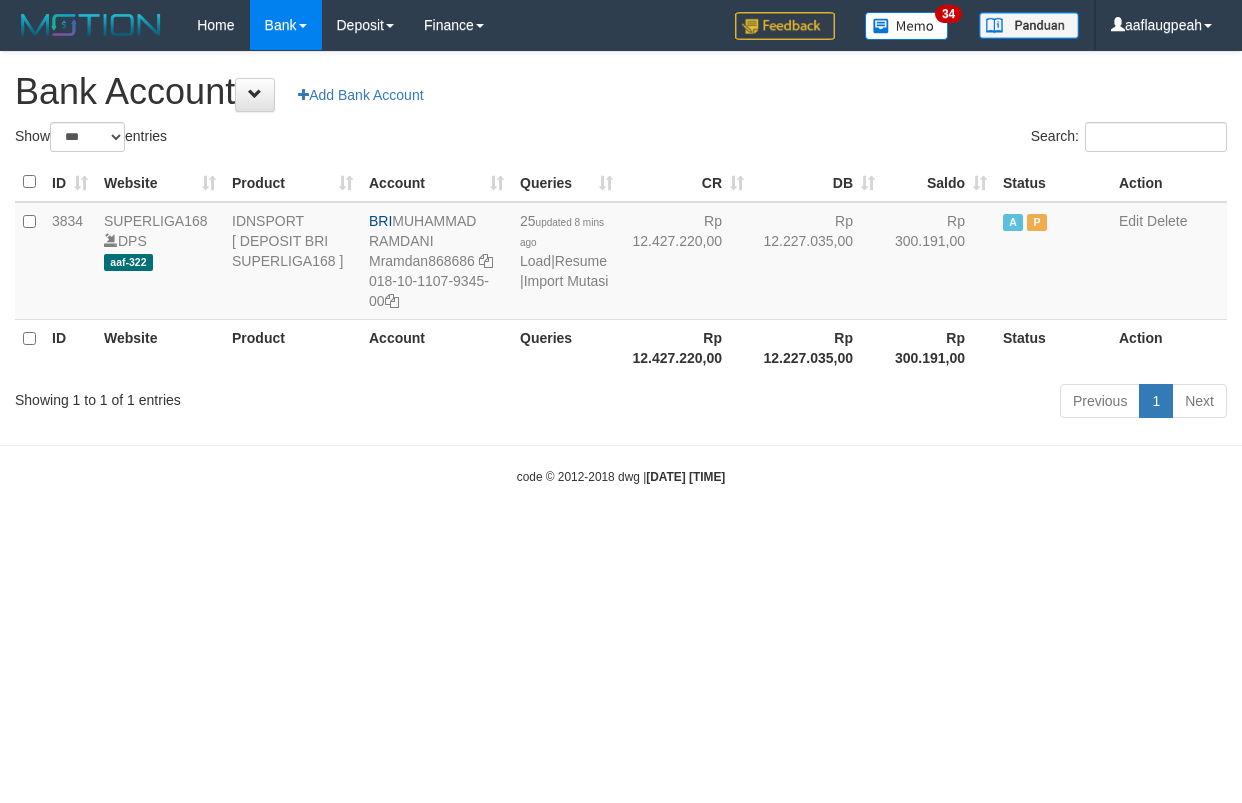 select on "***" 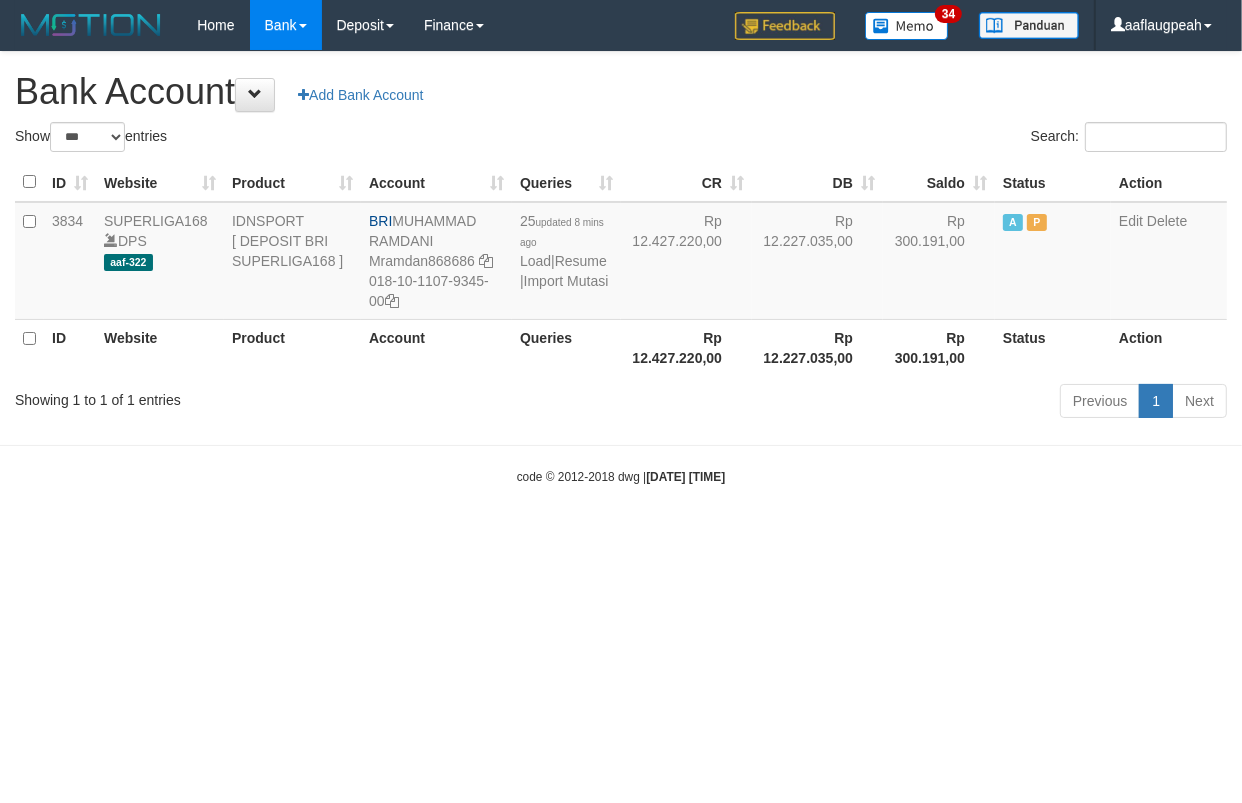 click on "Toggle navigation
Home
Bank
Account List
Load
By Website
Group
[ISPORT]													SUPERLIGA168
By Load Group (DPS)
34" at bounding box center [621, 268] 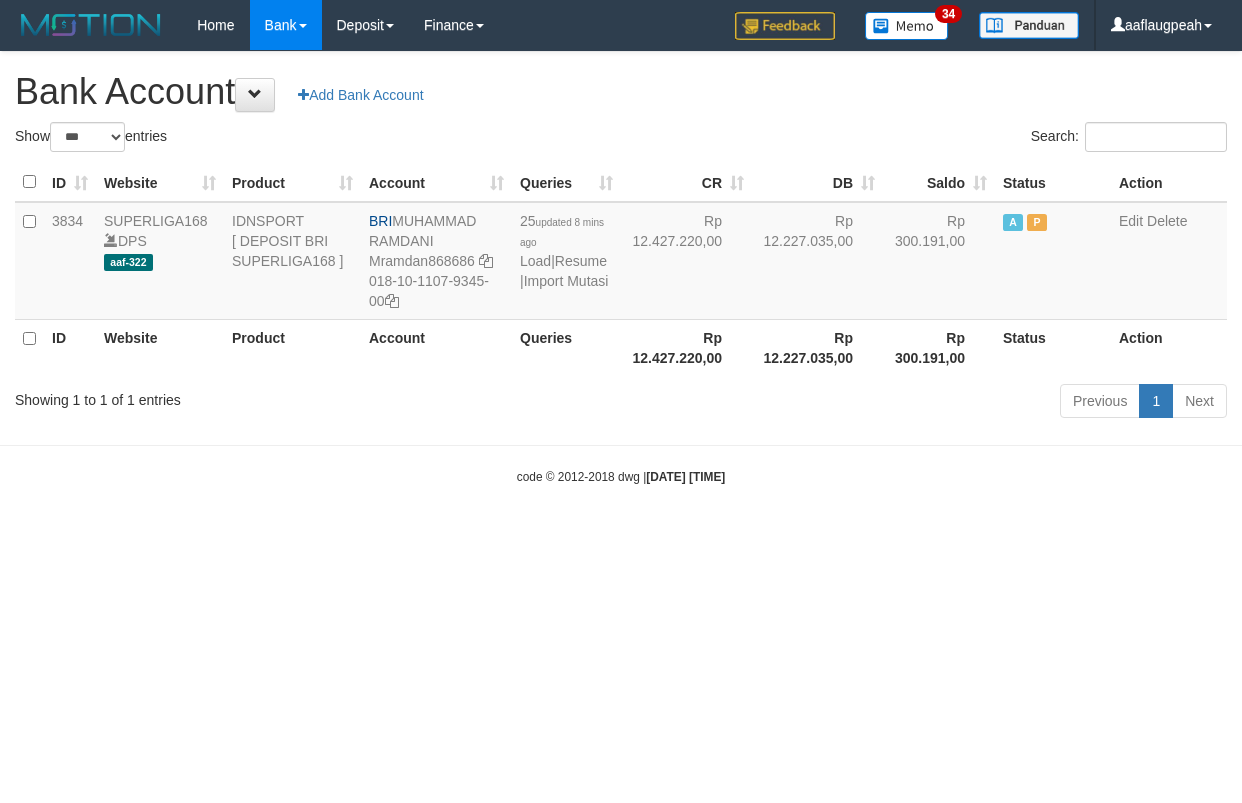 select on "***" 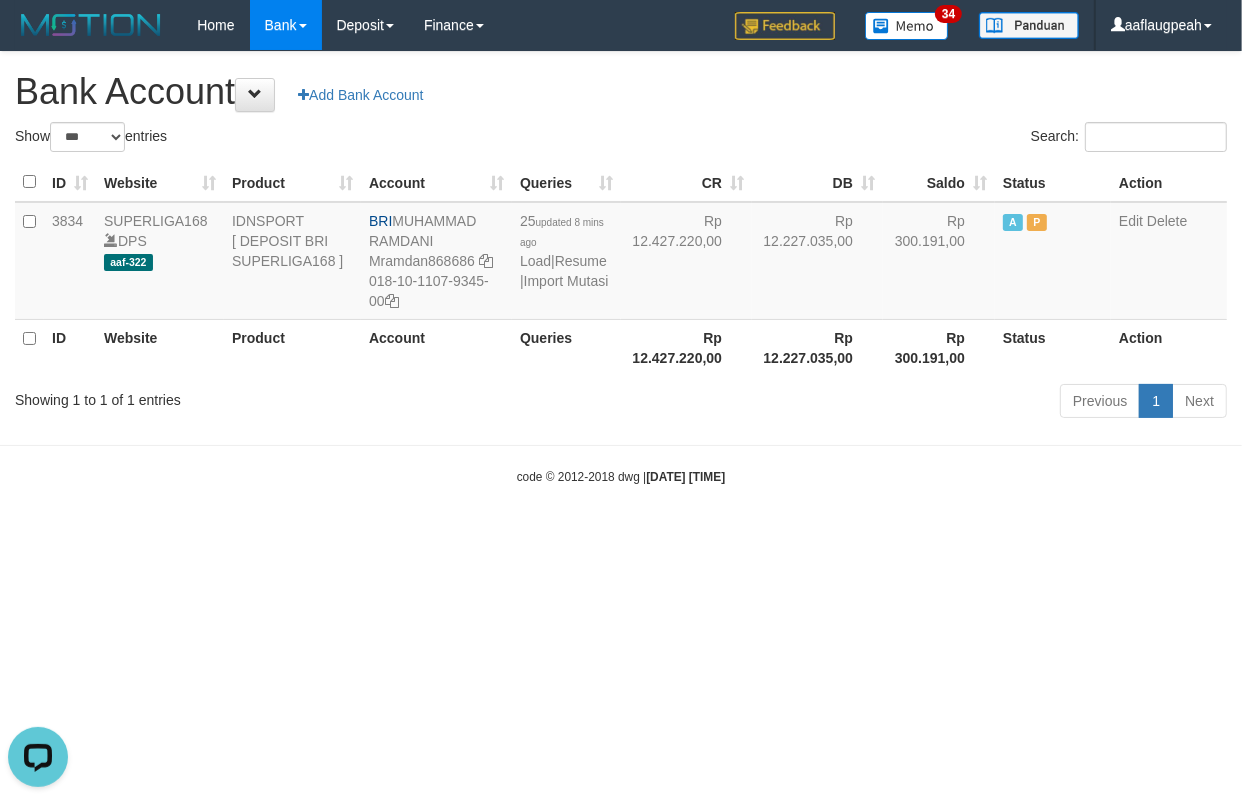 scroll, scrollTop: 0, scrollLeft: 0, axis: both 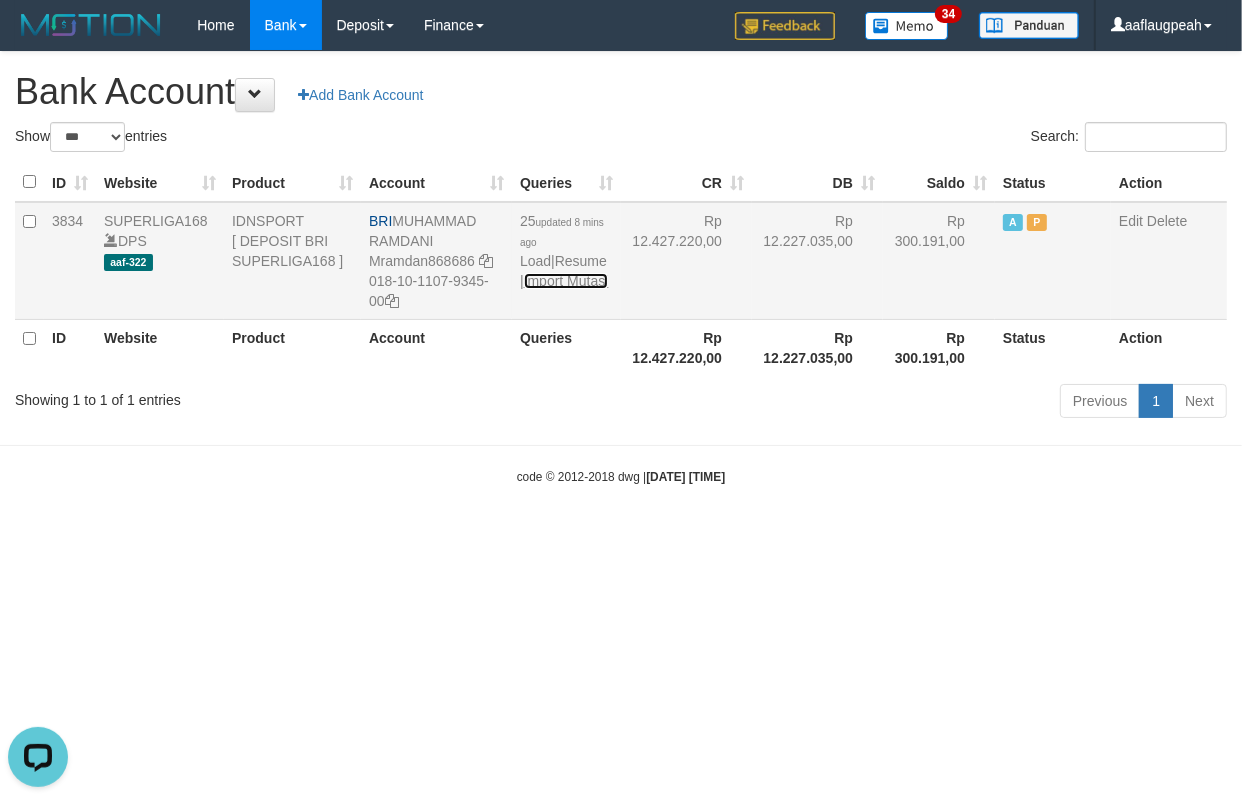 click on "Import Mutasi" at bounding box center [566, 281] 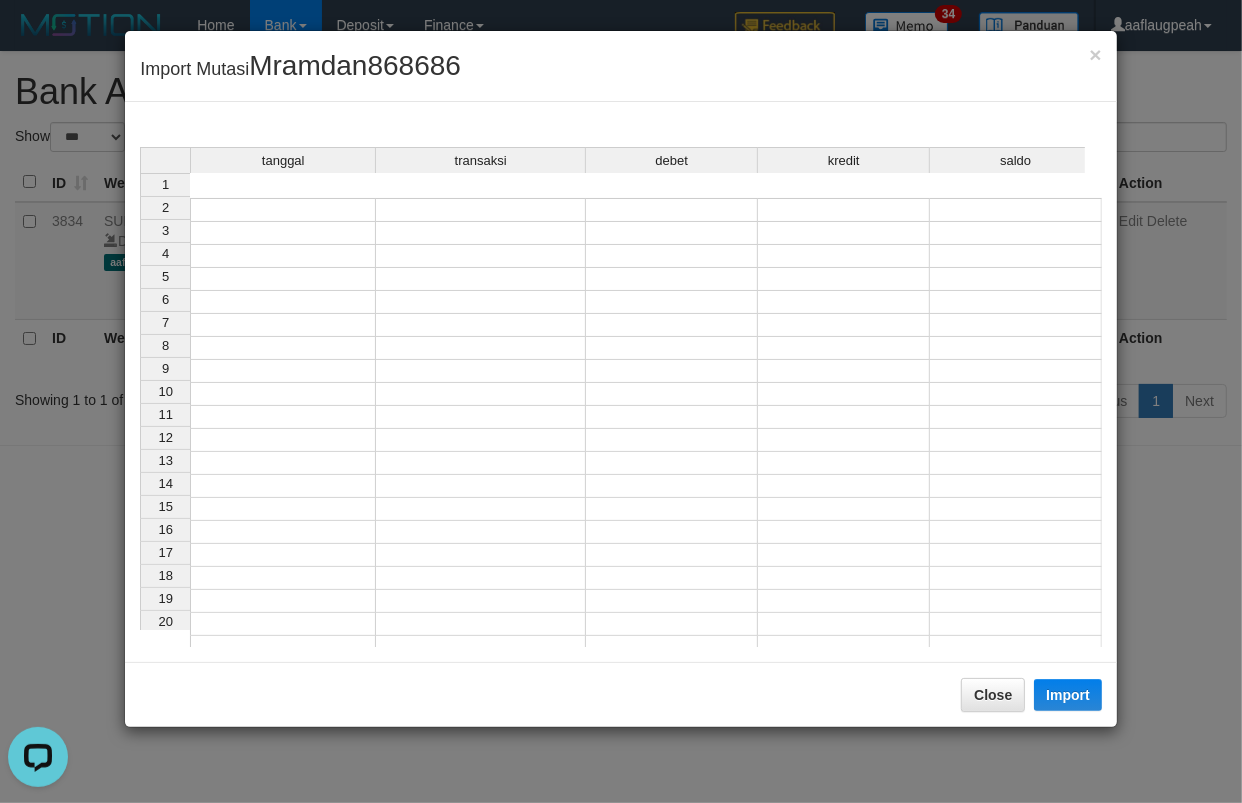 click at bounding box center (283, 233) 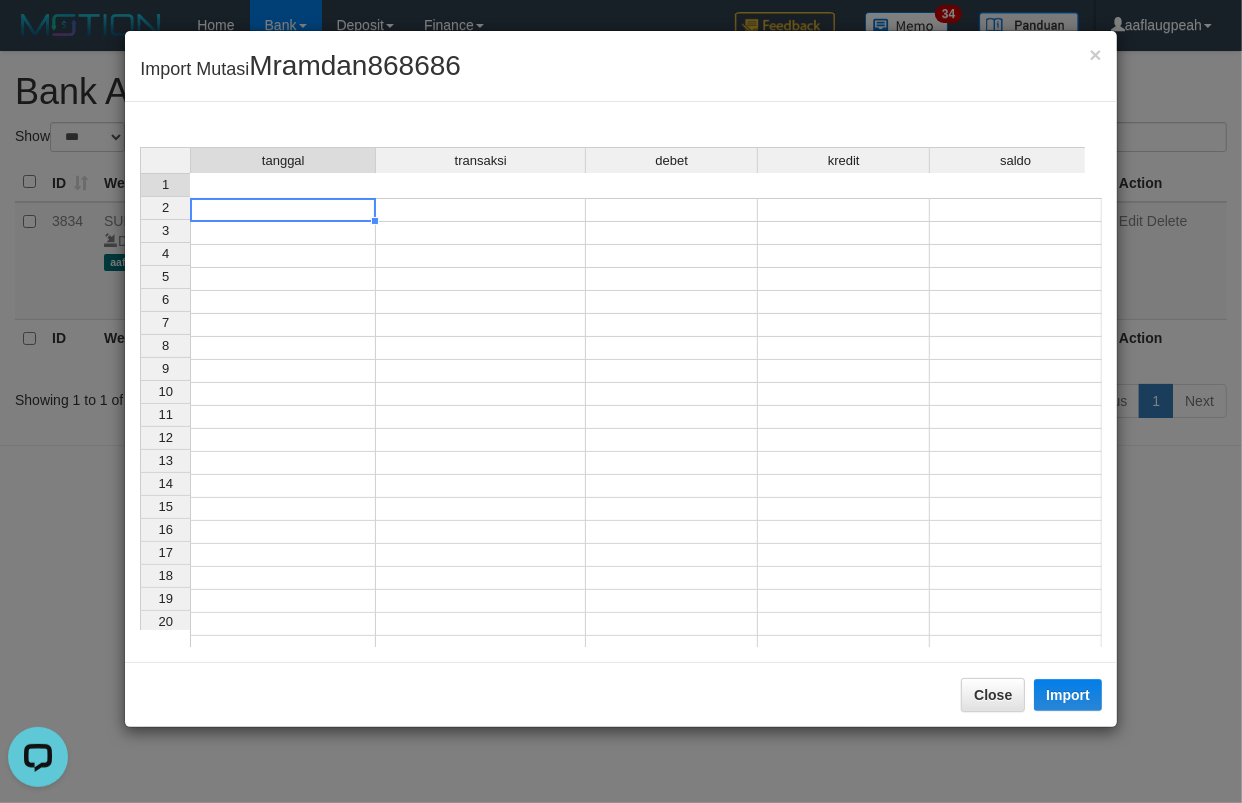 click at bounding box center (283, 210) 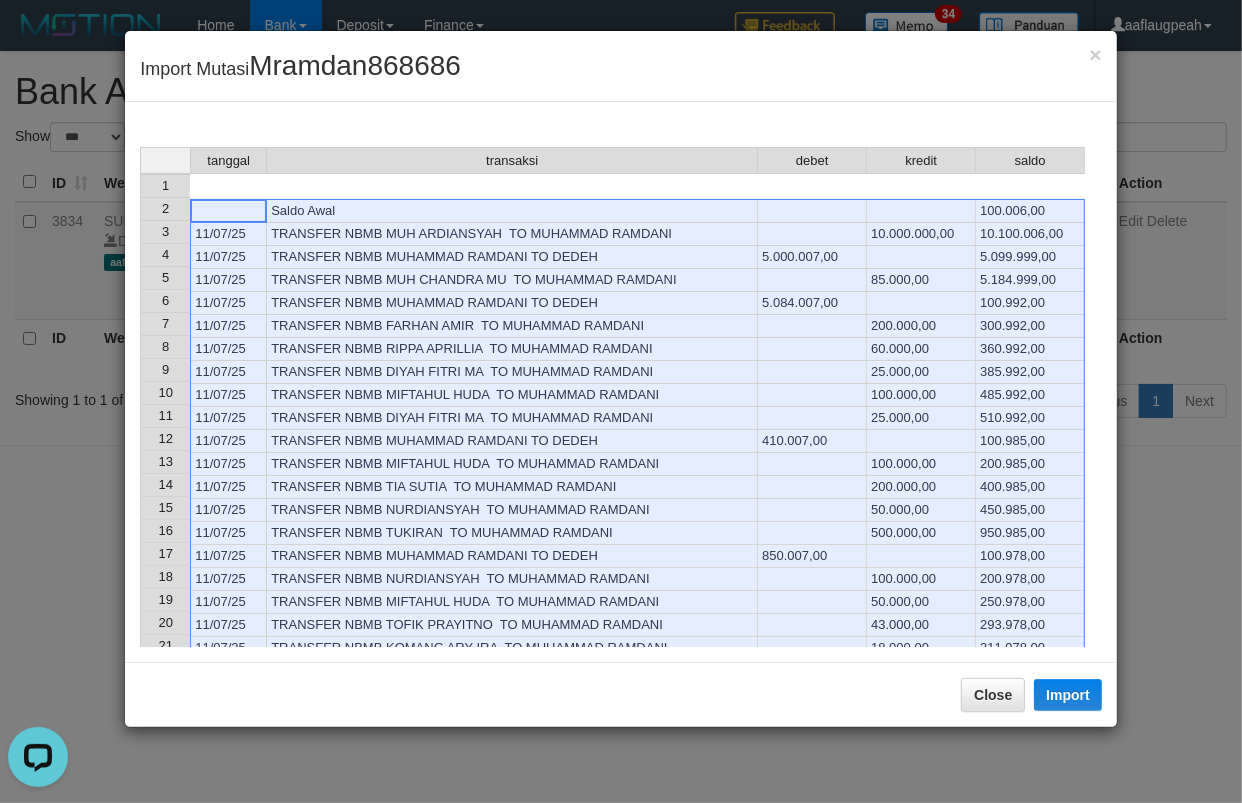 scroll, scrollTop: 284, scrollLeft: 0, axis: vertical 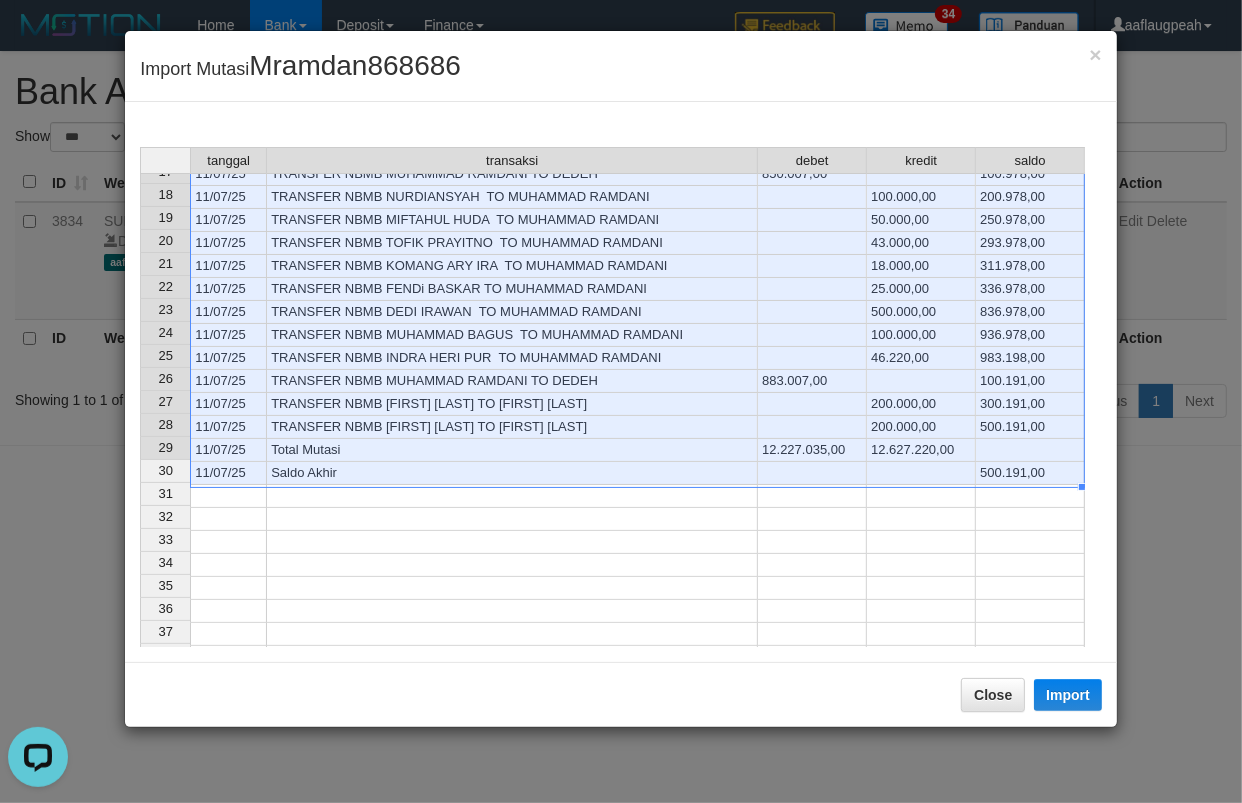 click on "Close
Import" at bounding box center [621, 694] 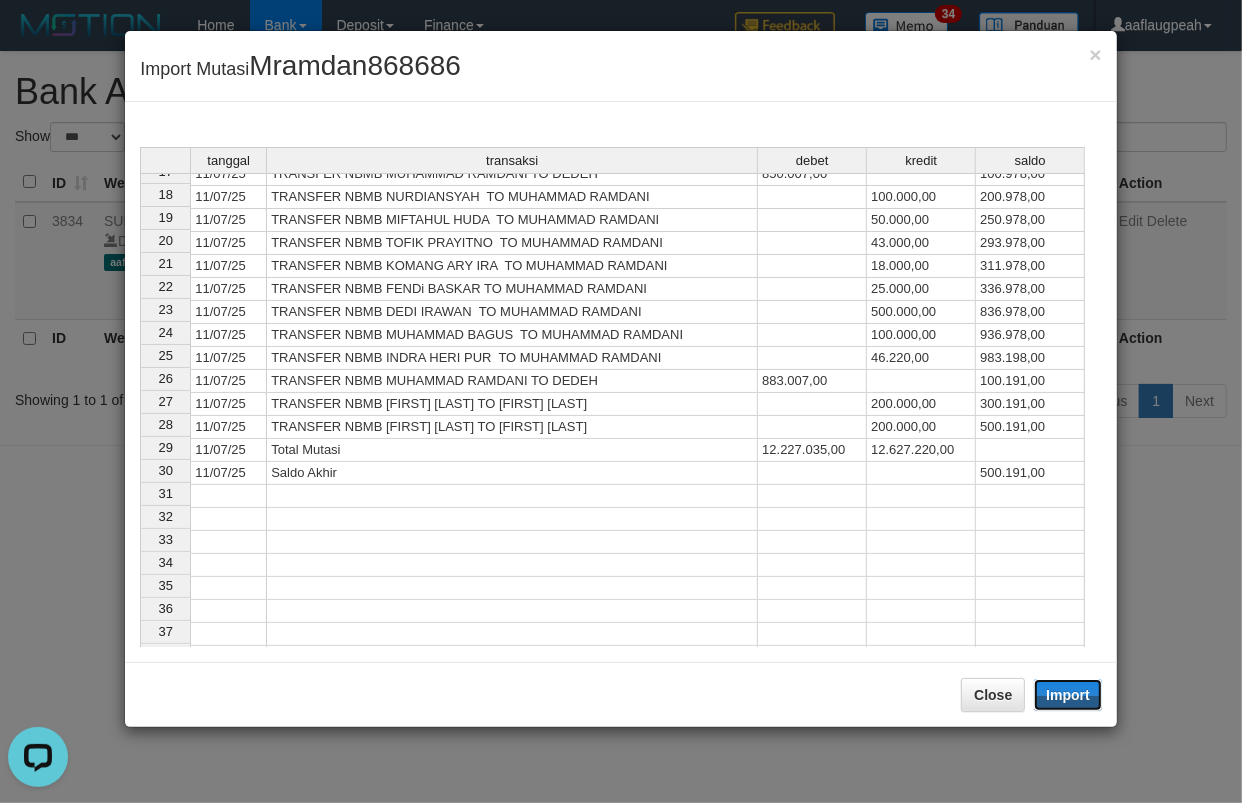 drag, startPoint x: 1084, startPoint y: 703, endPoint x: 1237, endPoint y: 690, distance: 153.5513 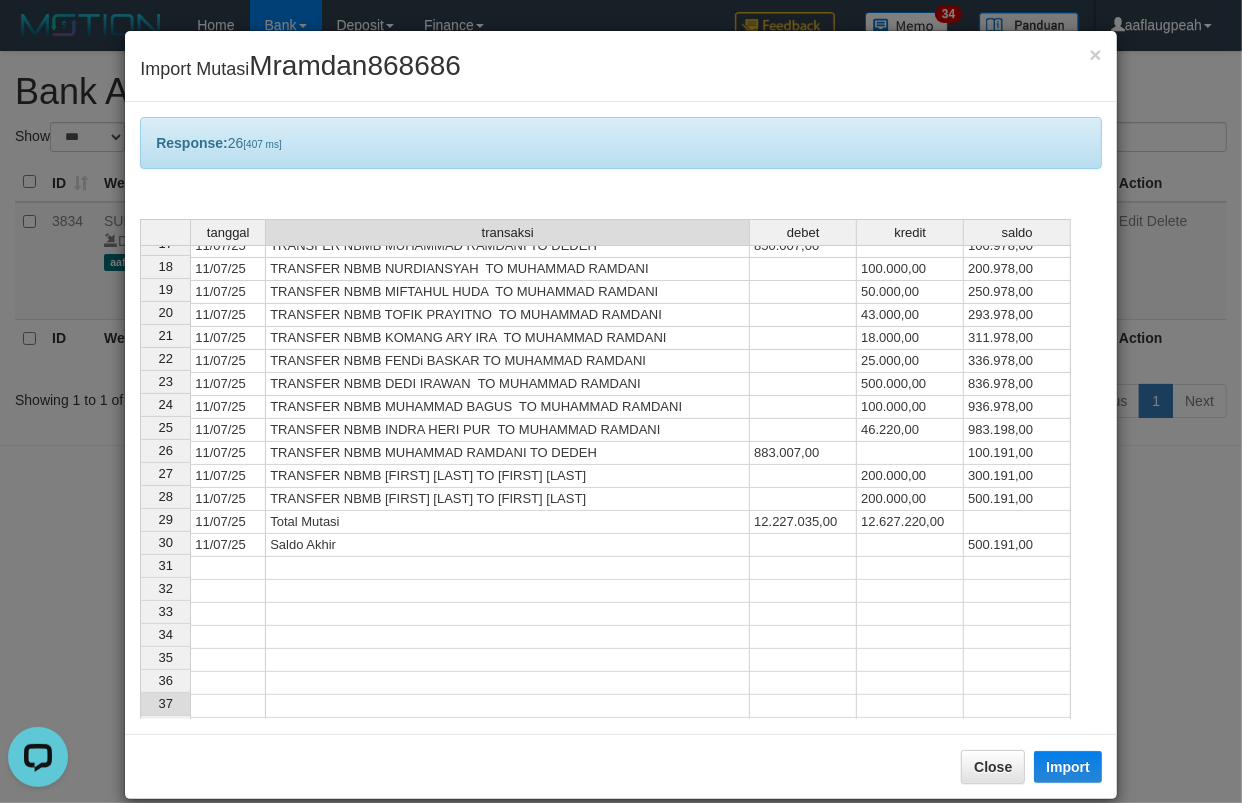 drag, startPoint x: 708, startPoint y: 702, endPoint x: 1237, endPoint y: 496, distance: 567.69446 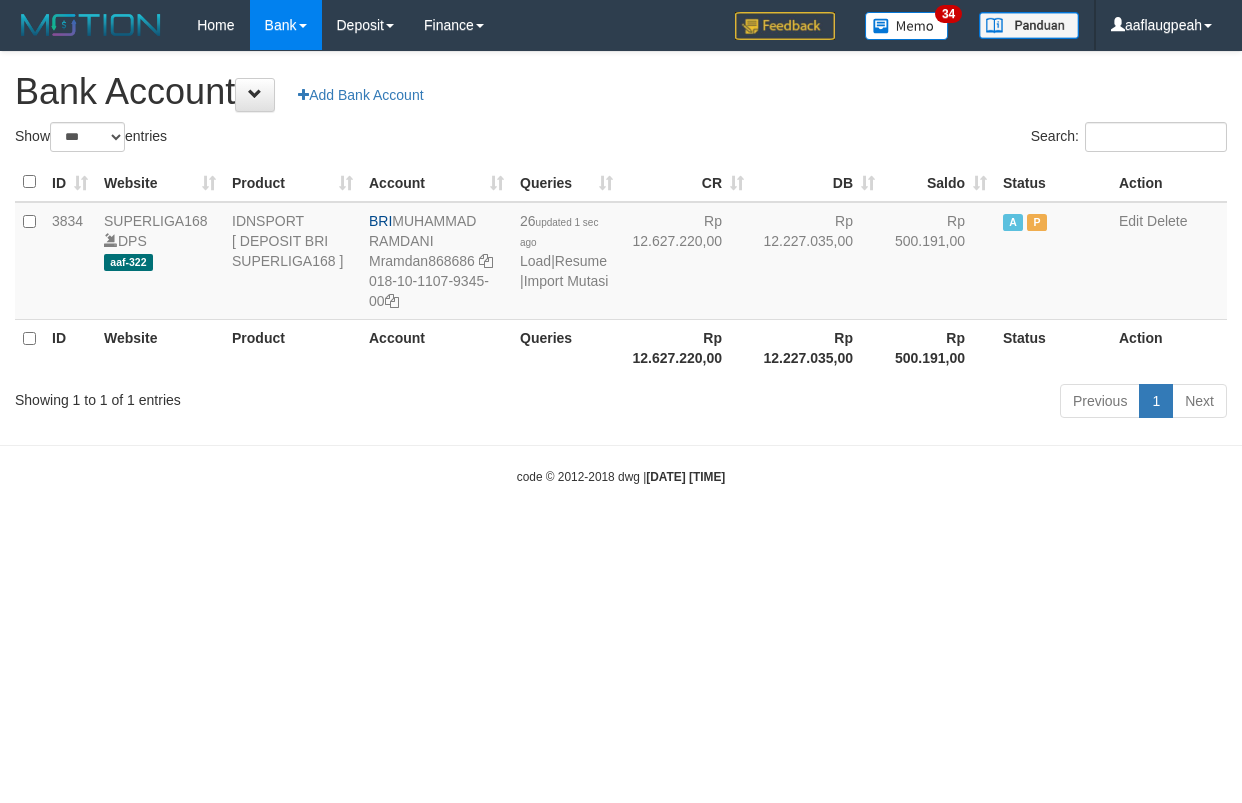select on "***" 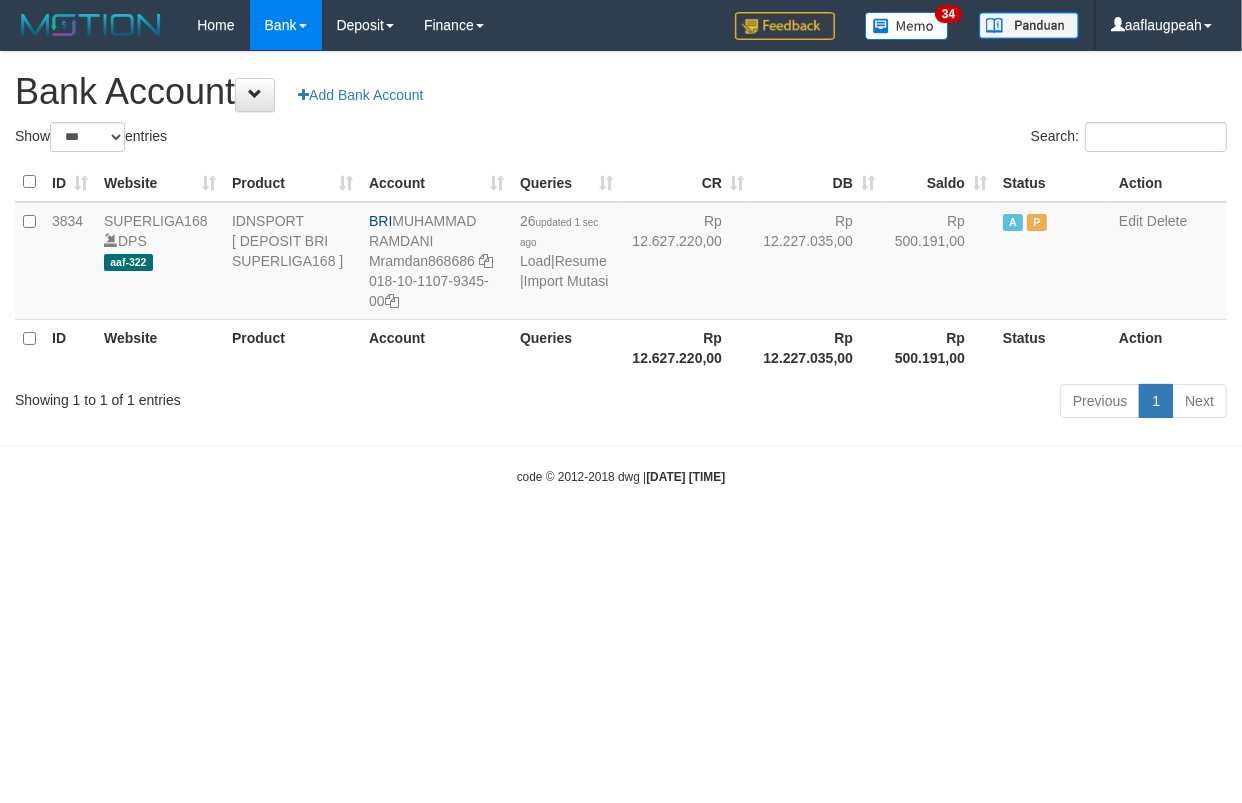click on "Toggle navigation
Home
Bank
Account List
Load
By Website
Group
[ISPORT]													SUPERLIGA168
By Load Group (DPS)" at bounding box center [621, 268] 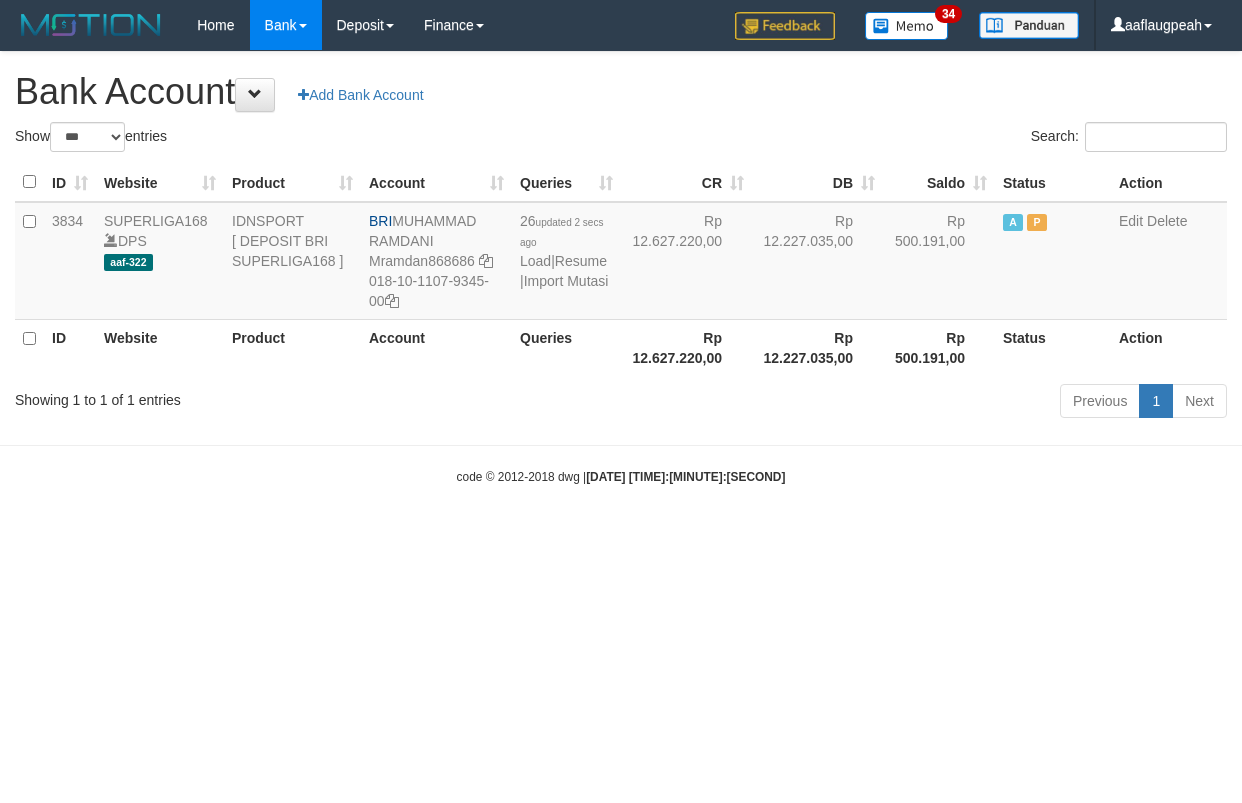 select on "***" 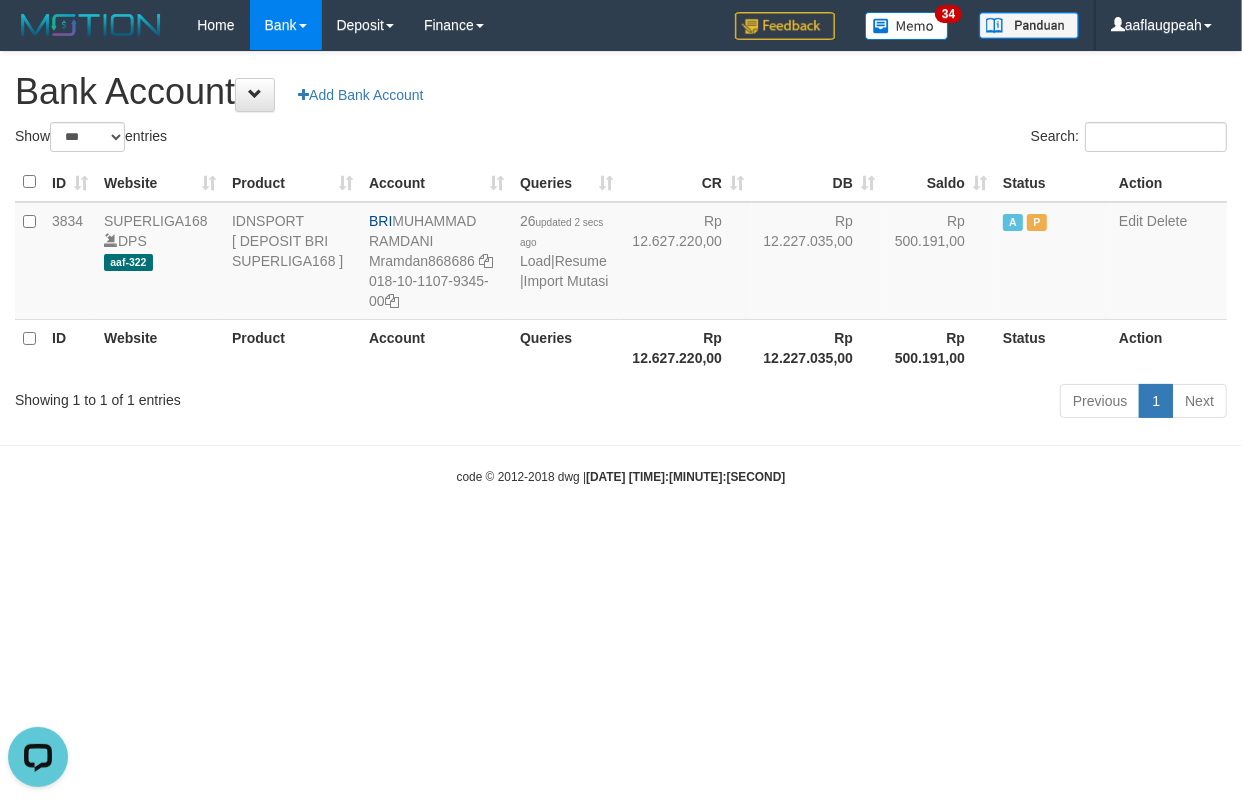 scroll, scrollTop: 0, scrollLeft: 0, axis: both 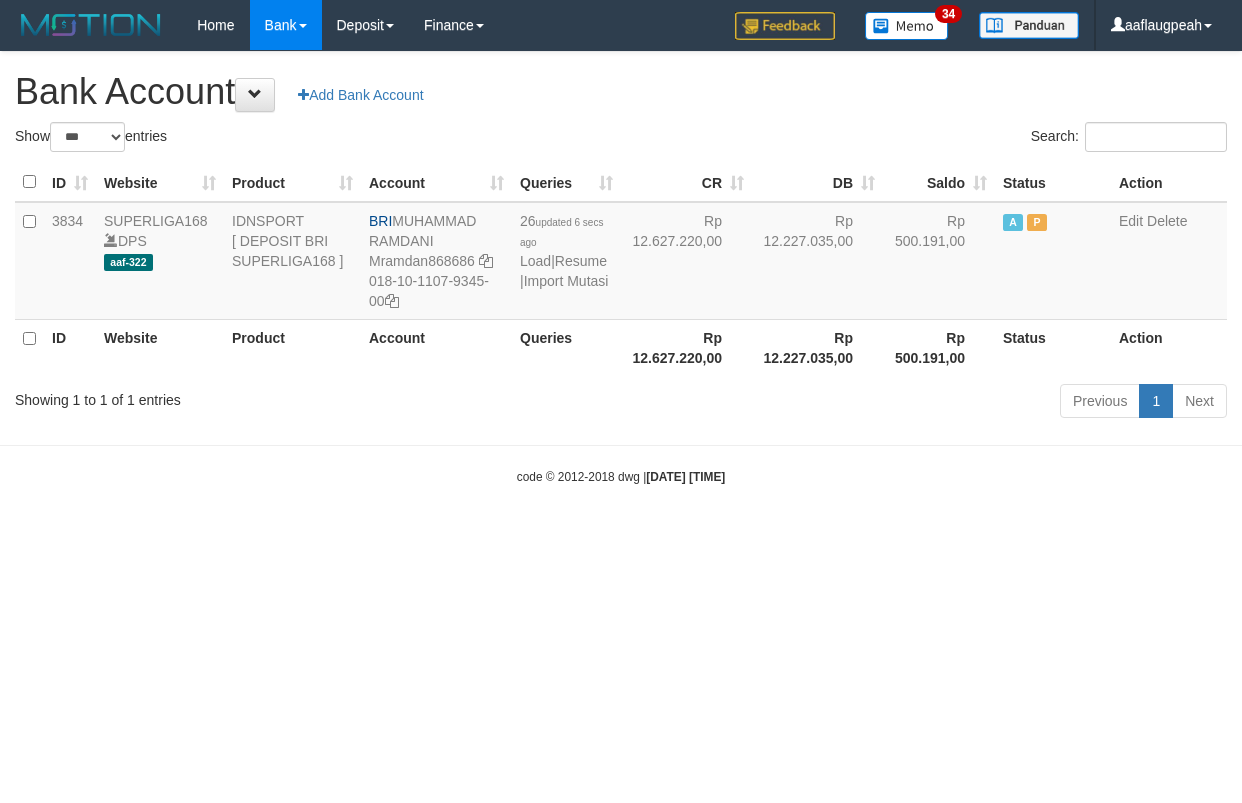 select on "***" 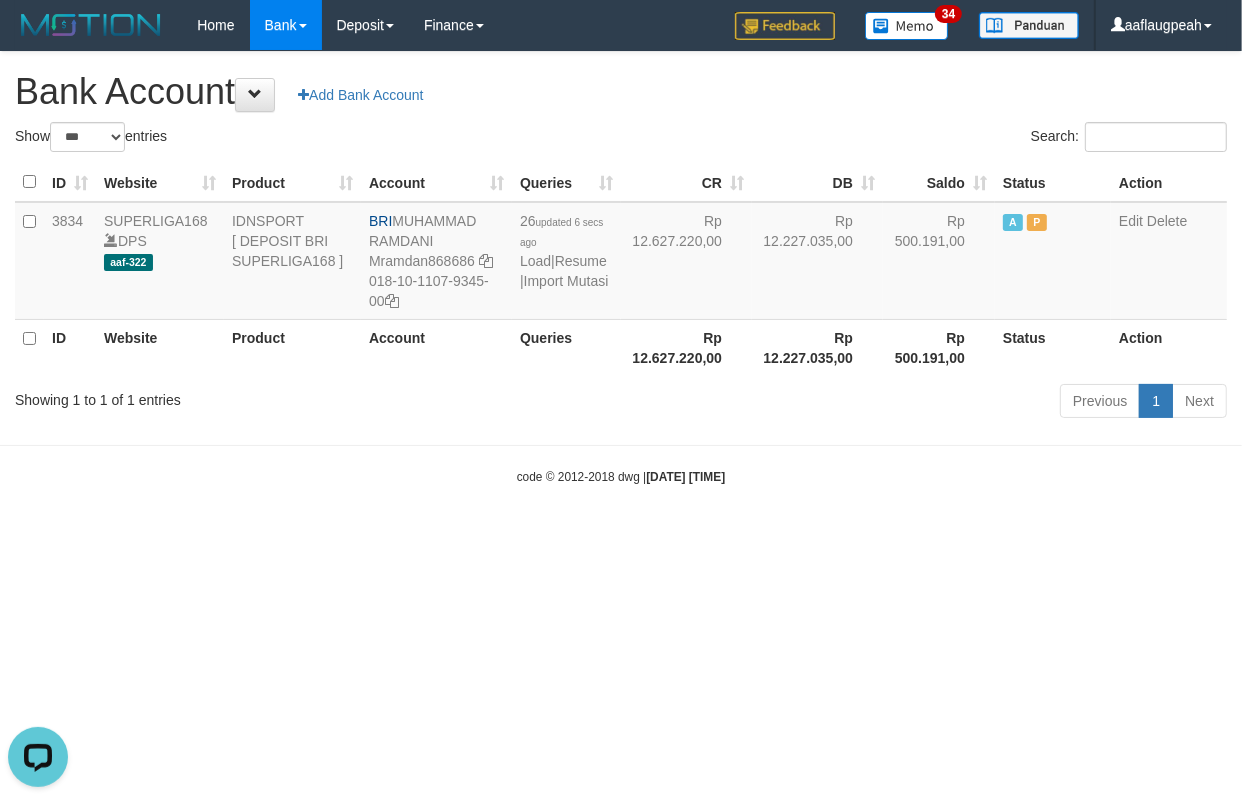 scroll, scrollTop: 0, scrollLeft: 0, axis: both 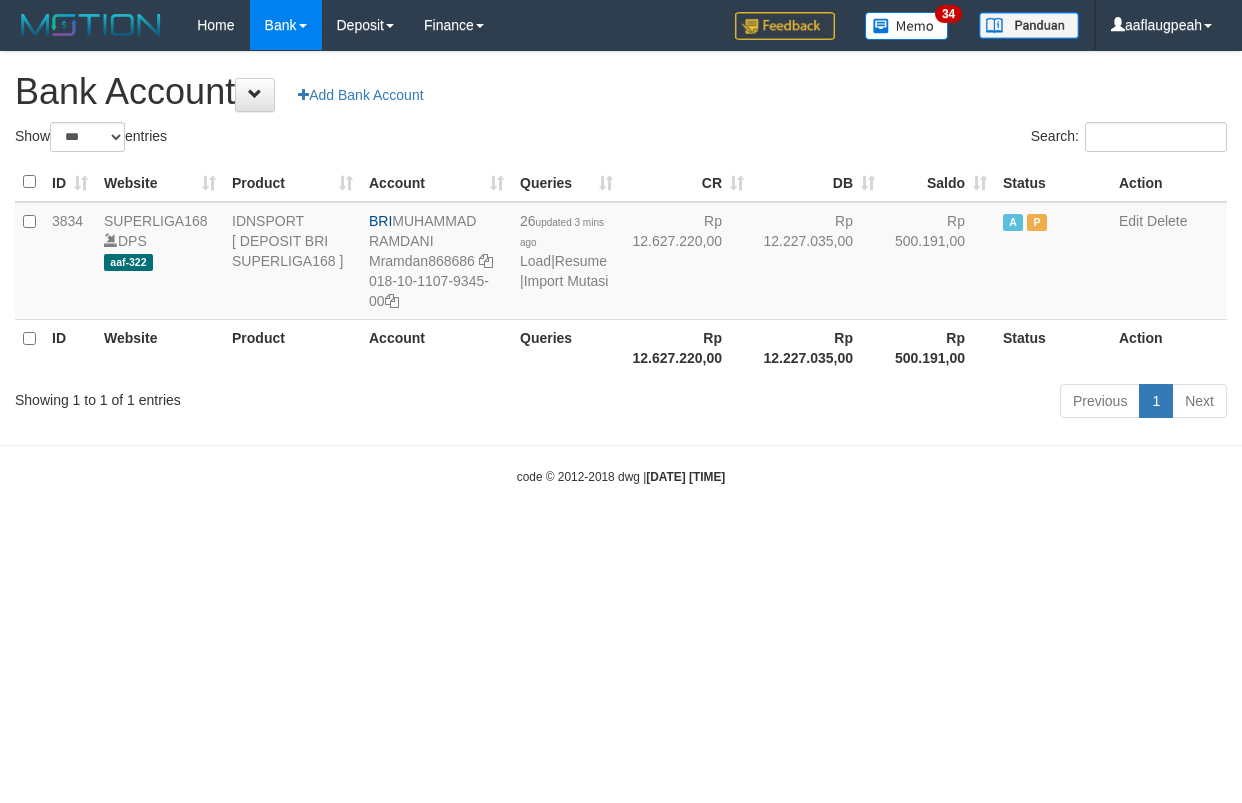 select on "***" 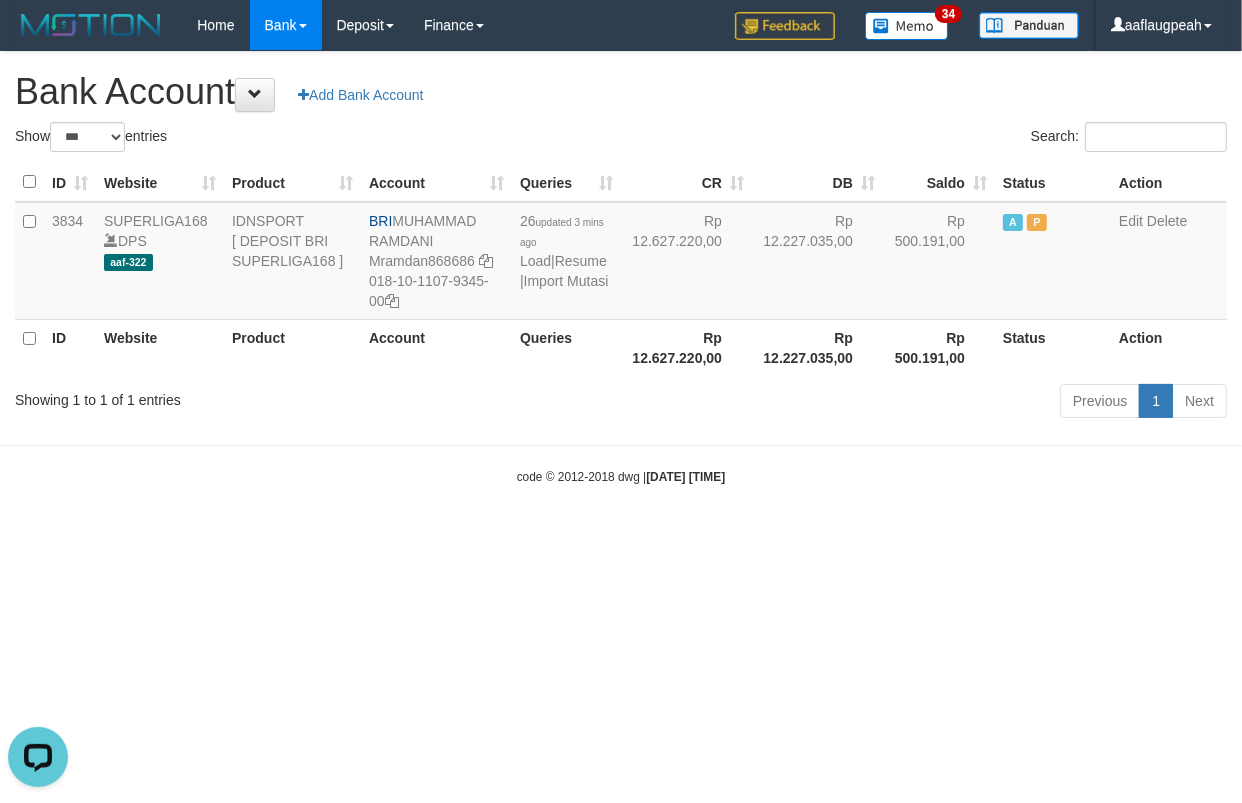 scroll, scrollTop: 0, scrollLeft: 0, axis: both 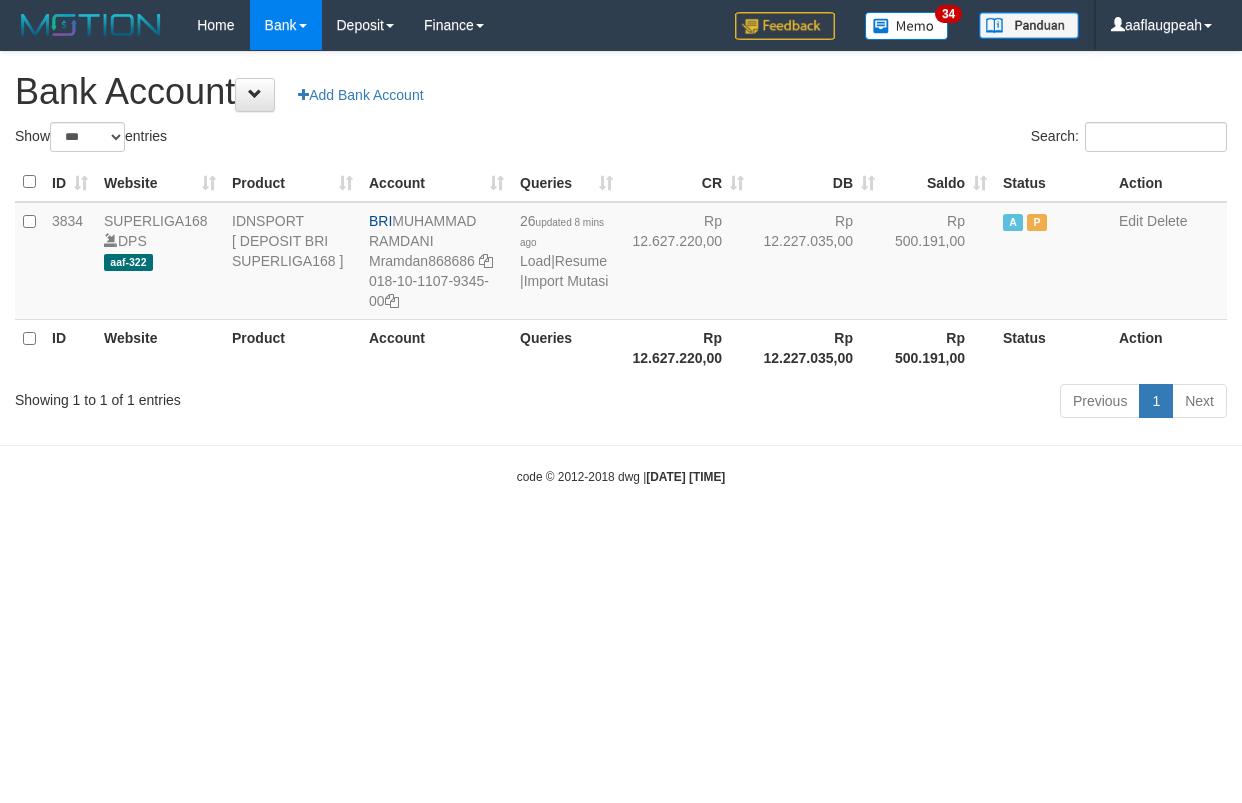 select on "***" 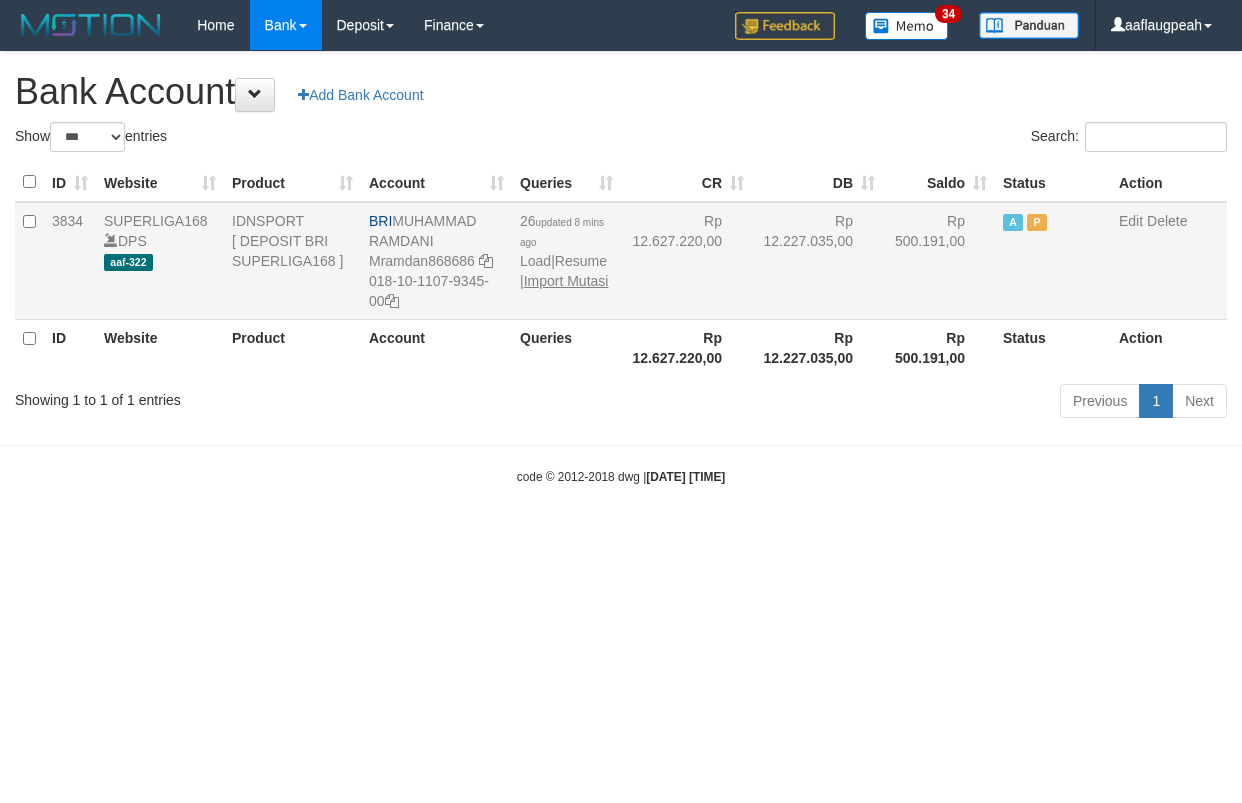 scroll, scrollTop: 0, scrollLeft: 0, axis: both 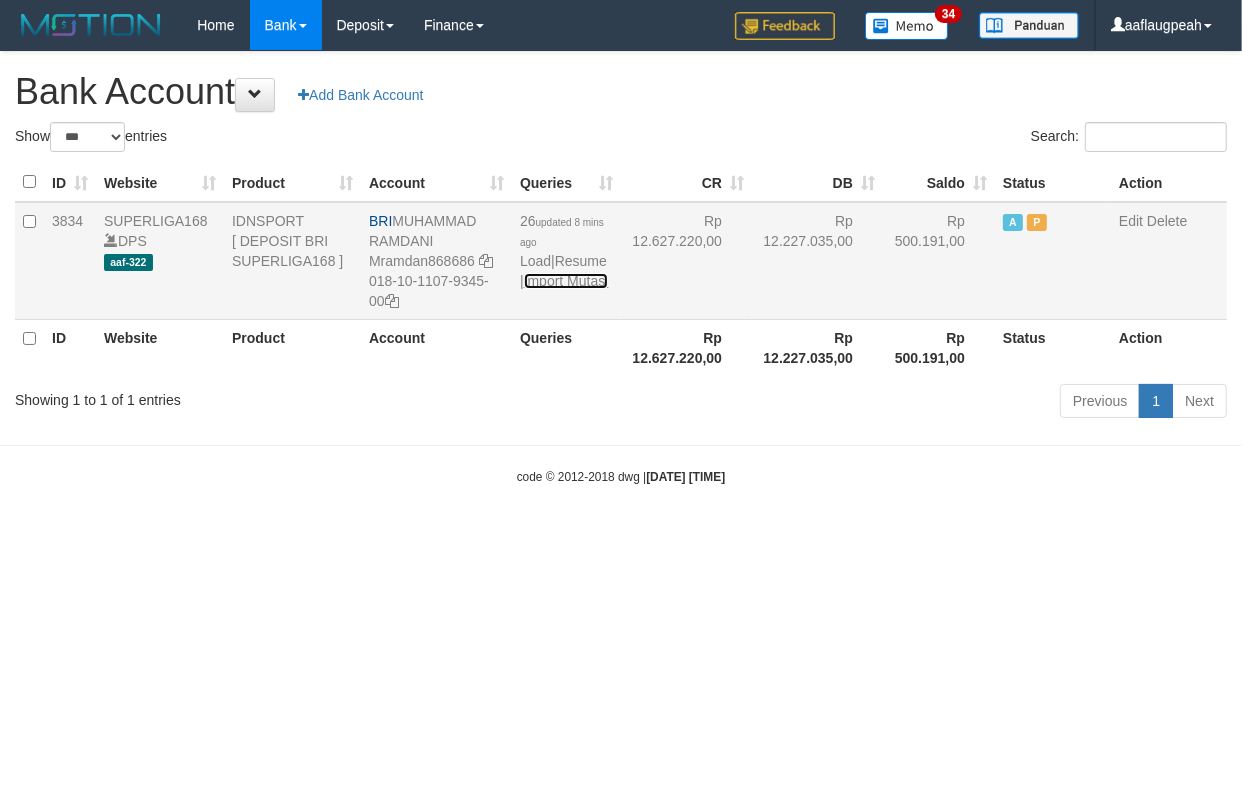 click on "Import Mutasi" at bounding box center [566, 281] 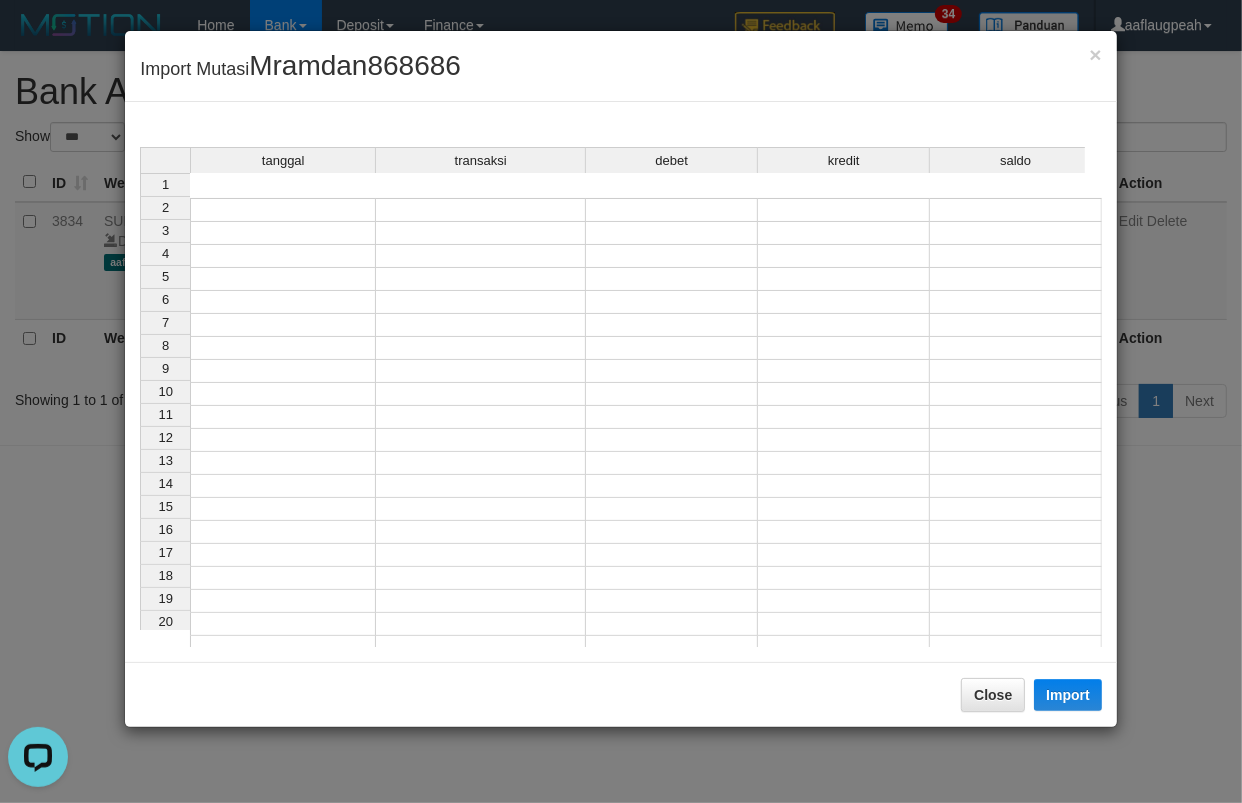 scroll, scrollTop: 0, scrollLeft: 0, axis: both 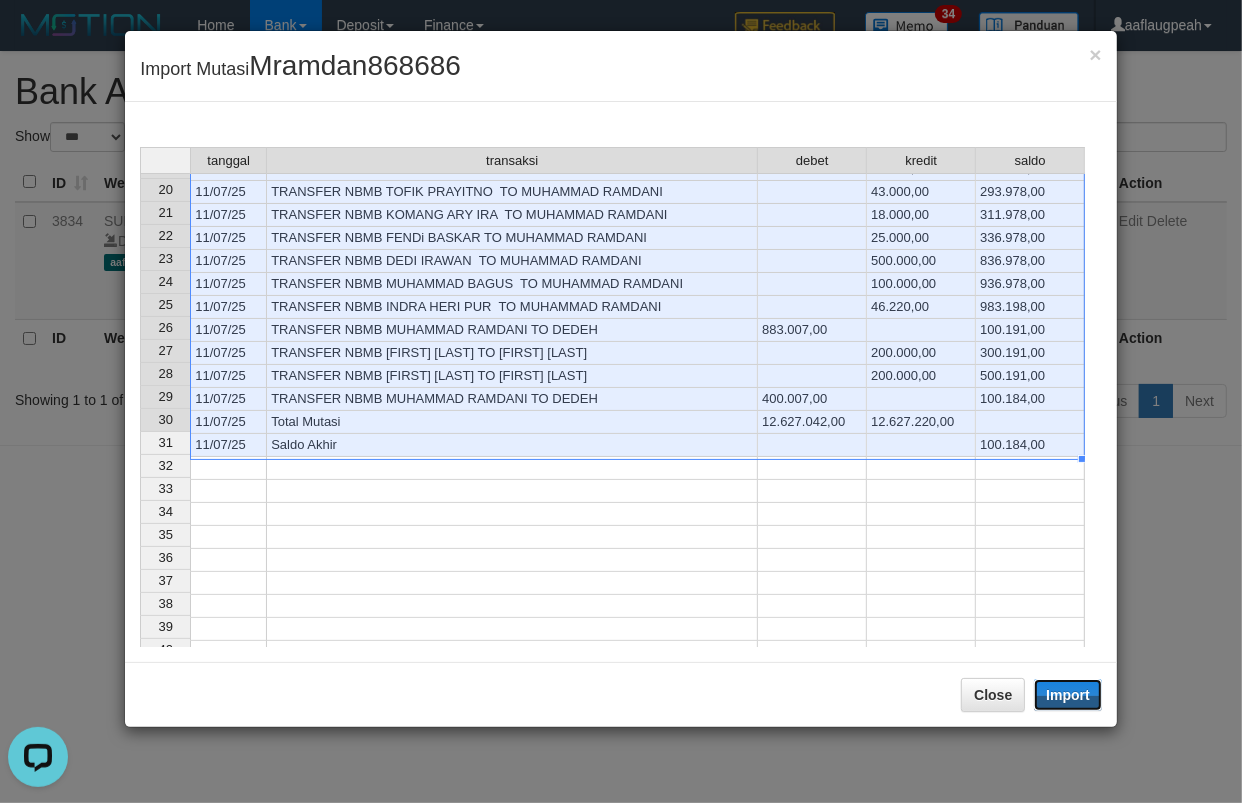 drag, startPoint x: 1072, startPoint y: 691, endPoint x: 1116, endPoint y: 682, distance: 44.911022 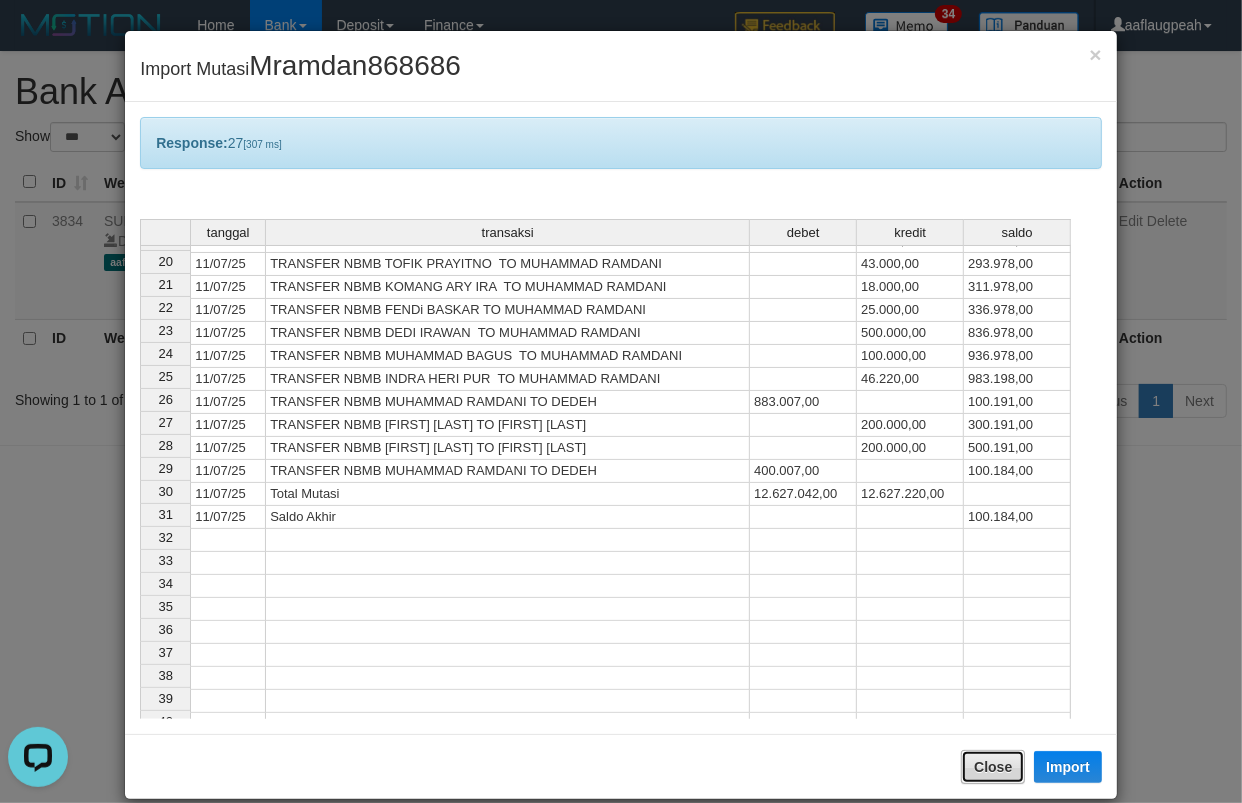 click on "Close" at bounding box center (993, 767) 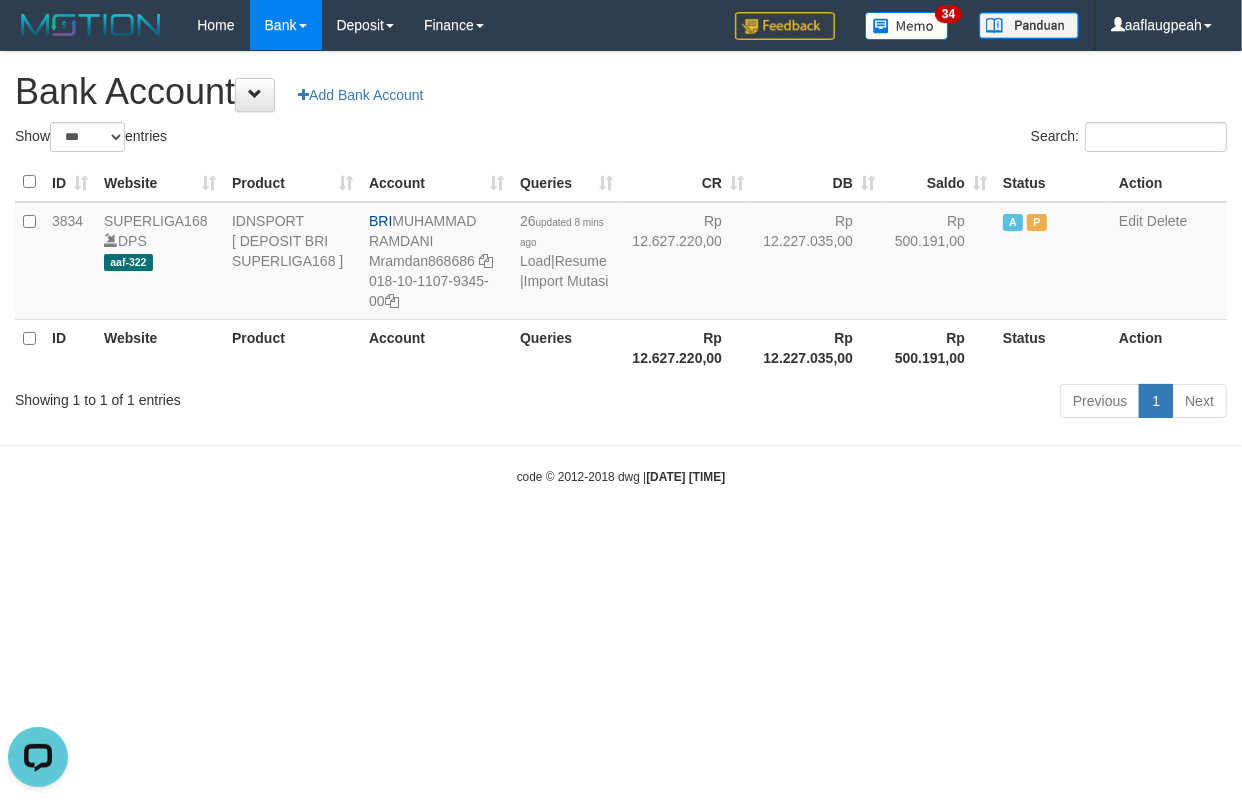 click on "Toggle navigation
Home
Bank
Account List
Load
By Website
Group
[ISPORT]													SUPERLIGA168
By Load Group (DPS)" at bounding box center (621, 268) 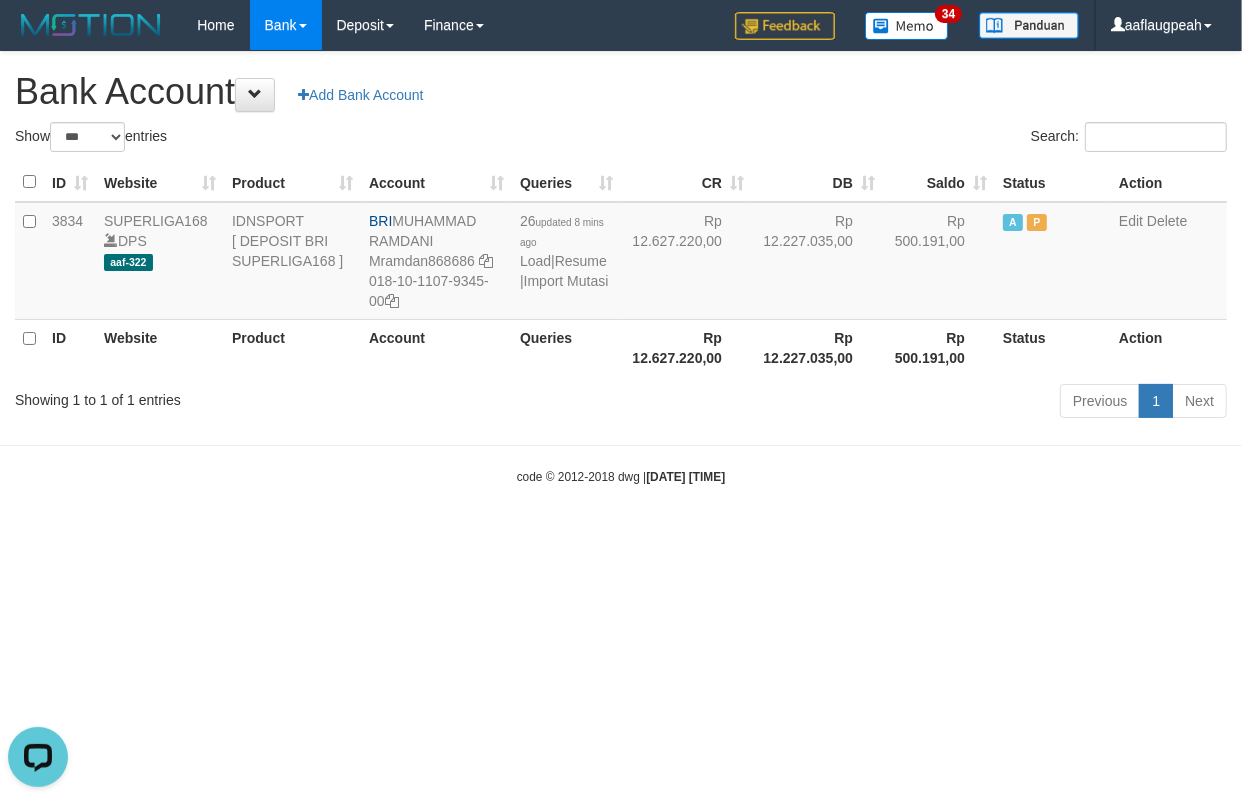 click on "Toggle navigation
Home
Bank
Account List
Load
By Website
Group
[ISPORT]													SUPERLIGA168
By Load Group (DPS)" at bounding box center (621, 268) 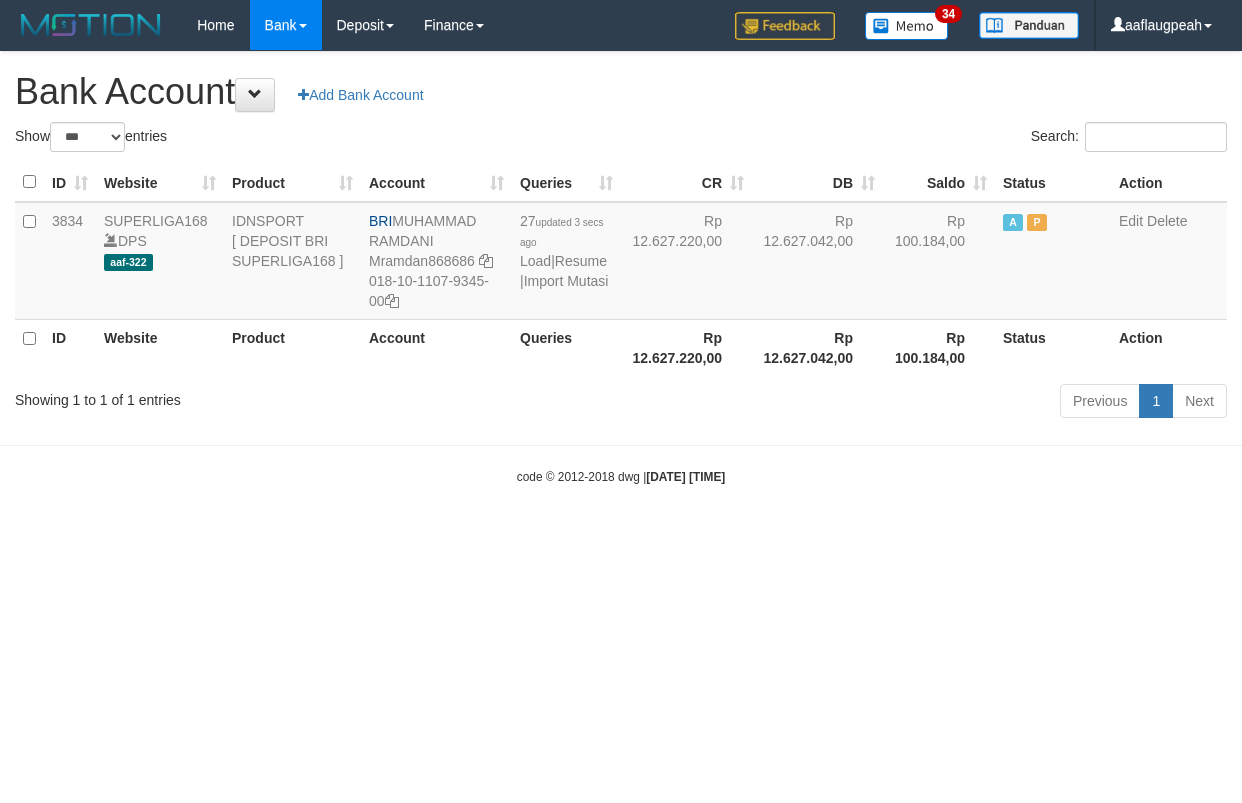 select on "***" 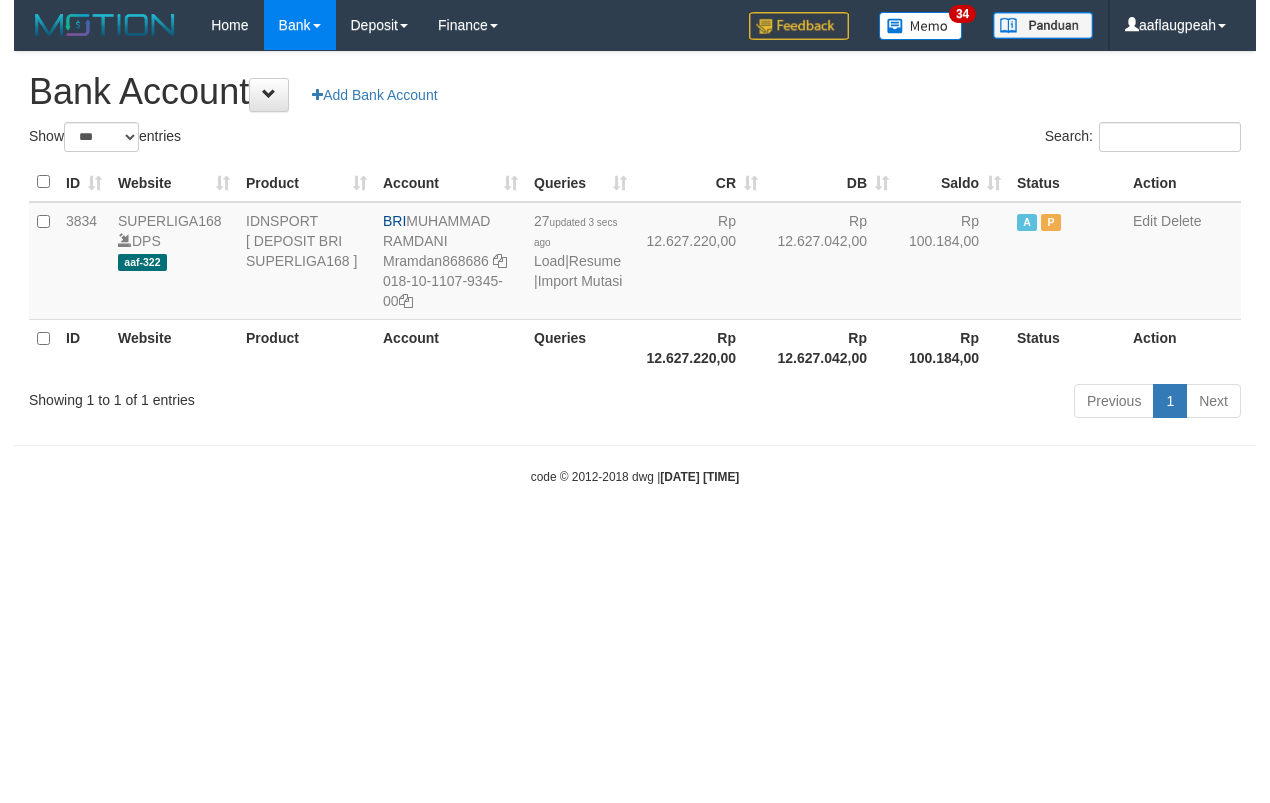 scroll, scrollTop: 0, scrollLeft: 0, axis: both 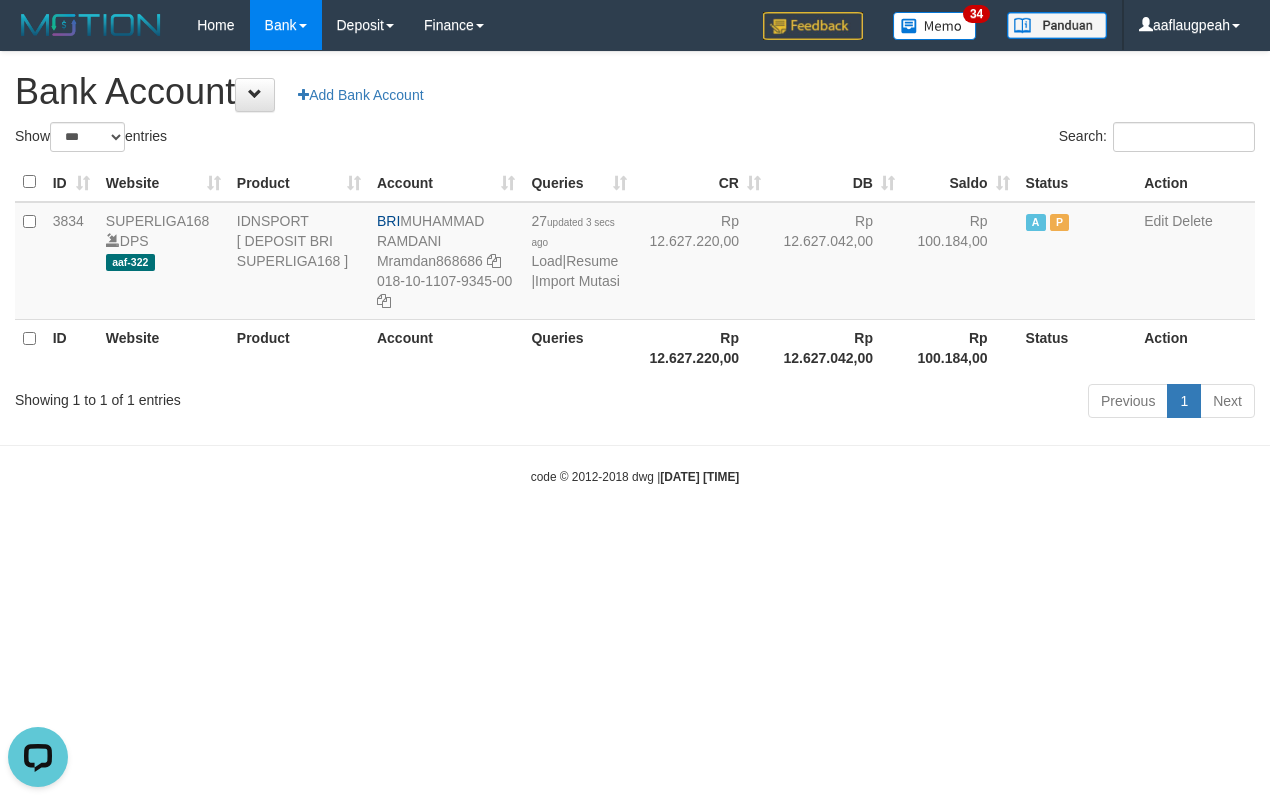 click on "Toggle navigation
Home
Bank
Account List
Load
By Website
Group
[ISPORT]													SUPERLIGA168
By Load Group (DPS)" at bounding box center (635, 268) 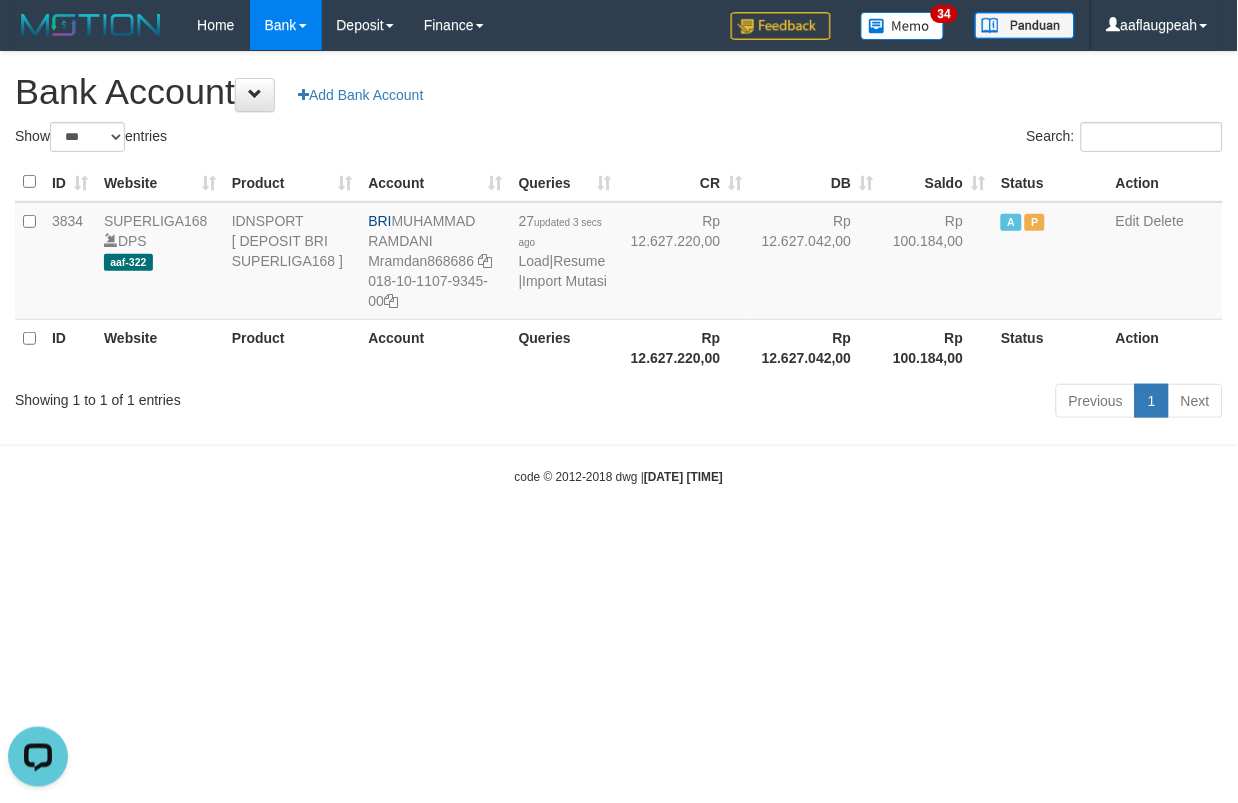 drag, startPoint x: 967, startPoint y: 656, endPoint x: 1013, endPoint y: 674, distance: 49.396355 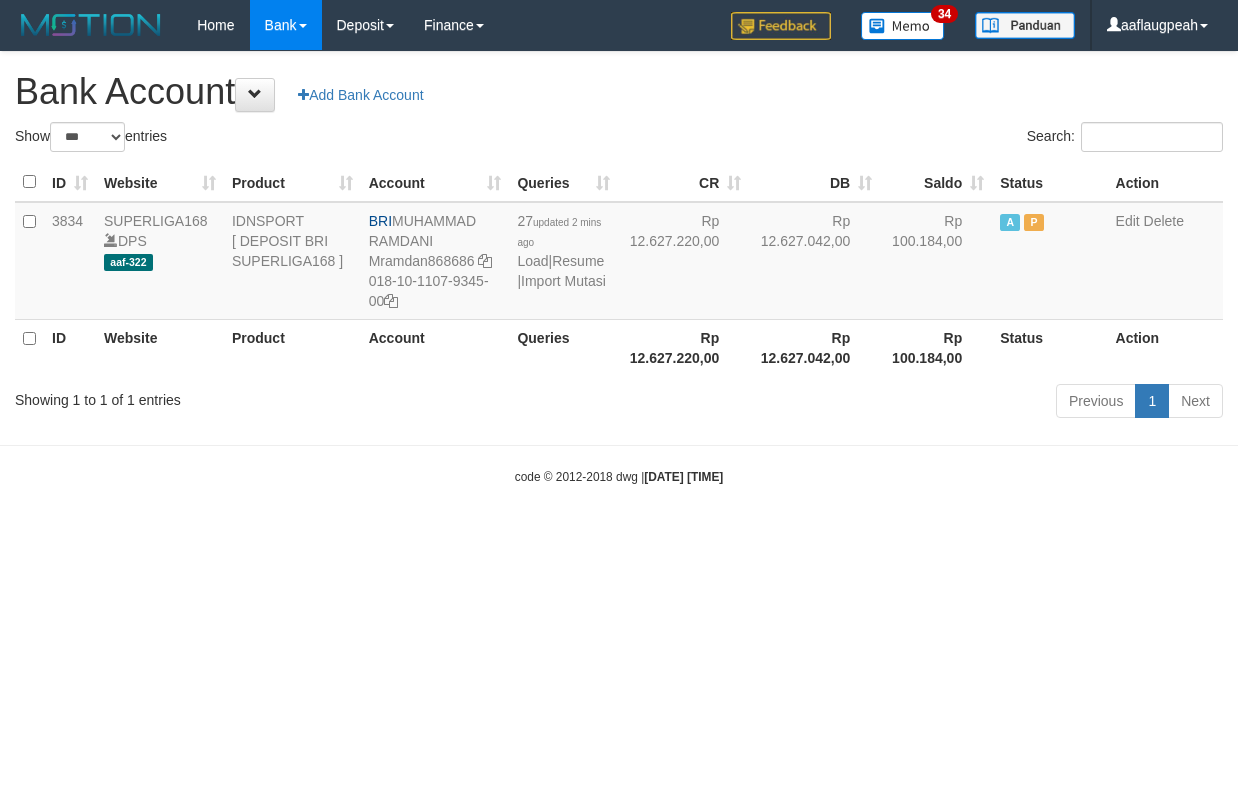 select on "***" 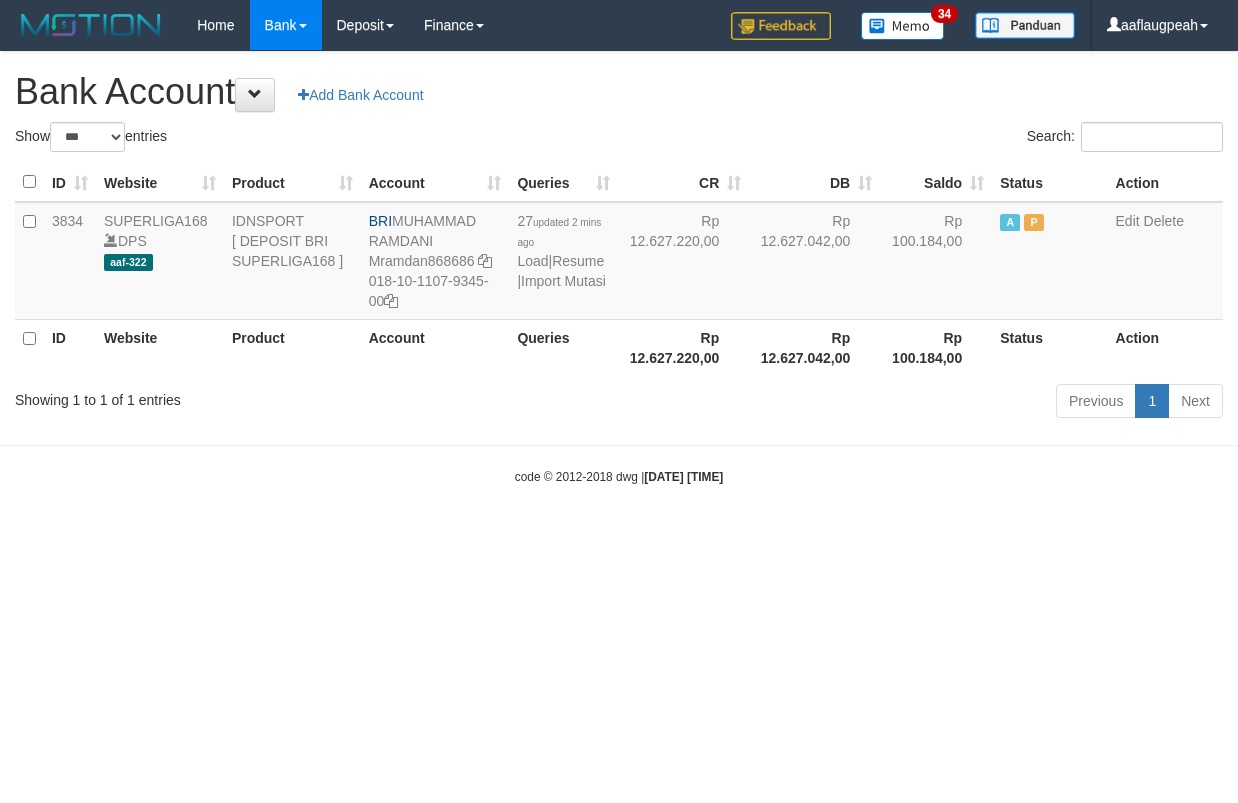 scroll, scrollTop: 0, scrollLeft: 0, axis: both 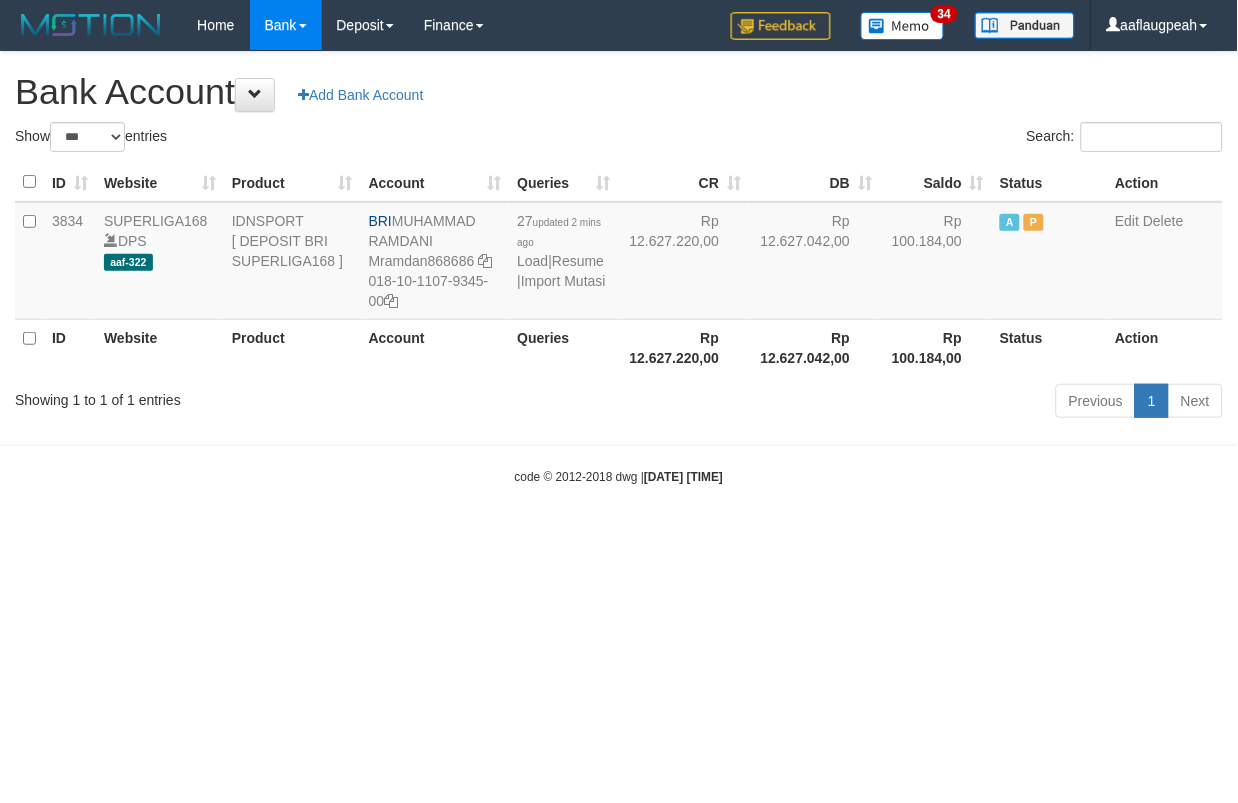 click on "Toggle navigation
Home
Bank
Account List
Load
By Website
Group
[ISPORT]													SUPERLIGA168
By Load Group (DPS)" at bounding box center [619, 268] 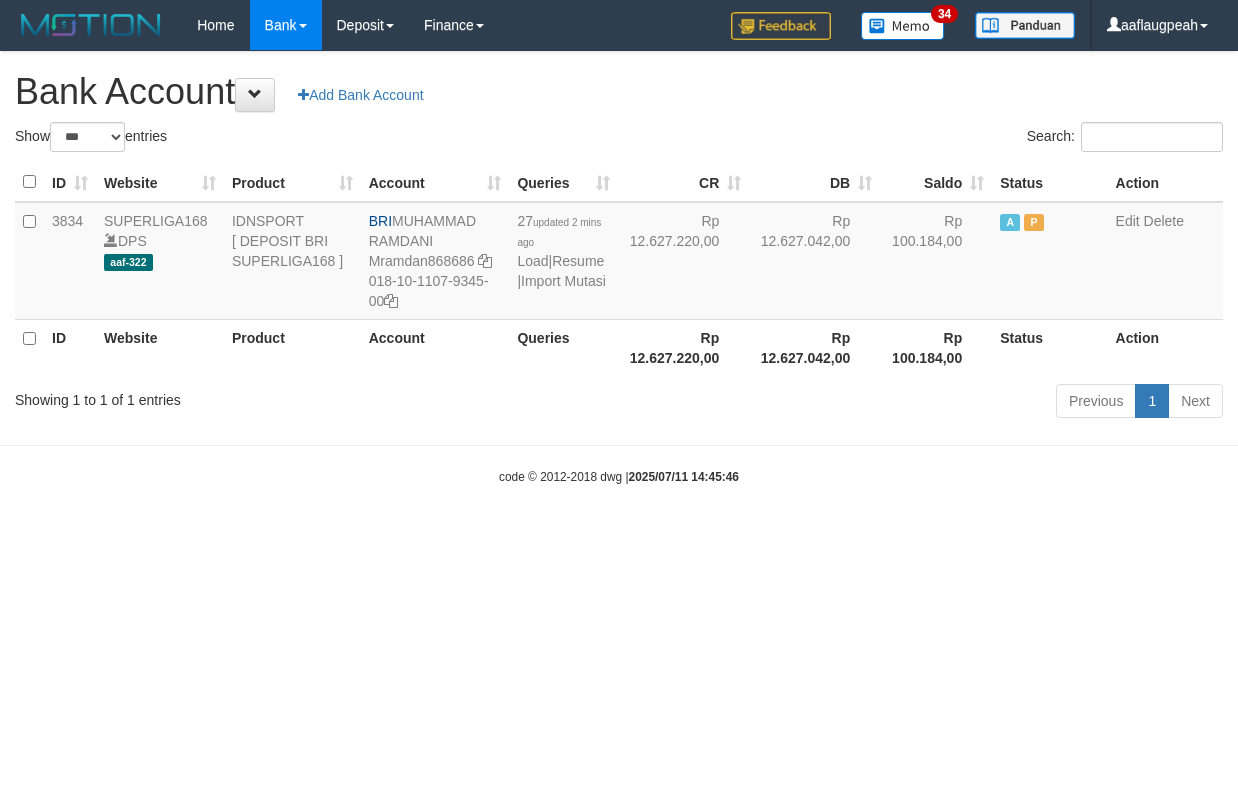 select on "***" 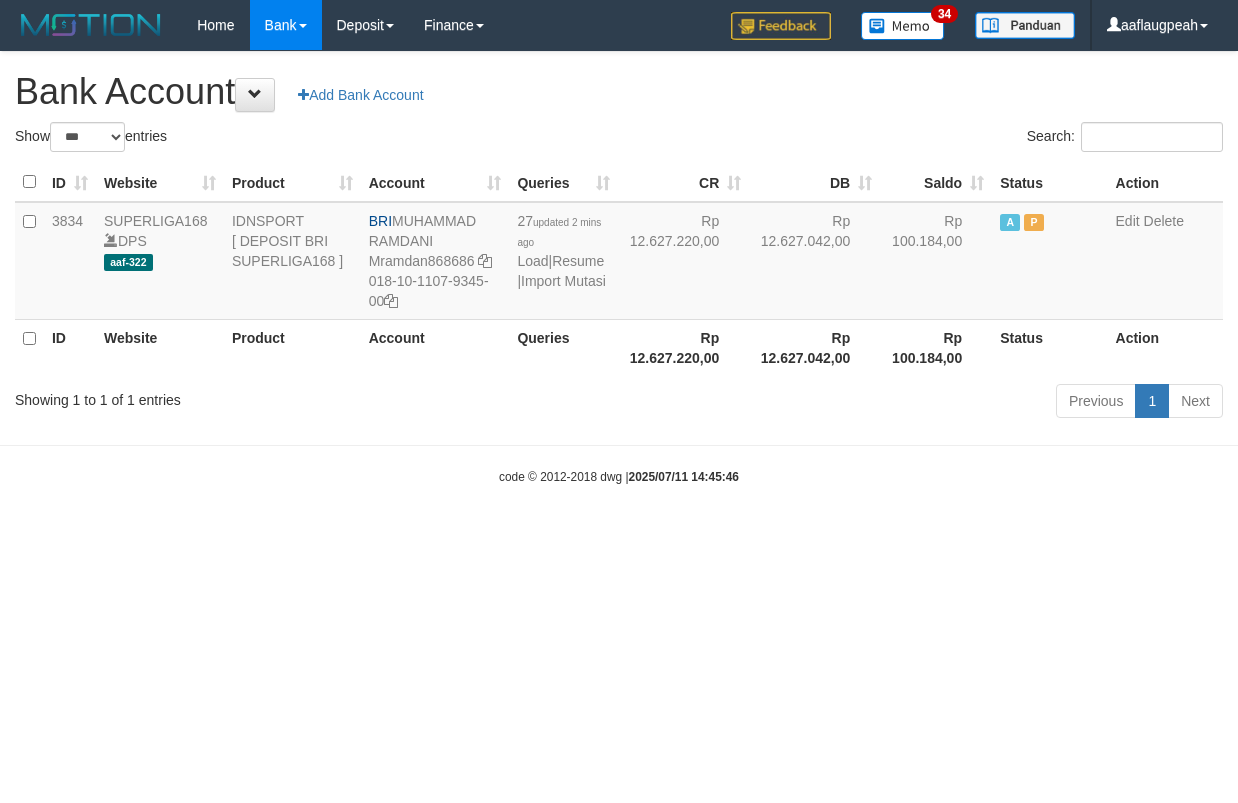 scroll, scrollTop: 0, scrollLeft: 0, axis: both 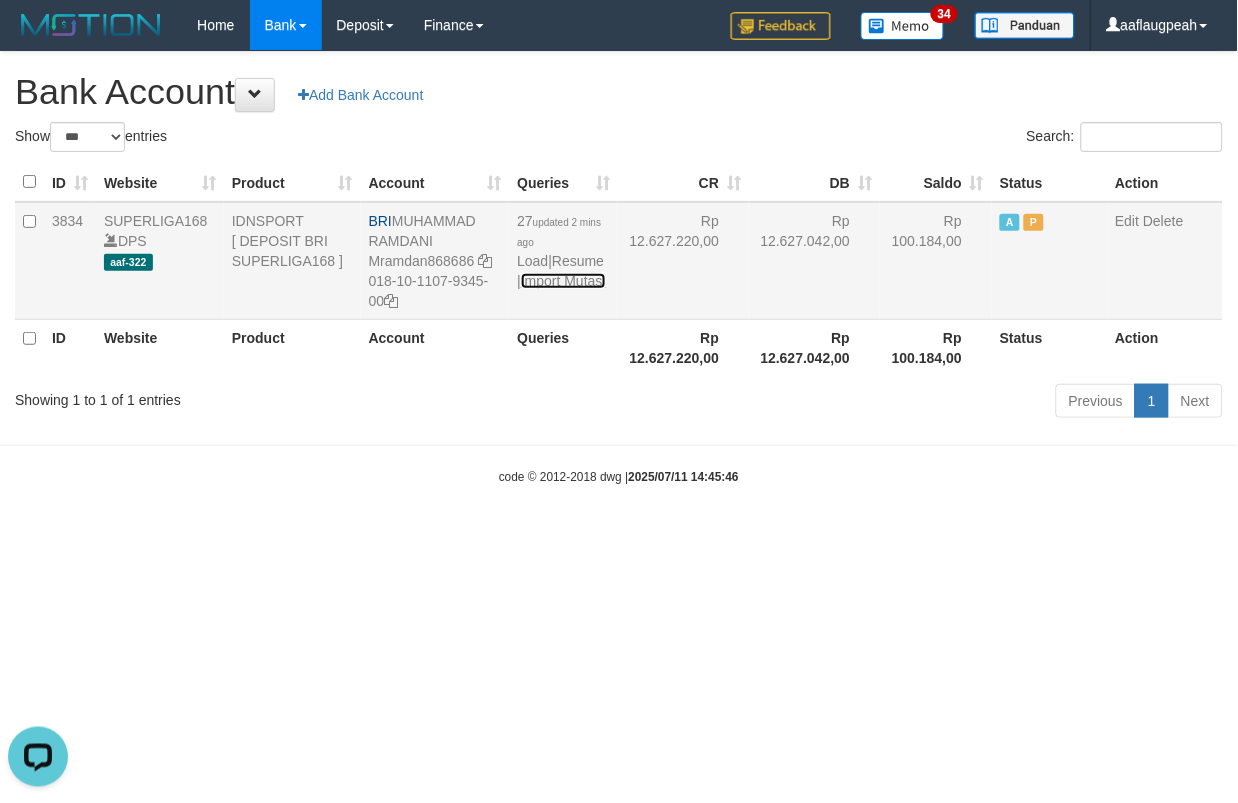 click on "Import Mutasi" at bounding box center [563, 281] 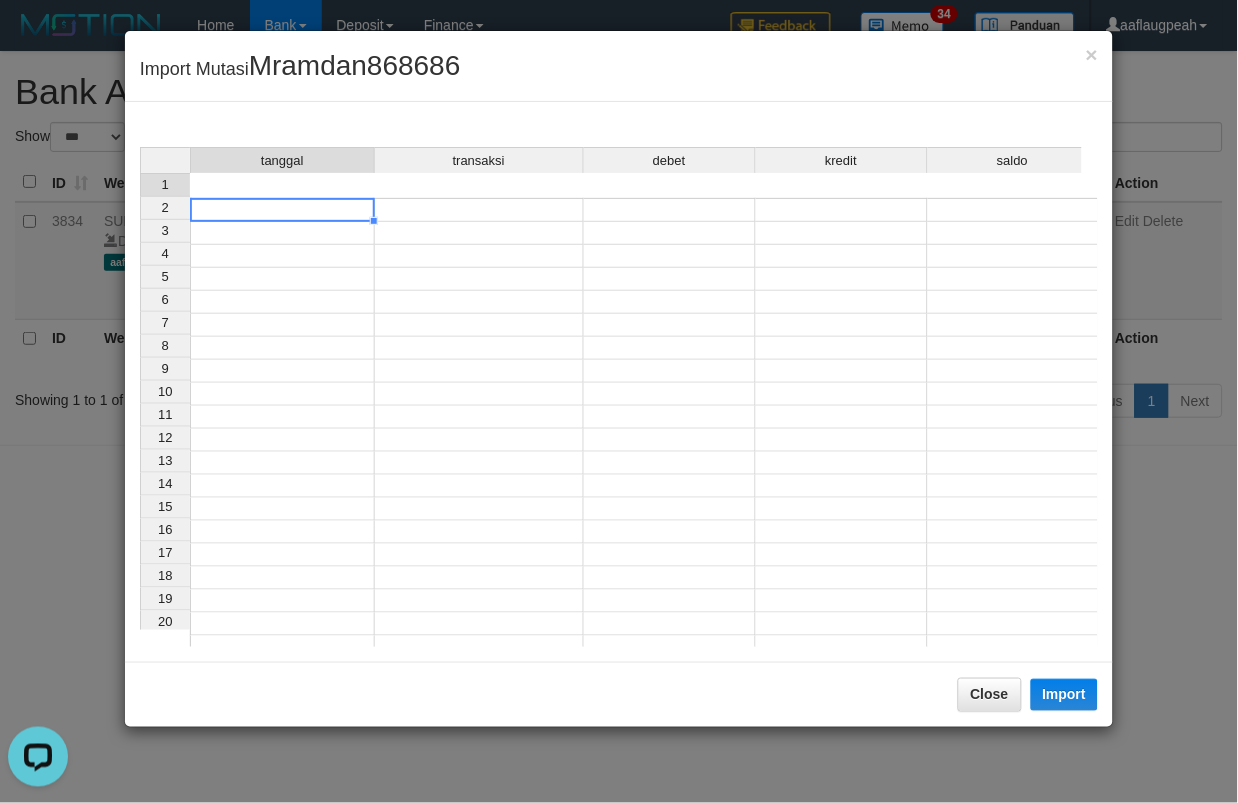 click at bounding box center (282, 210) 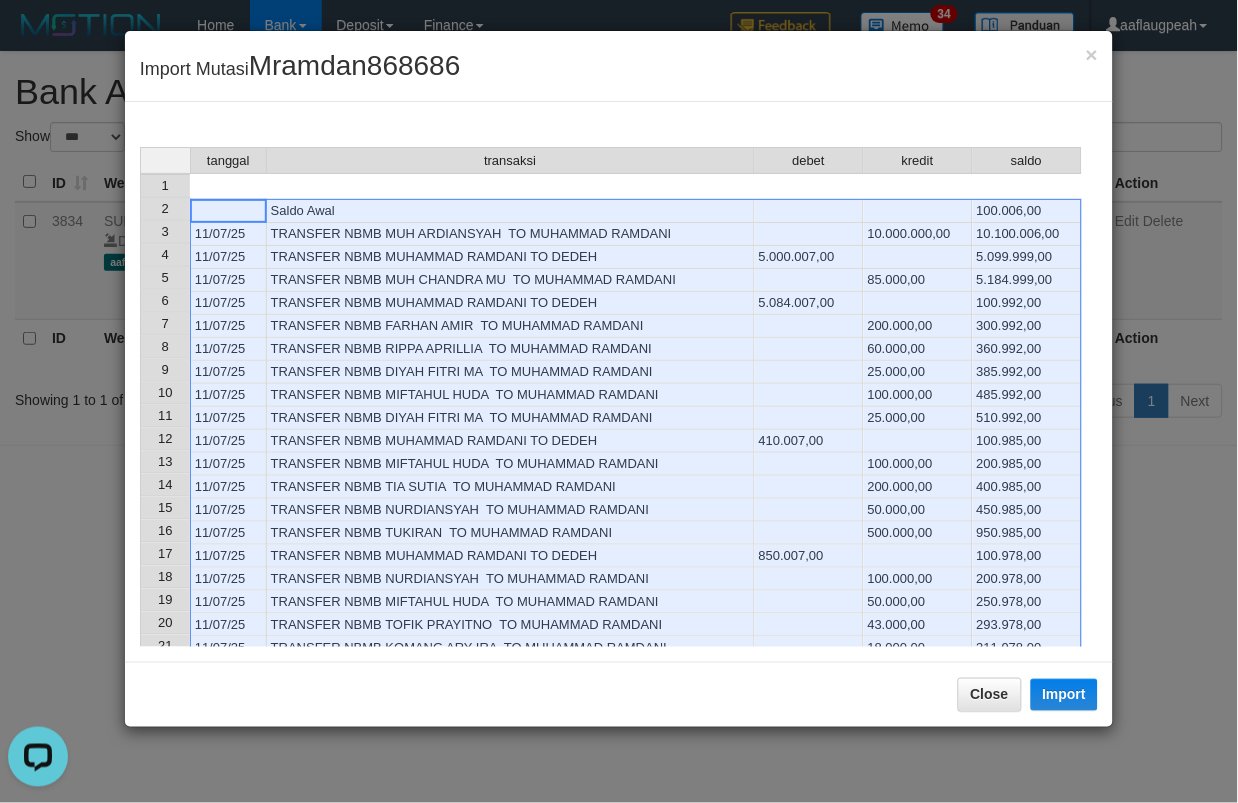 scroll, scrollTop: 327, scrollLeft: 0, axis: vertical 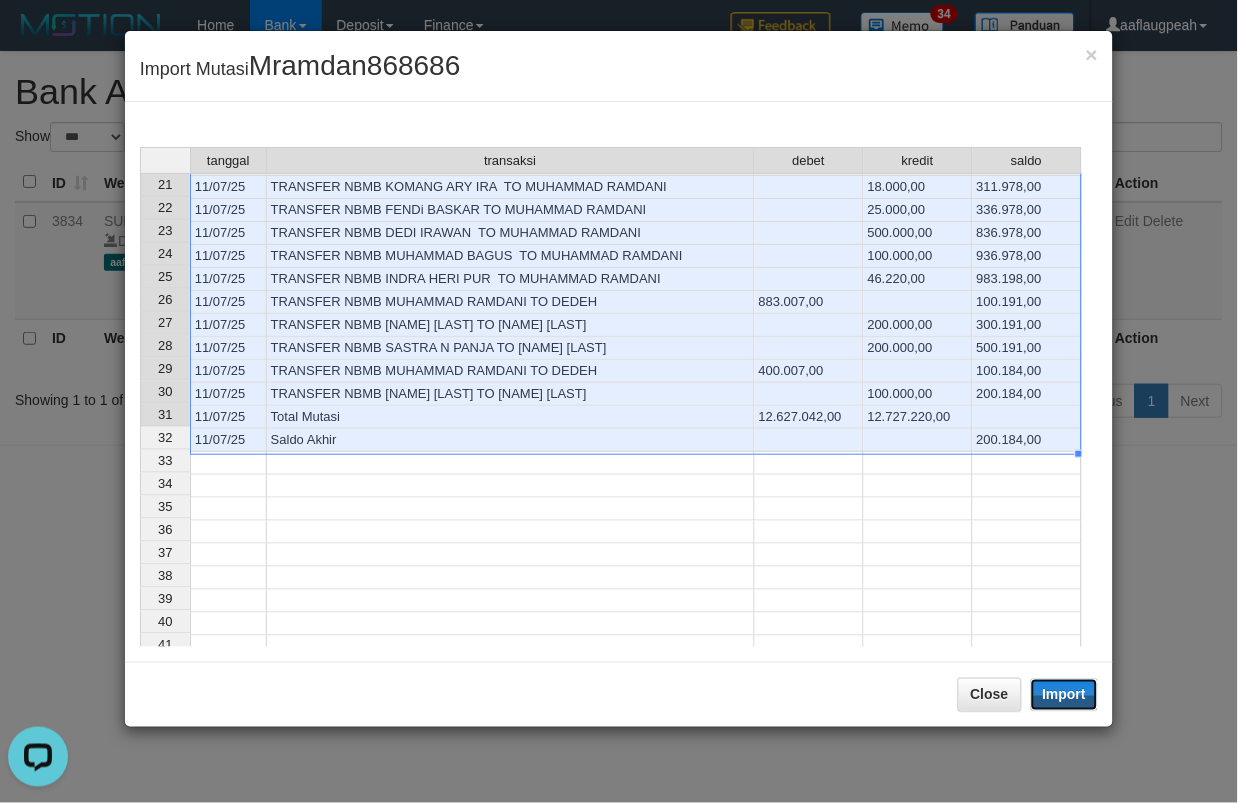 click on "Import" at bounding box center [1065, 695] 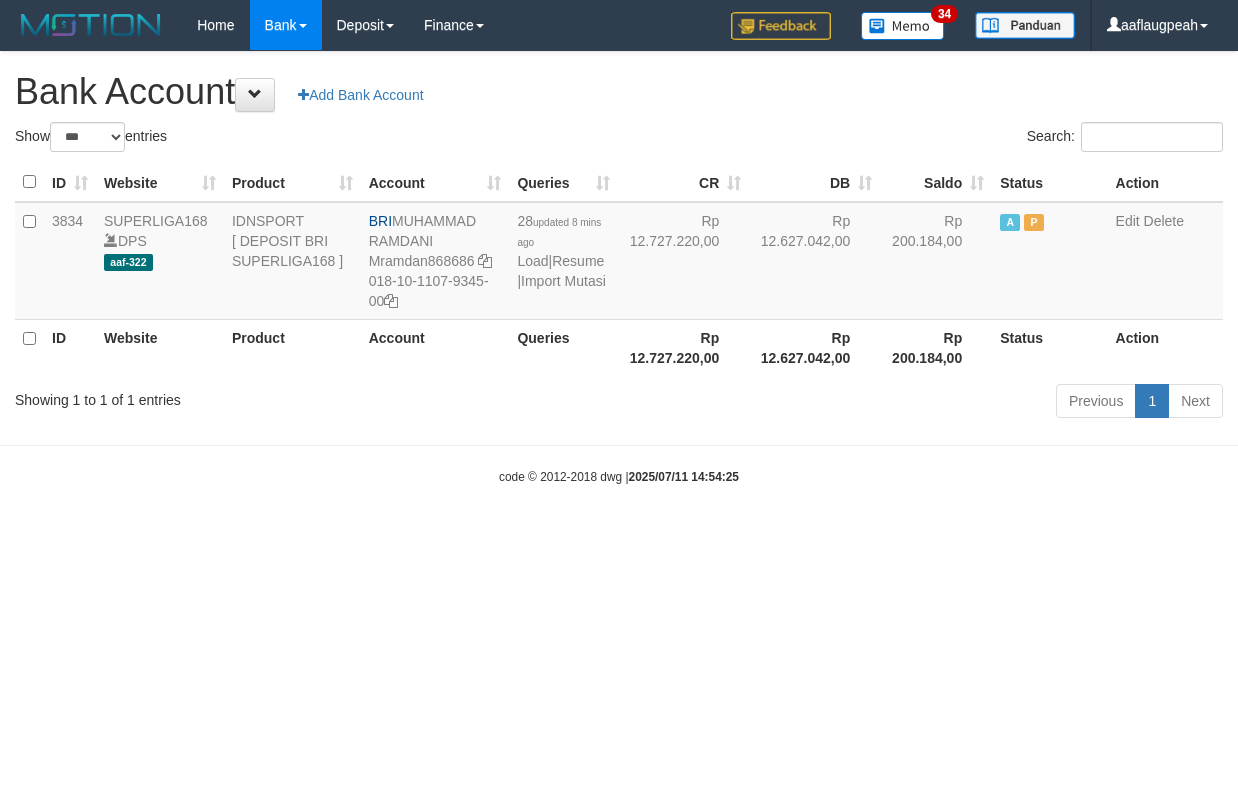 select on "***" 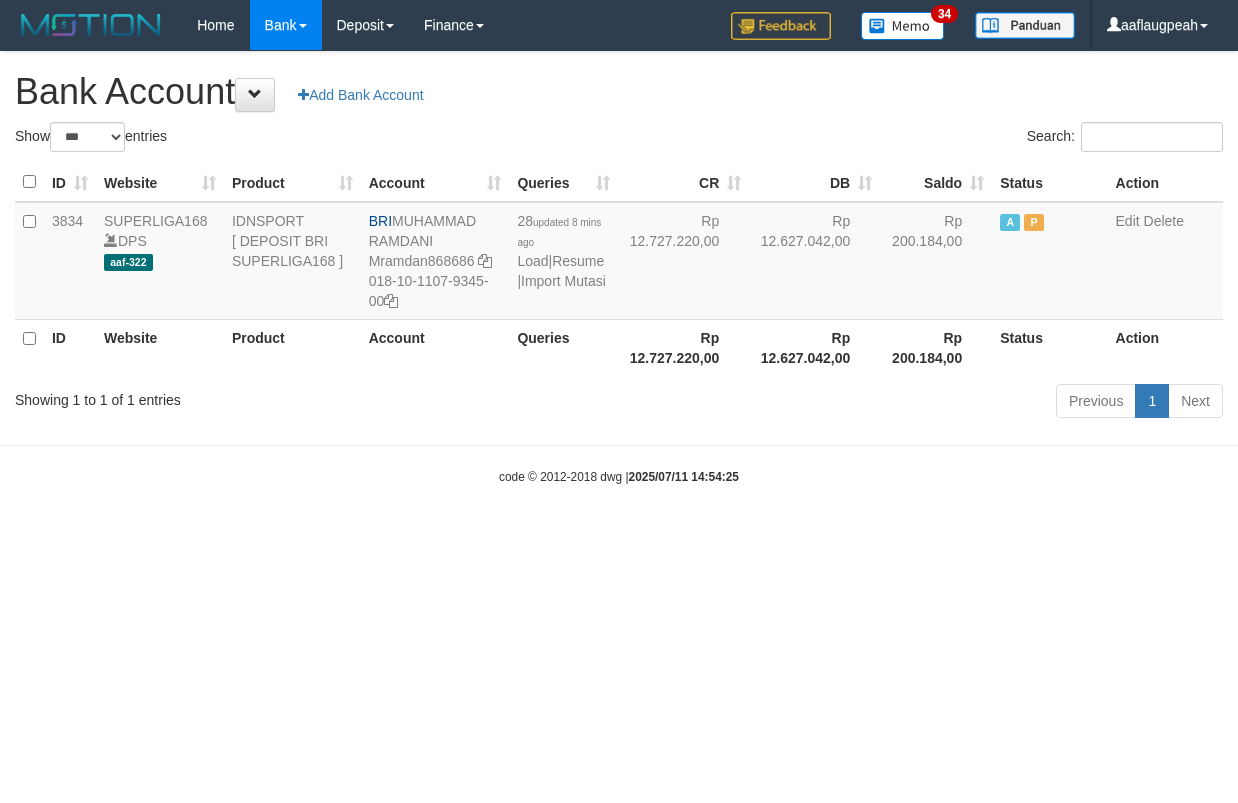 scroll, scrollTop: 0, scrollLeft: 0, axis: both 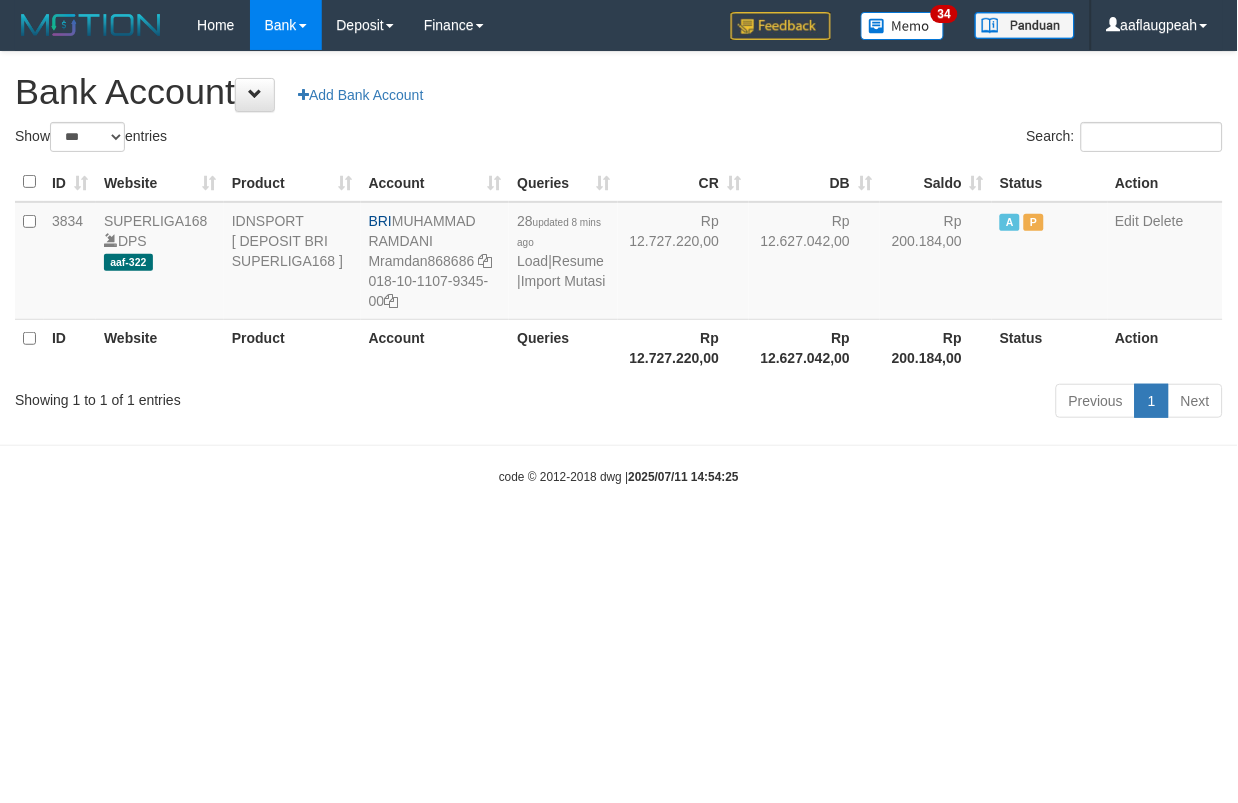 click on "Toggle navigation
Home
Bank
Account List
Load
By Website
Group
[ISPORT]													SUPERLIGA168
By Load Group (DPS)" at bounding box center (619, 268) 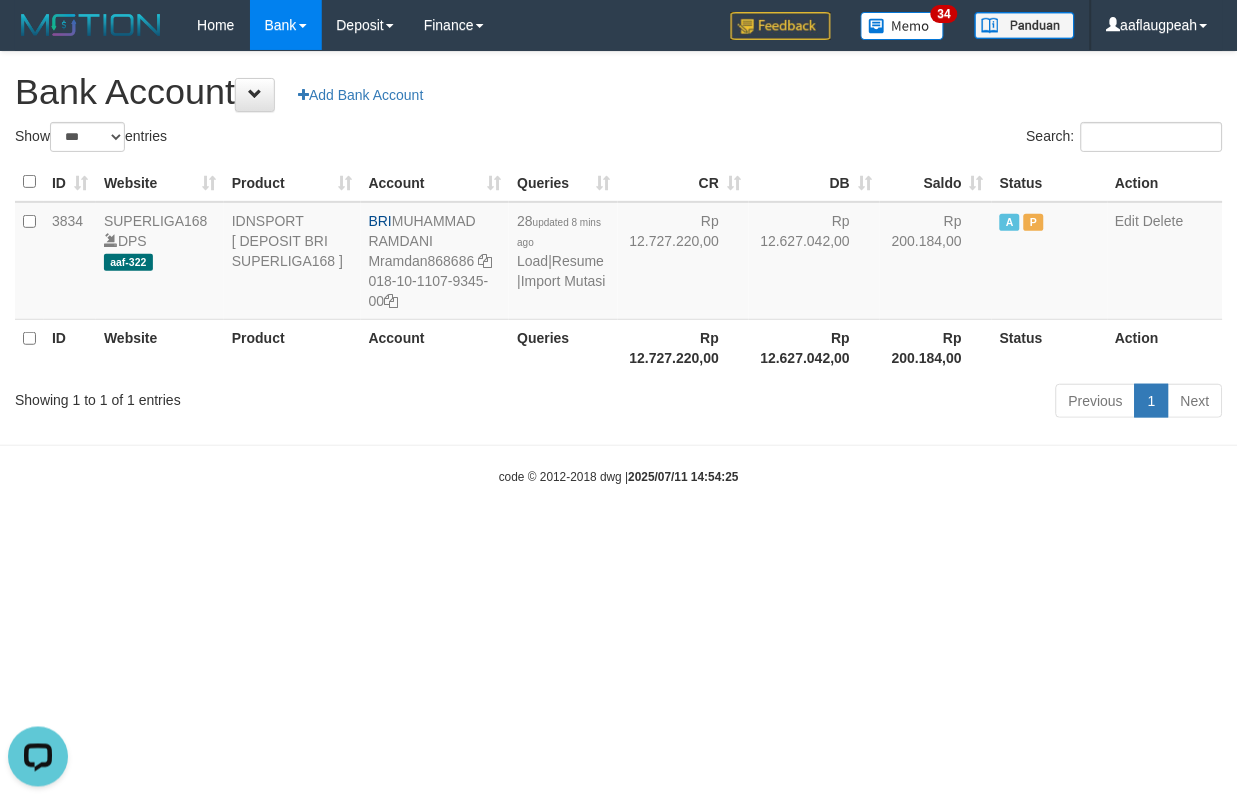 scroll, scrollTop: 0, scrollLeft: 0, axis: both 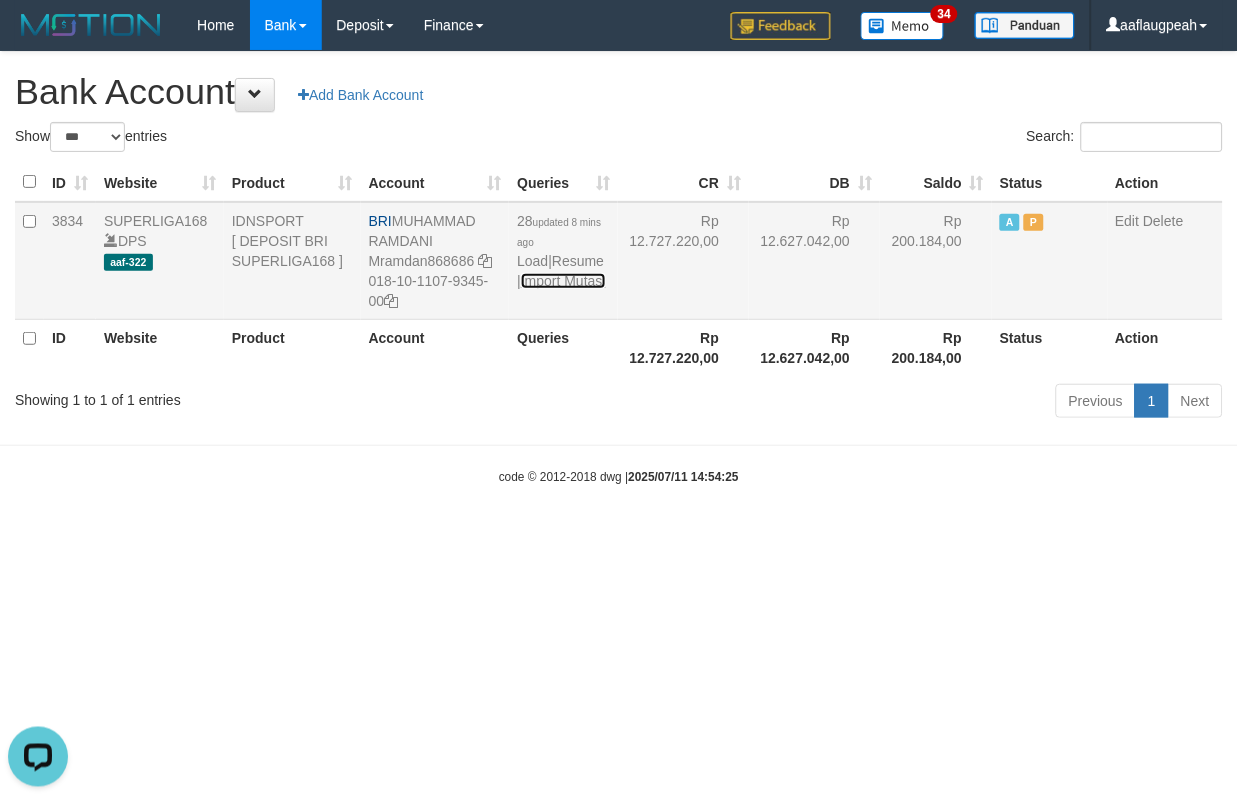 click on "Import Mutasi" at bounding box center (563, 281) 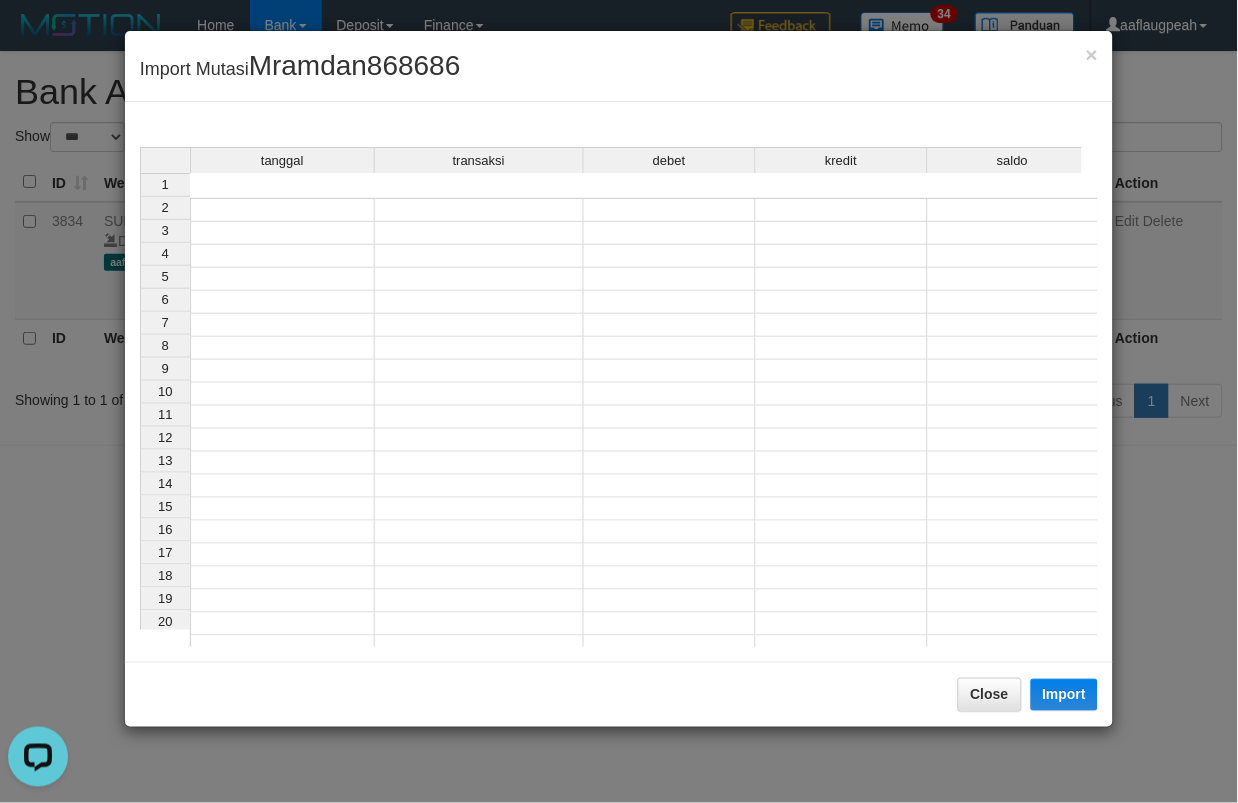 click at bounding box center [282, 233] 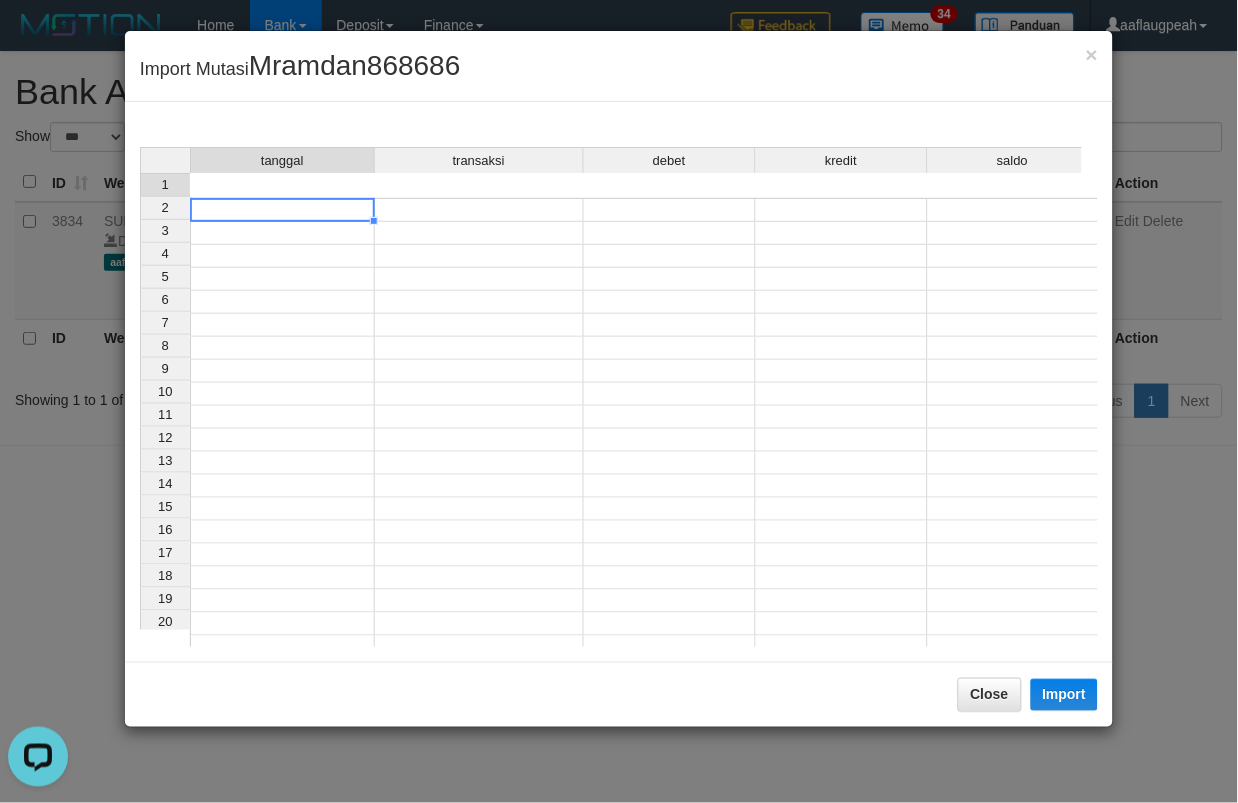 click at bounding box center (282, 210) 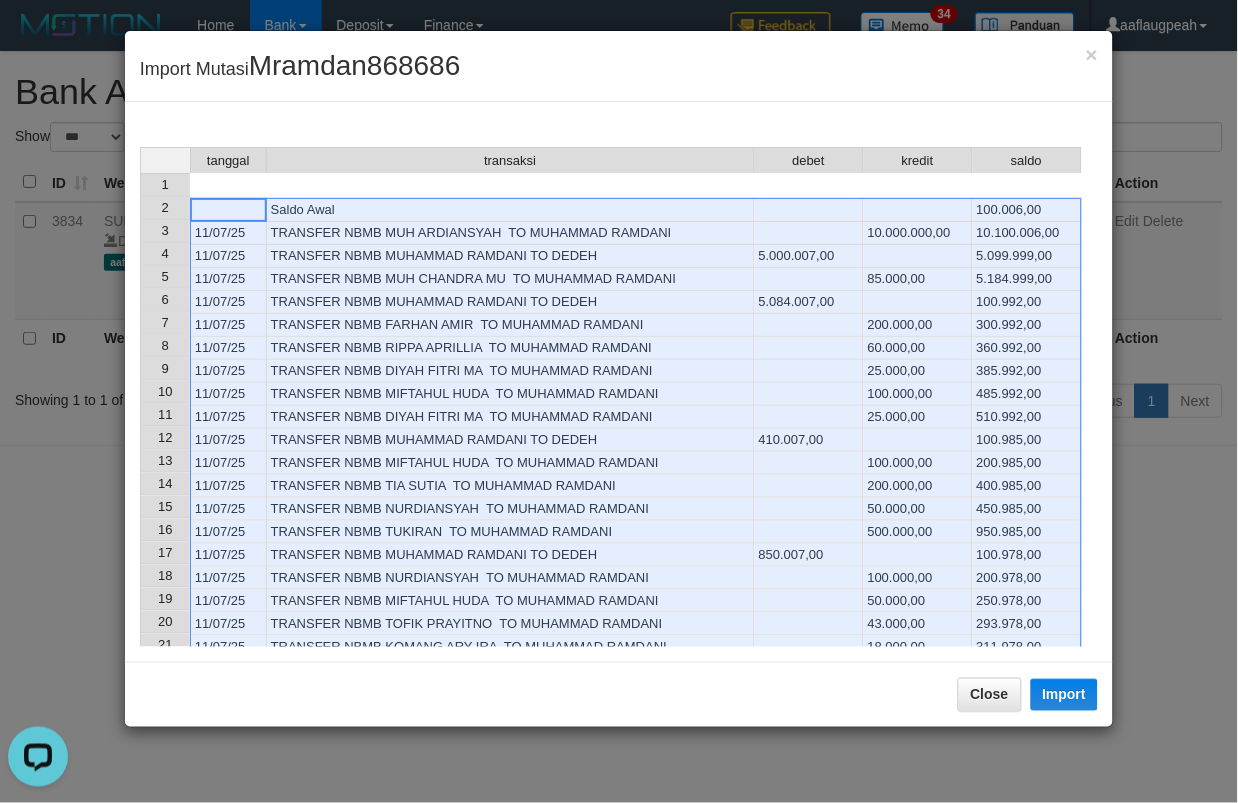 scroll, scrollTop: 21, scrollLeft: 0, axis: vertical 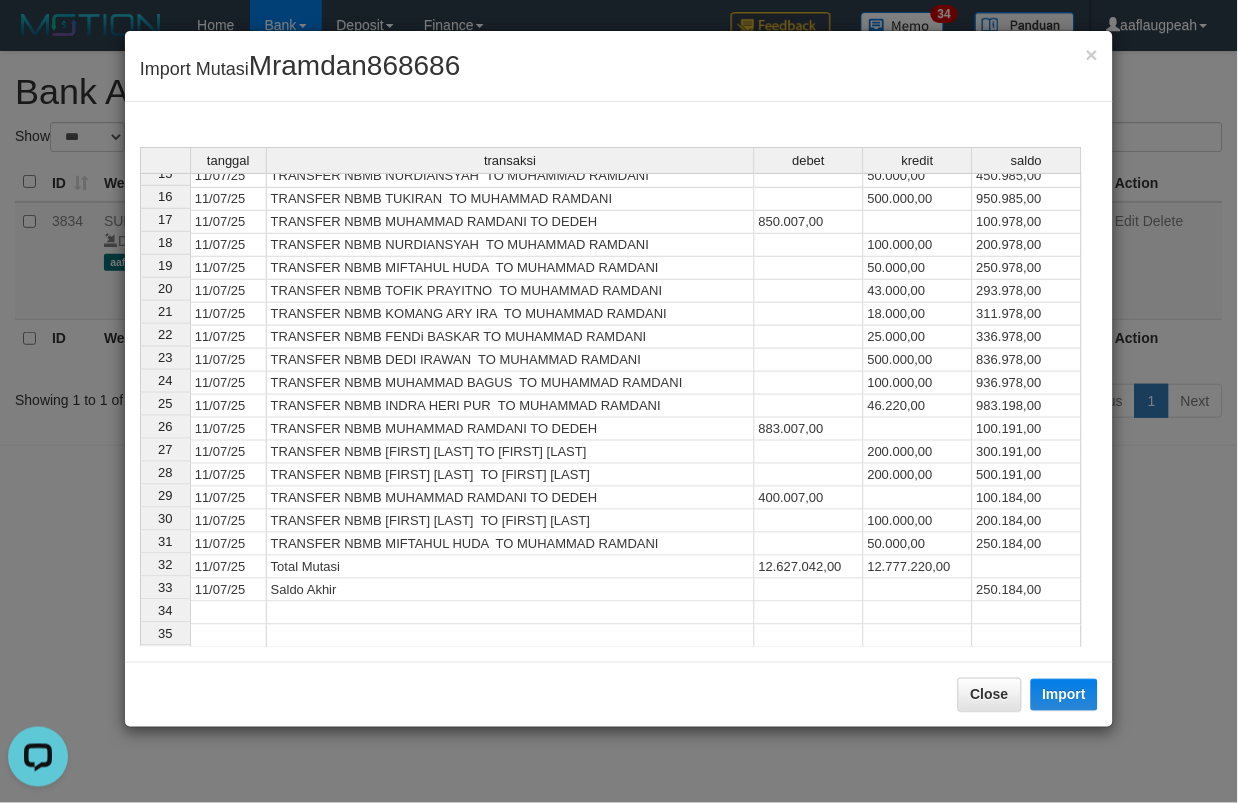 click on "Close
Import" at bounding box center (619, 694) 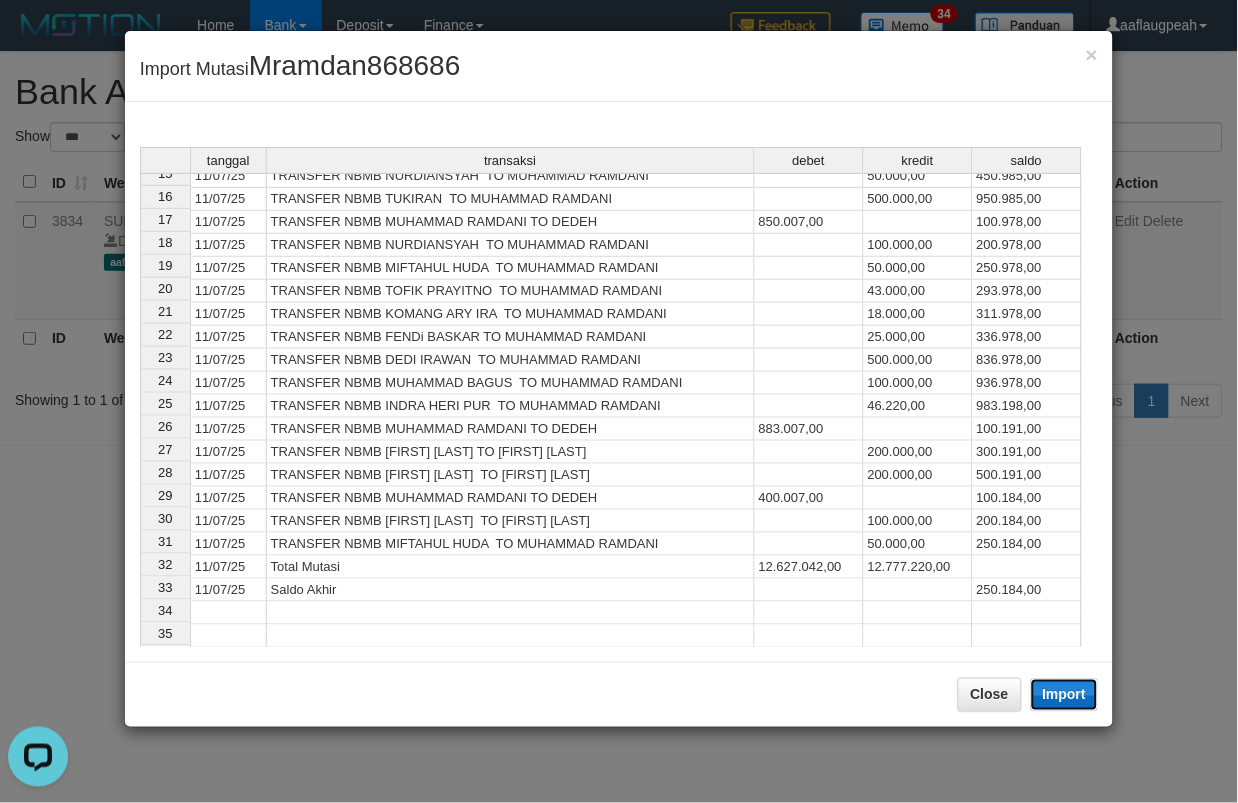 click on "Import" at bounding box center (1065, 695) 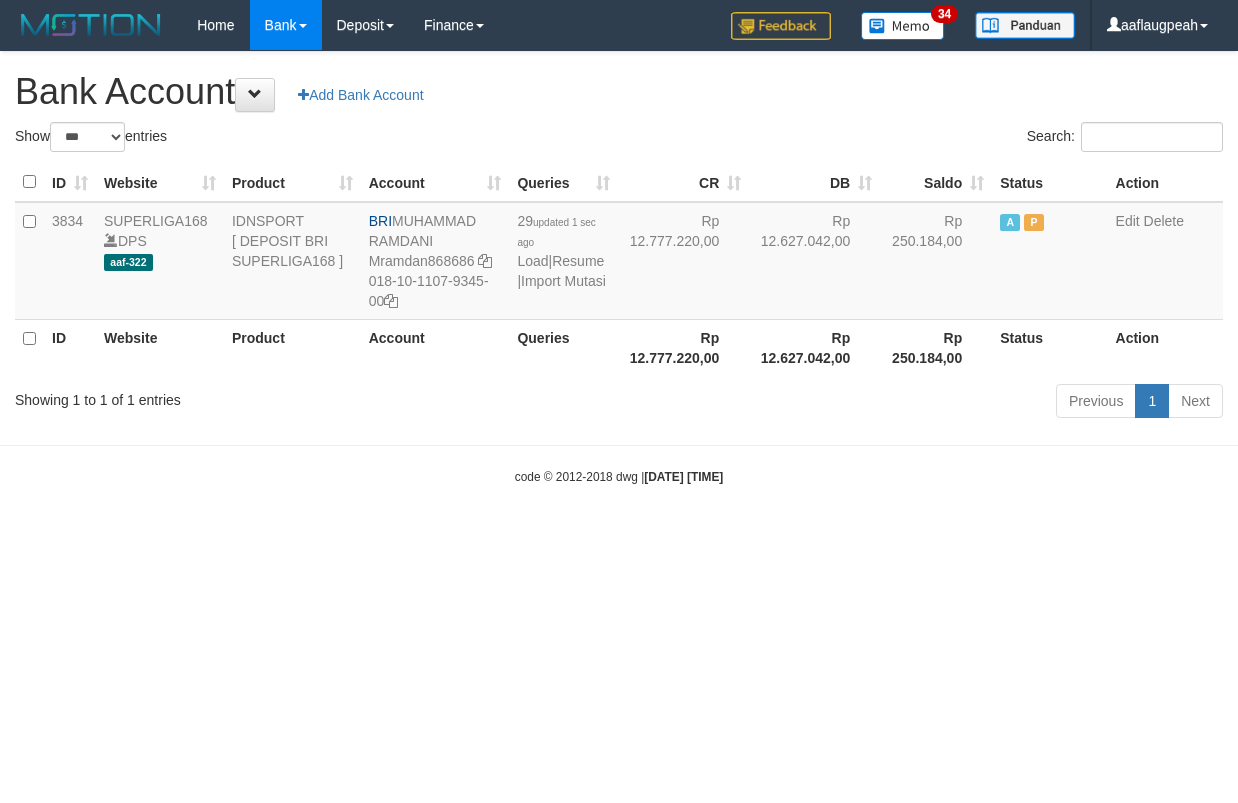 select on "***" 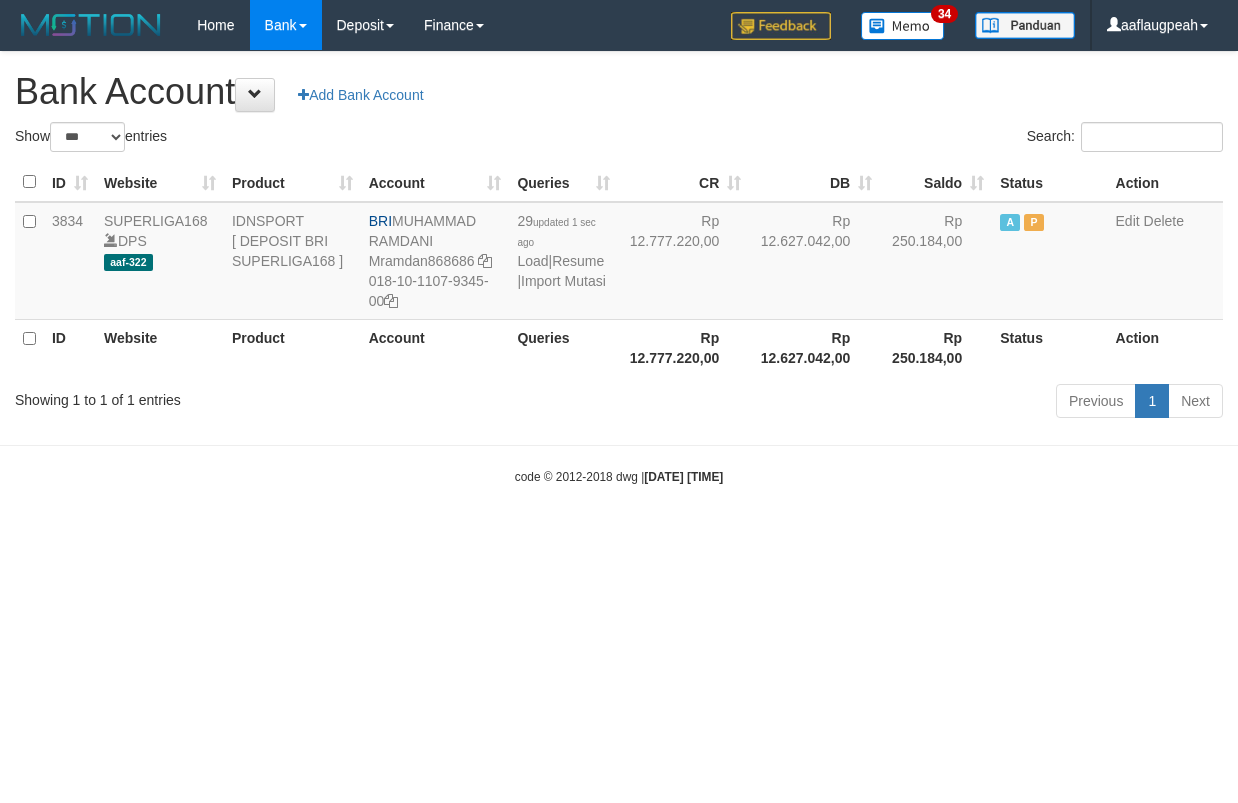 scroll, scrollTop: 0, scrollLeft: 0, axis: both 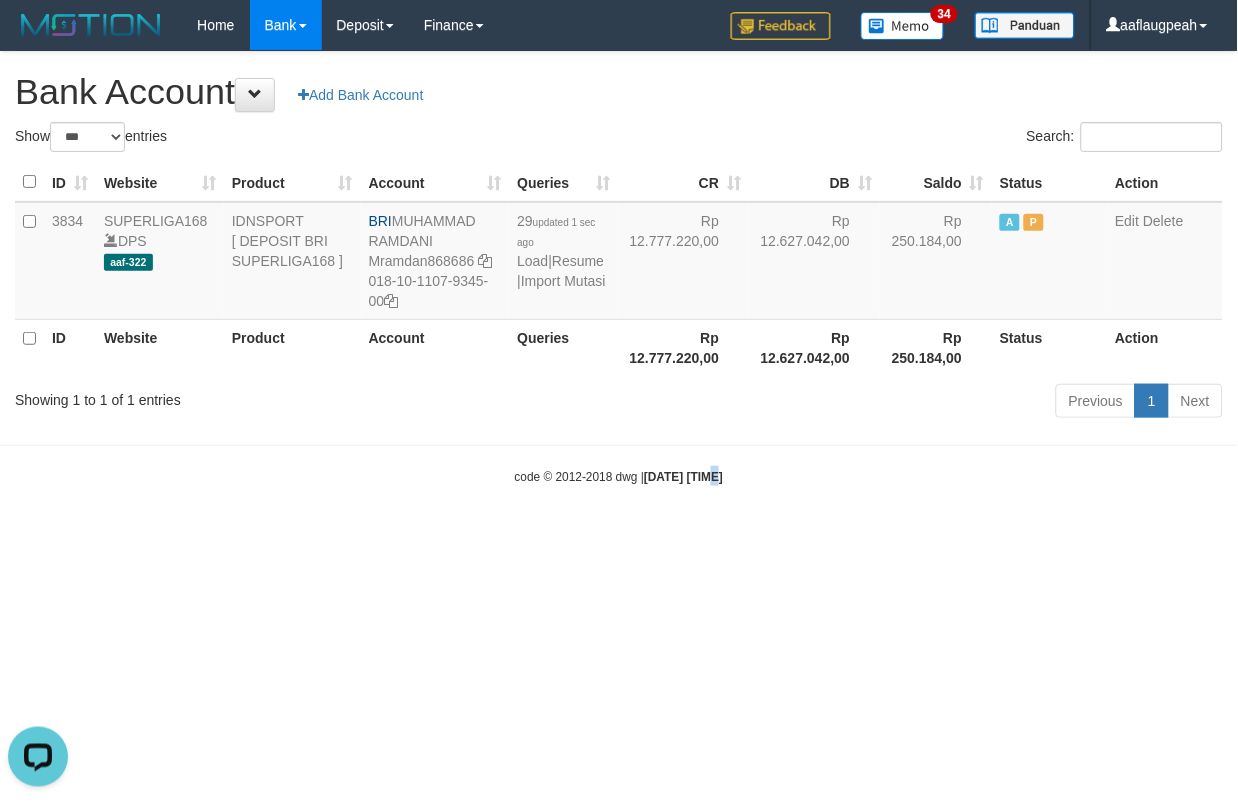drag, startPoint x: 696, startPoint y: 524, endPoint x: 754, endPoint y: 557, distance: 66.730804 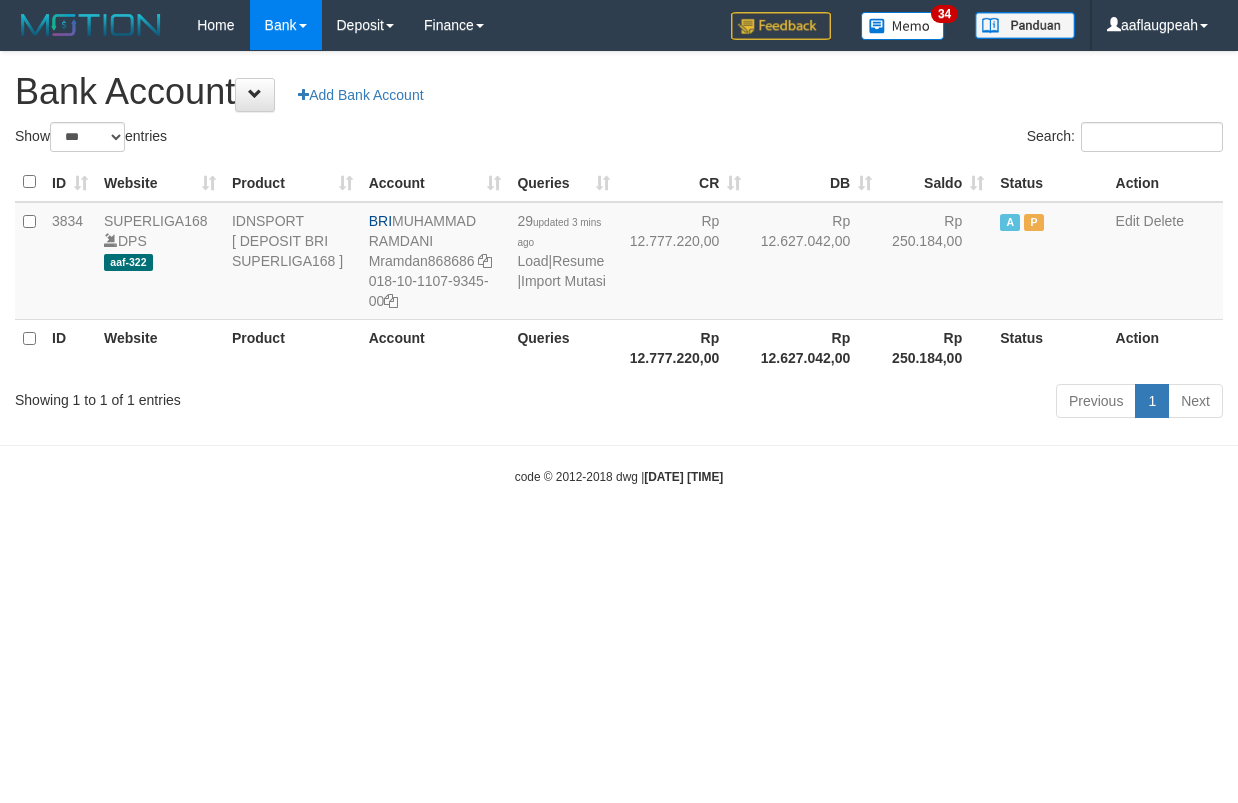 select on "***" 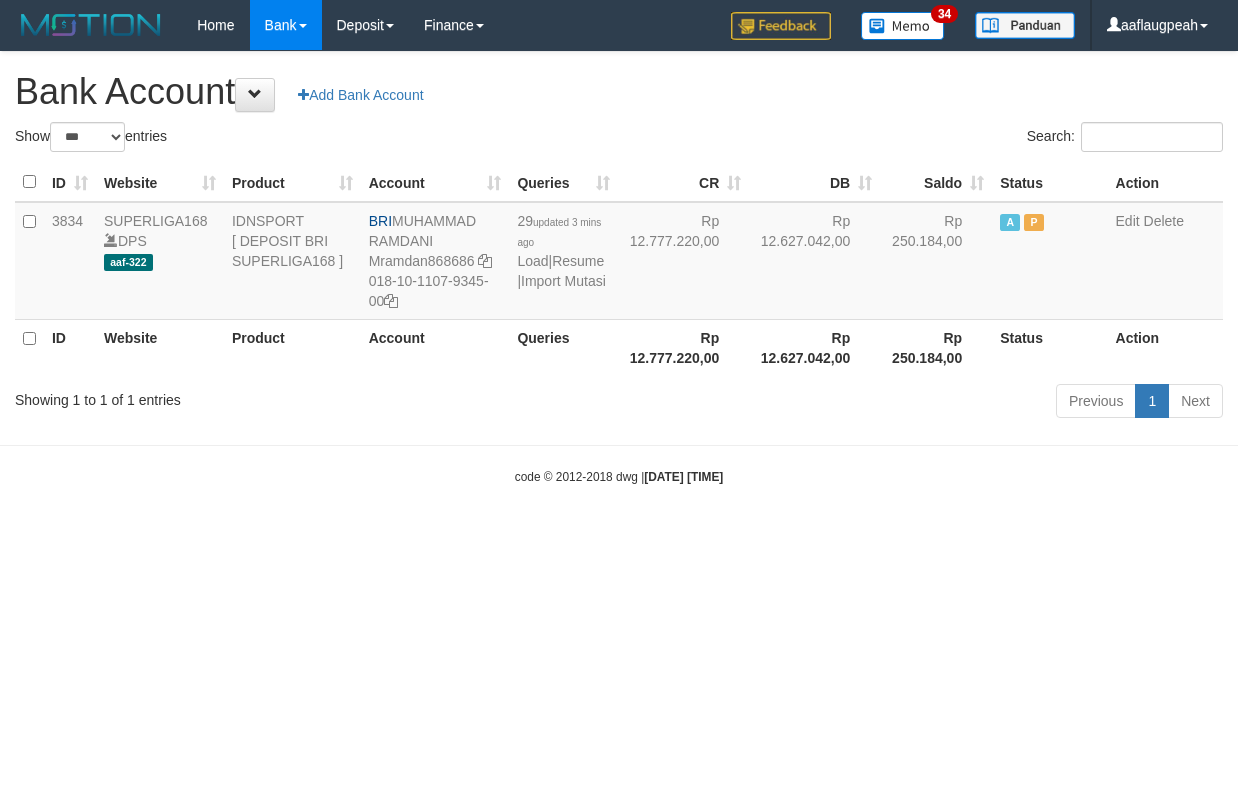 scroll, scrollTop: 0, scrollLeft: 0, axis: both 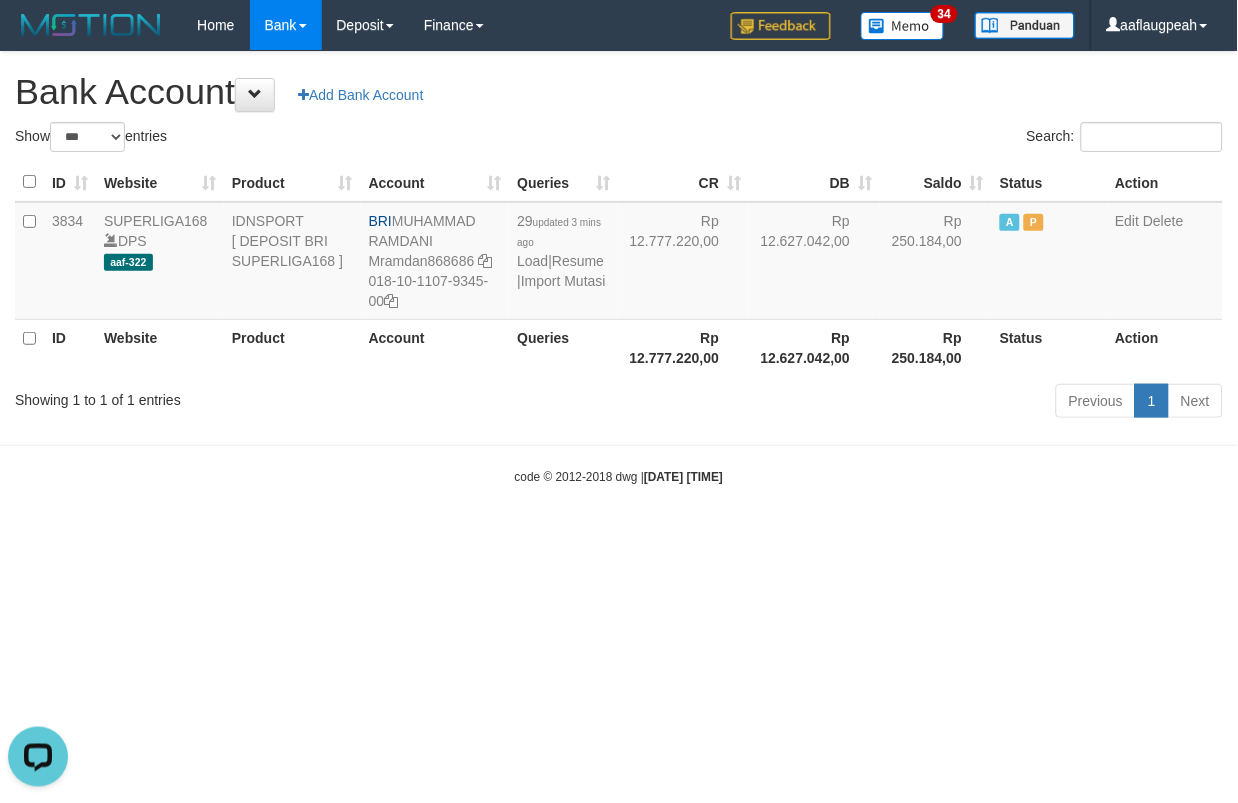 drag, startPoint x: 774, startPoint y: 565, endPoint x: 783, endPoint y: 576, distance: 14.21267 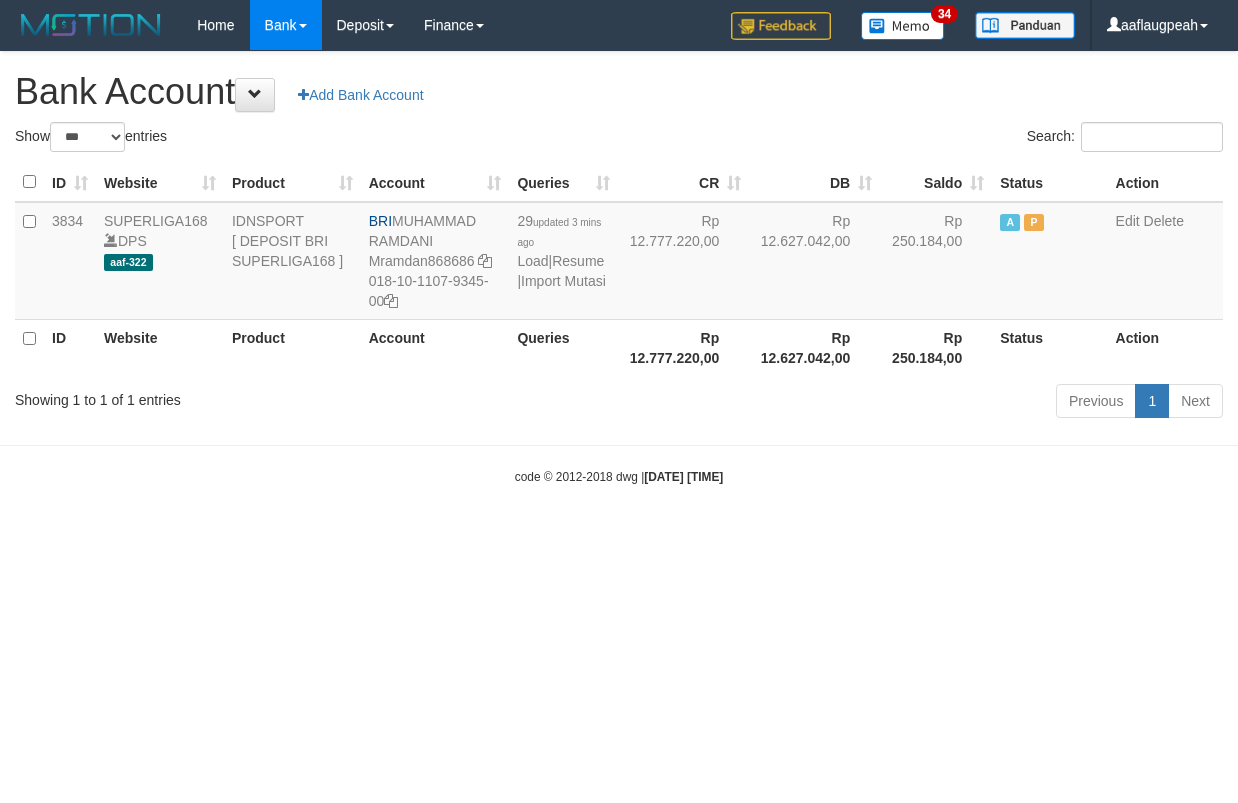 select on "***" 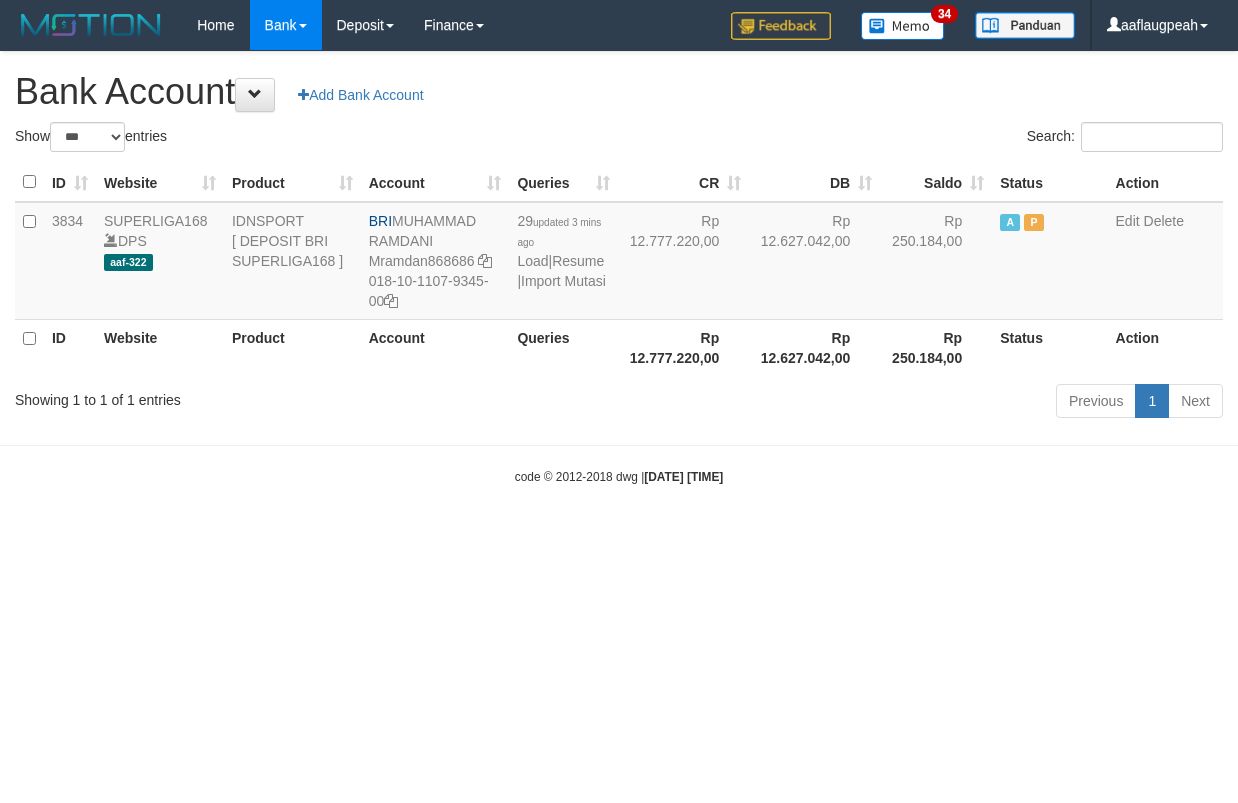 scroll, scrollTop: 0, scrollLeft: 0, axis: both 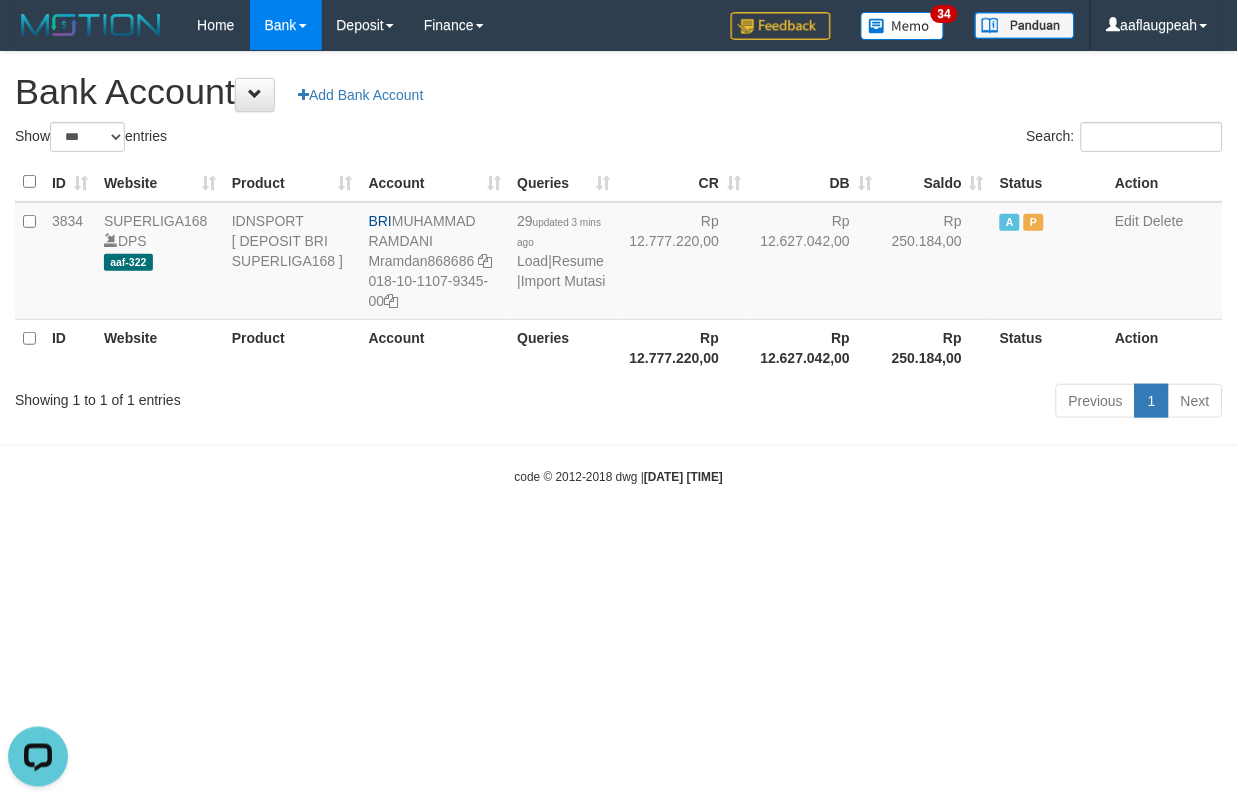 click on "Toggle navigation
Home
Bank
Account List
Load
By Website
Group
[ISPORT]													SUPERLIGA168
By Load Group (DPS)" at bounding box center [619, 268] 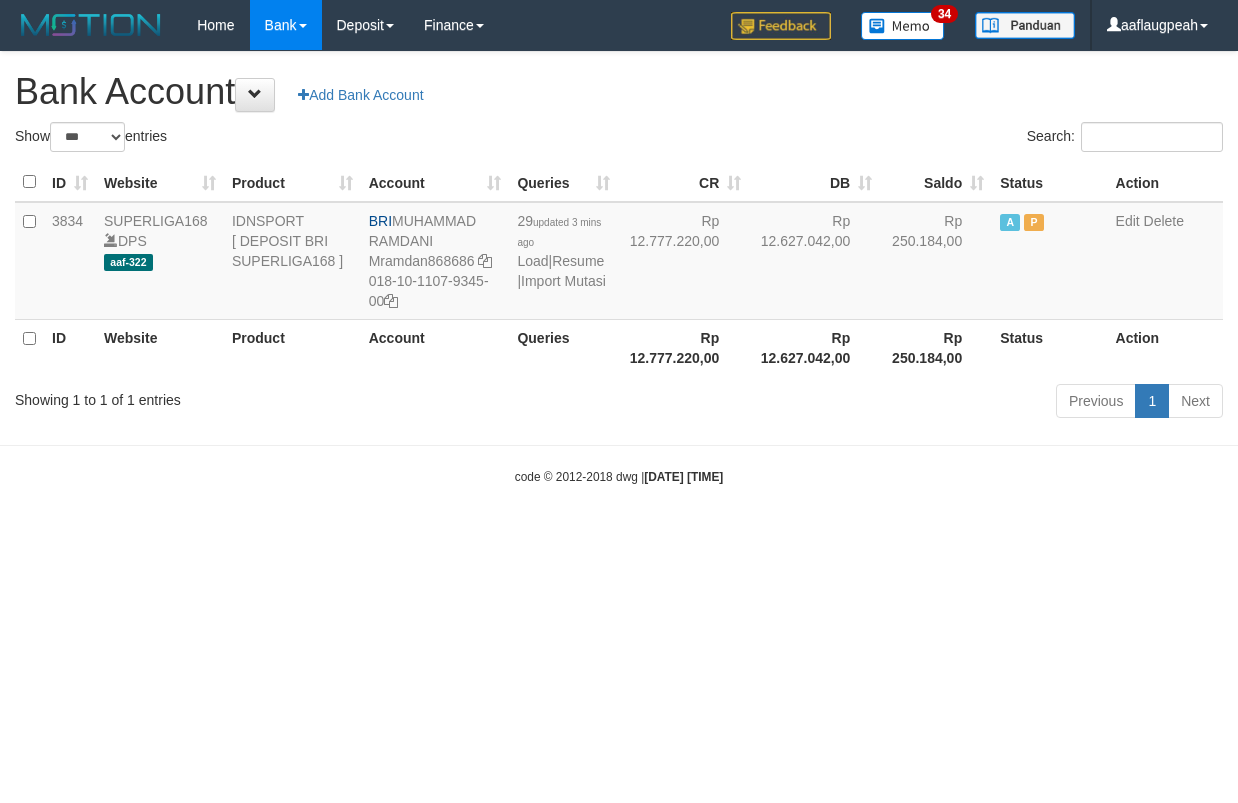 select on "***" 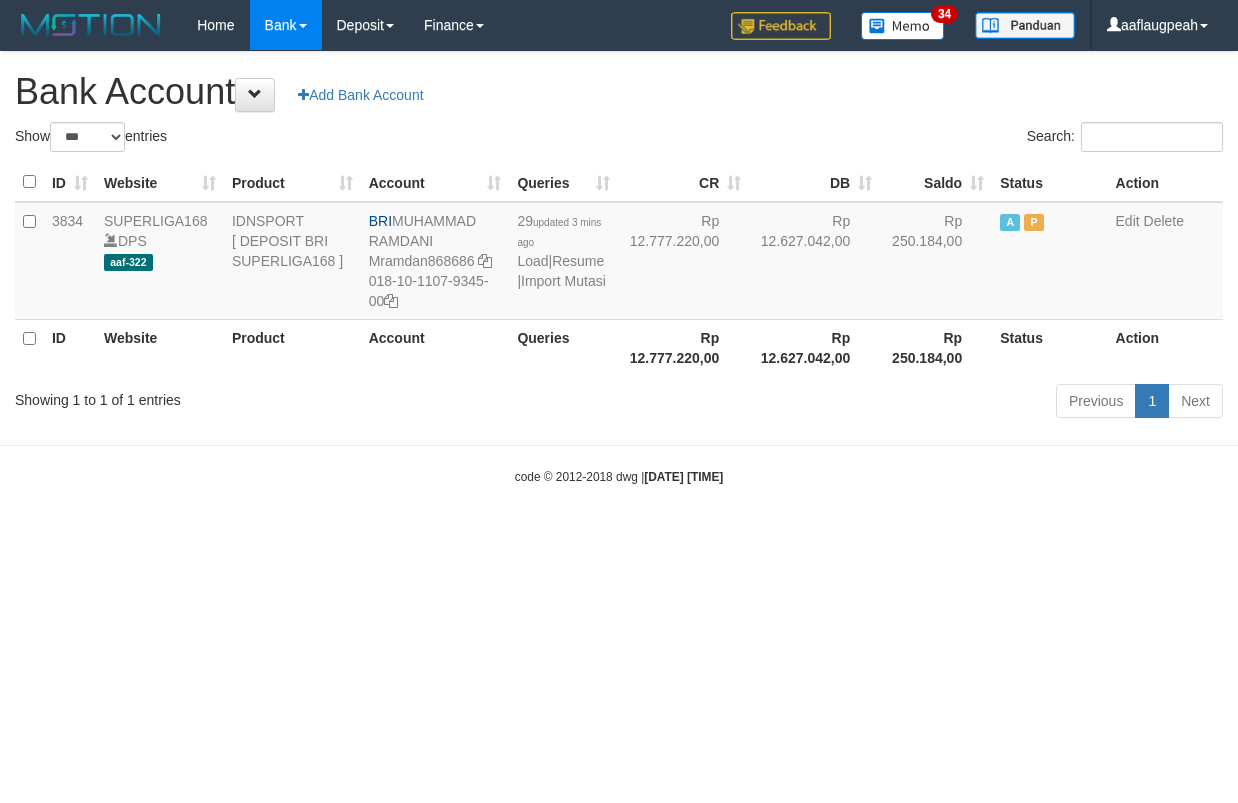 scroll, scrollTop: 0, scrollLeft: 0, axis: both 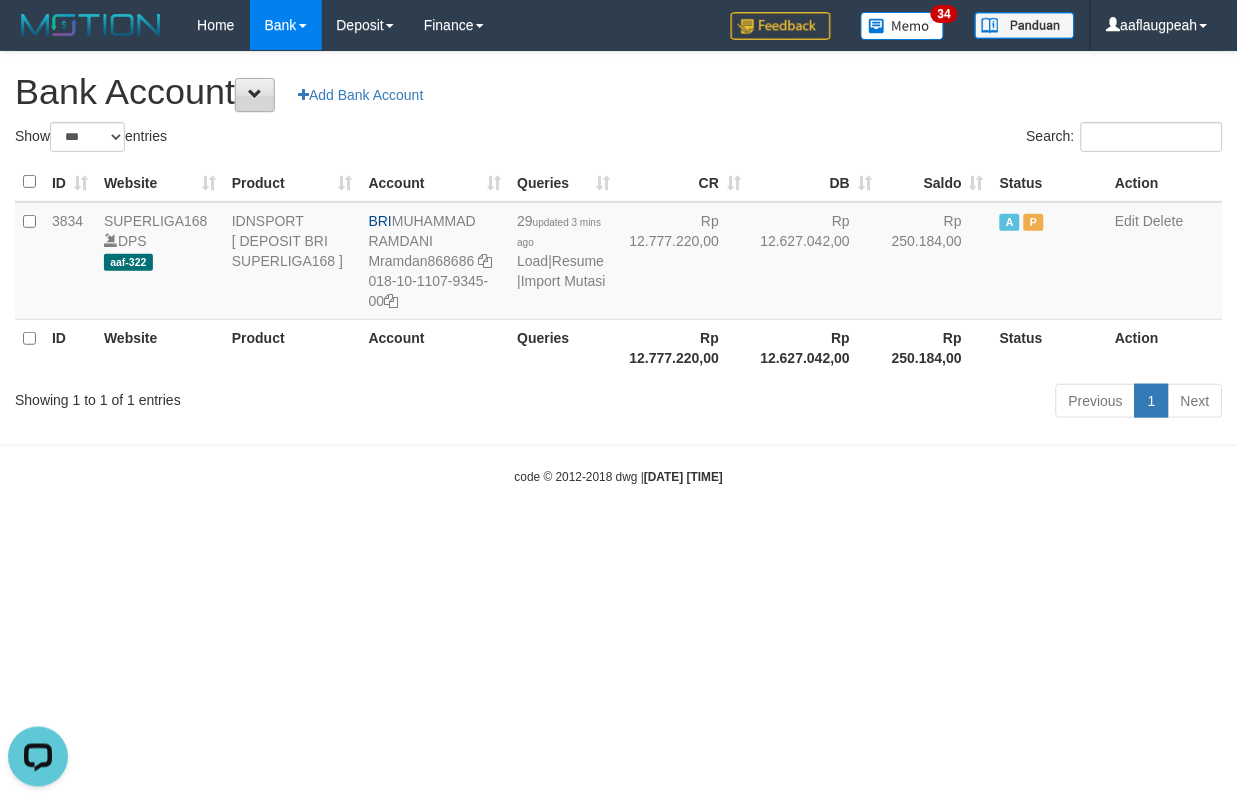 drag, startPoint x: 267, startPoint y: 60, endPoint x: 268, endPoint y: 101, distance: 41.01219 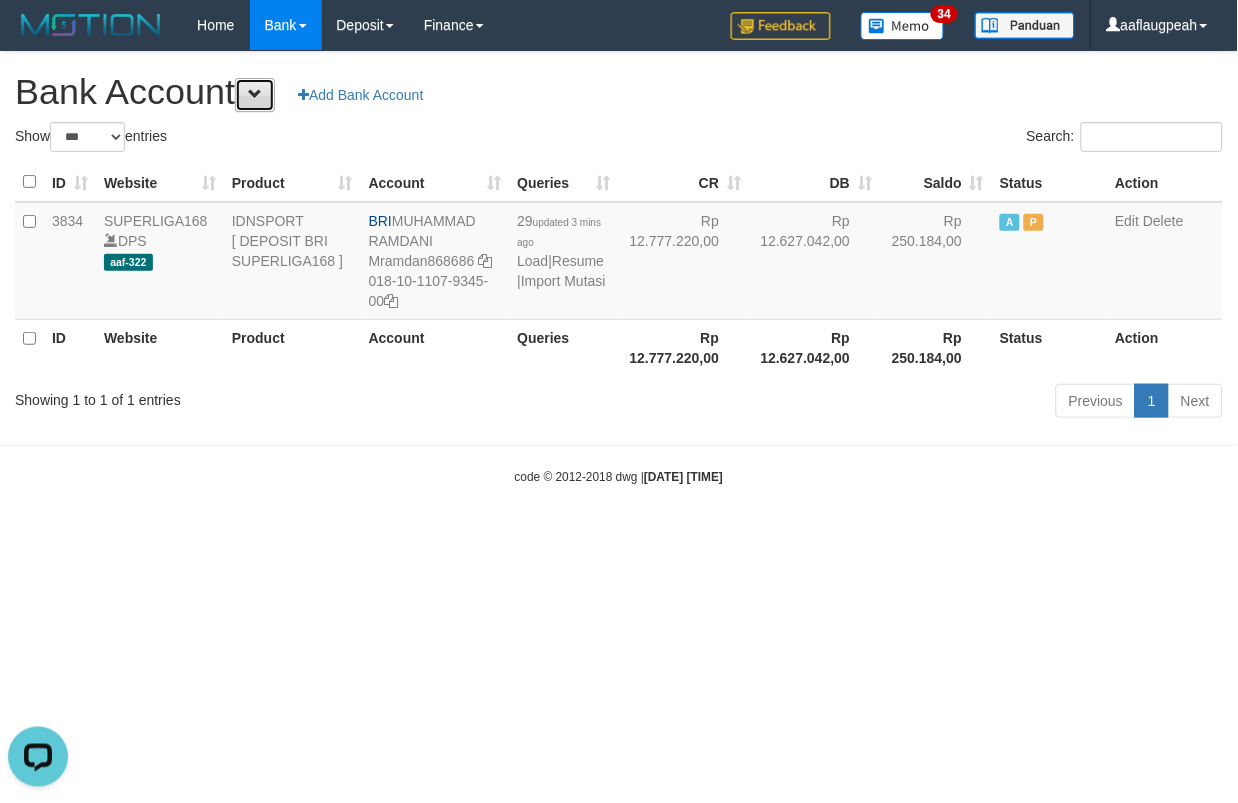 click at bounding box center (255, 95) 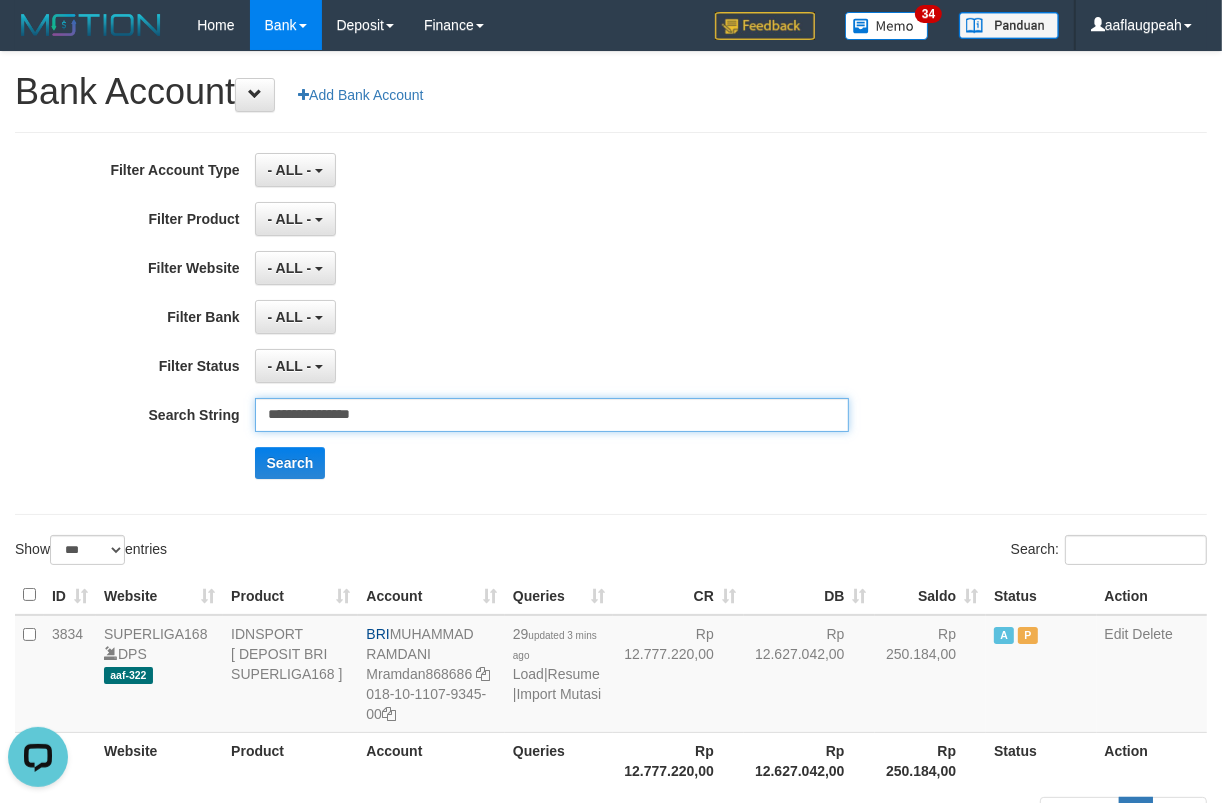 drag, startPoint x: 421, startPoint y: 414, endPoint x: 151, endPoint y: 462, distance: 274.2335 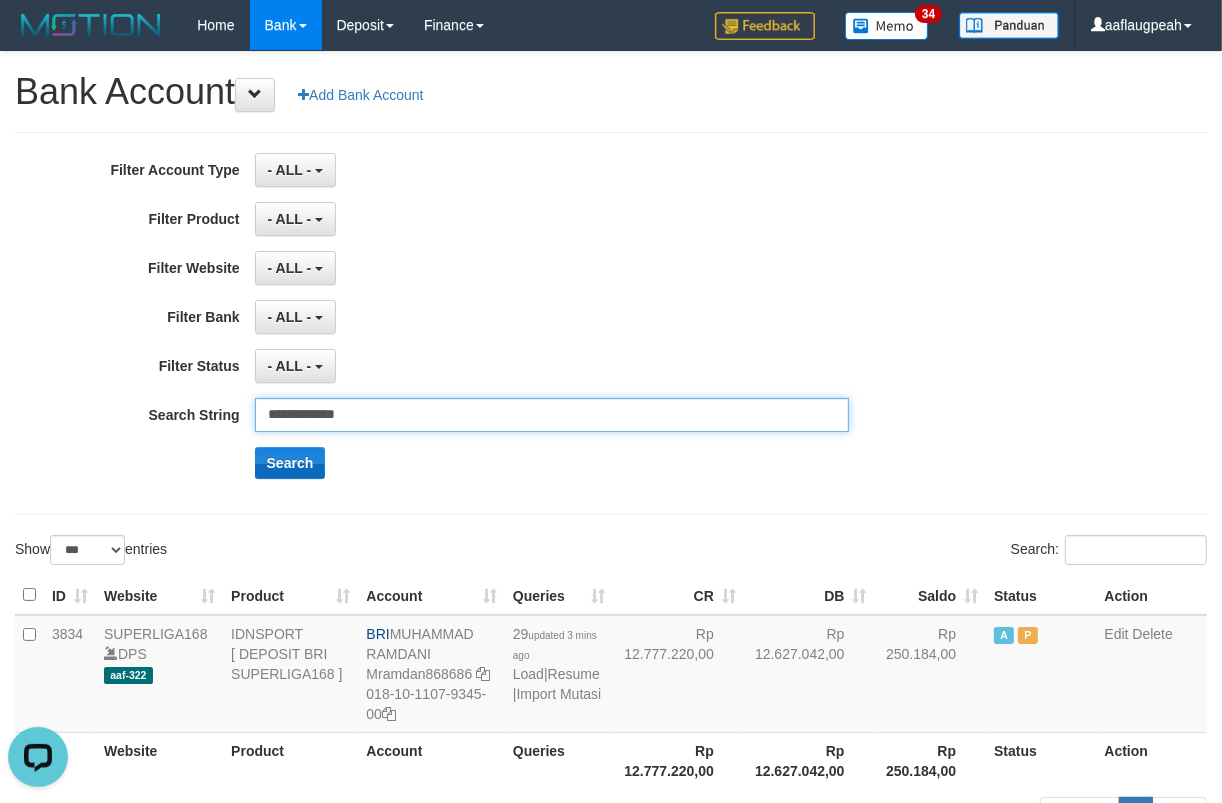 type on "**********" 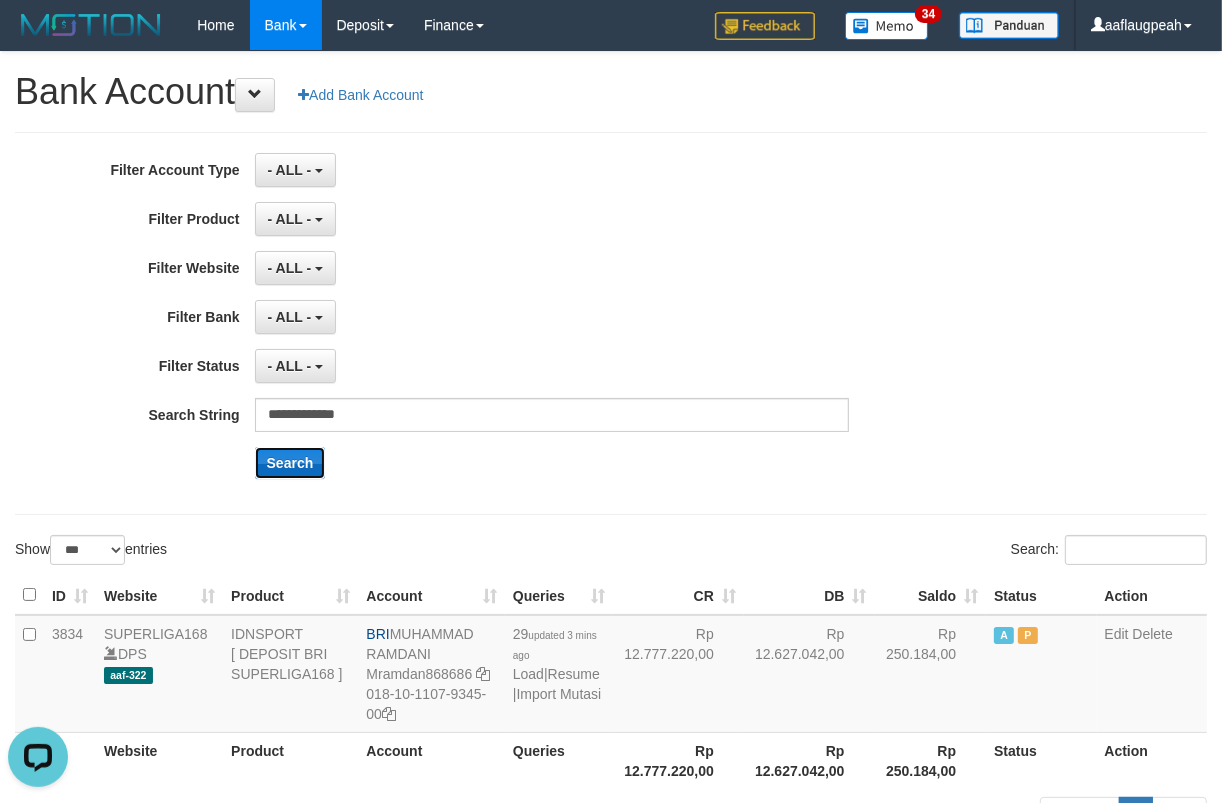 click on "Search" at bounding box center [290, 463] 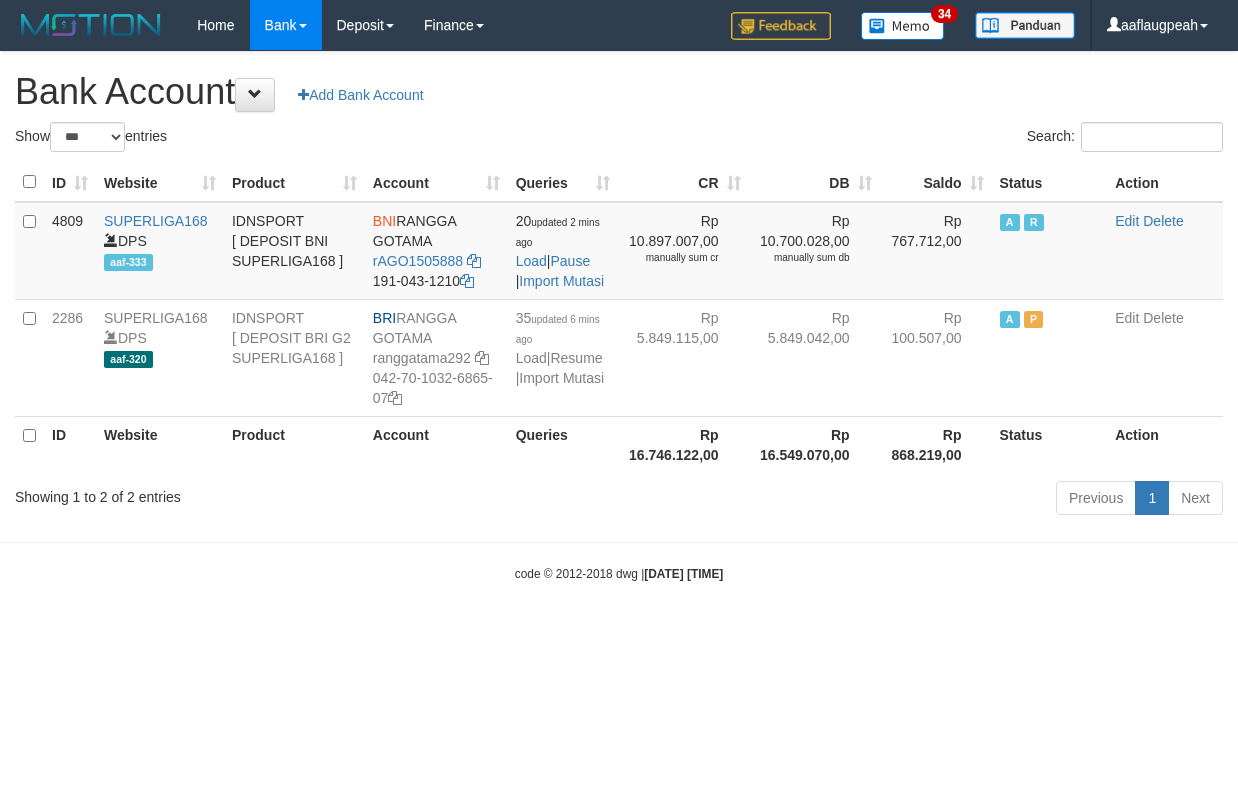 select on "***" 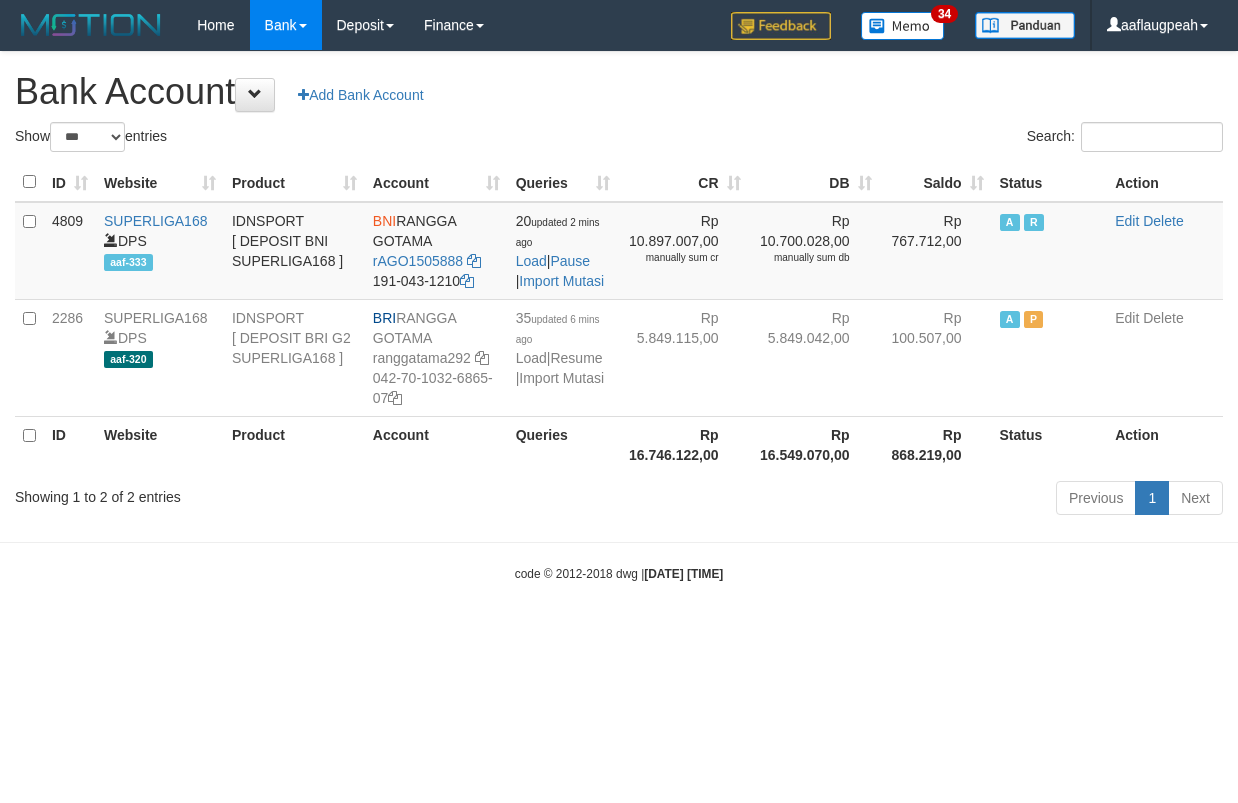 scroll, scrollTop: 0, scrollLeft: 0, axis: both 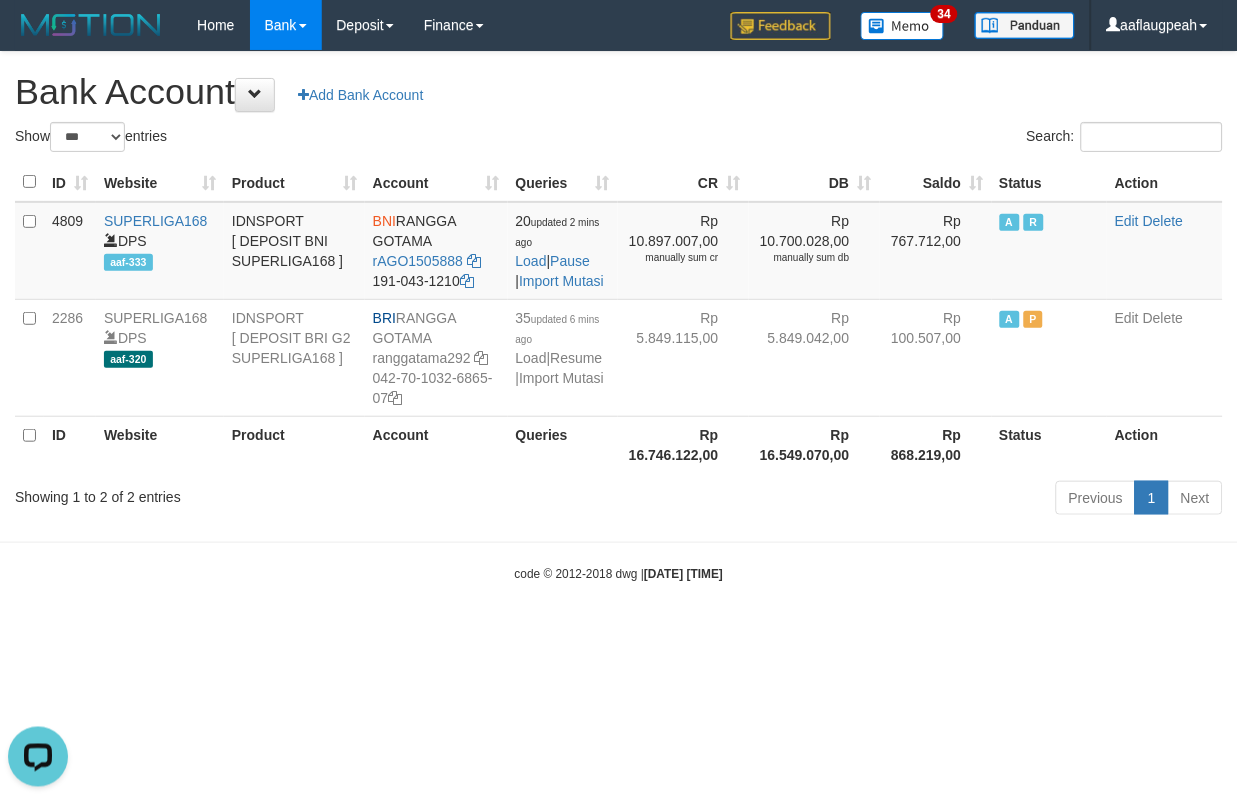 drag, startPoint x: 757, startPoint y: 581, endPoint x: 931, endPoint y: 632, distance: 181.32016 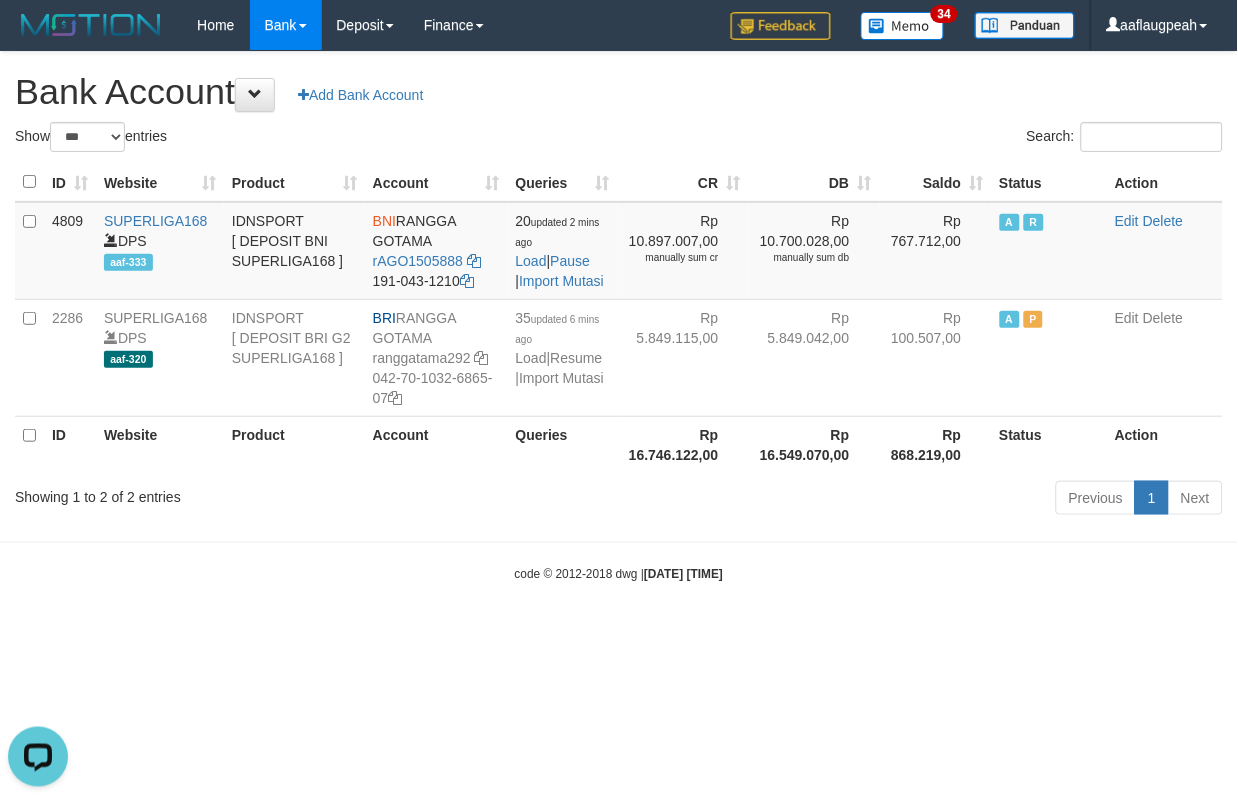 click on "Toggle navigation
Home
Bank
Account List
Load
By Website
Group
[ISPORT]													SUPERLIGA168
By Load Group (DPS)
34" at bounding box center (619, 316) 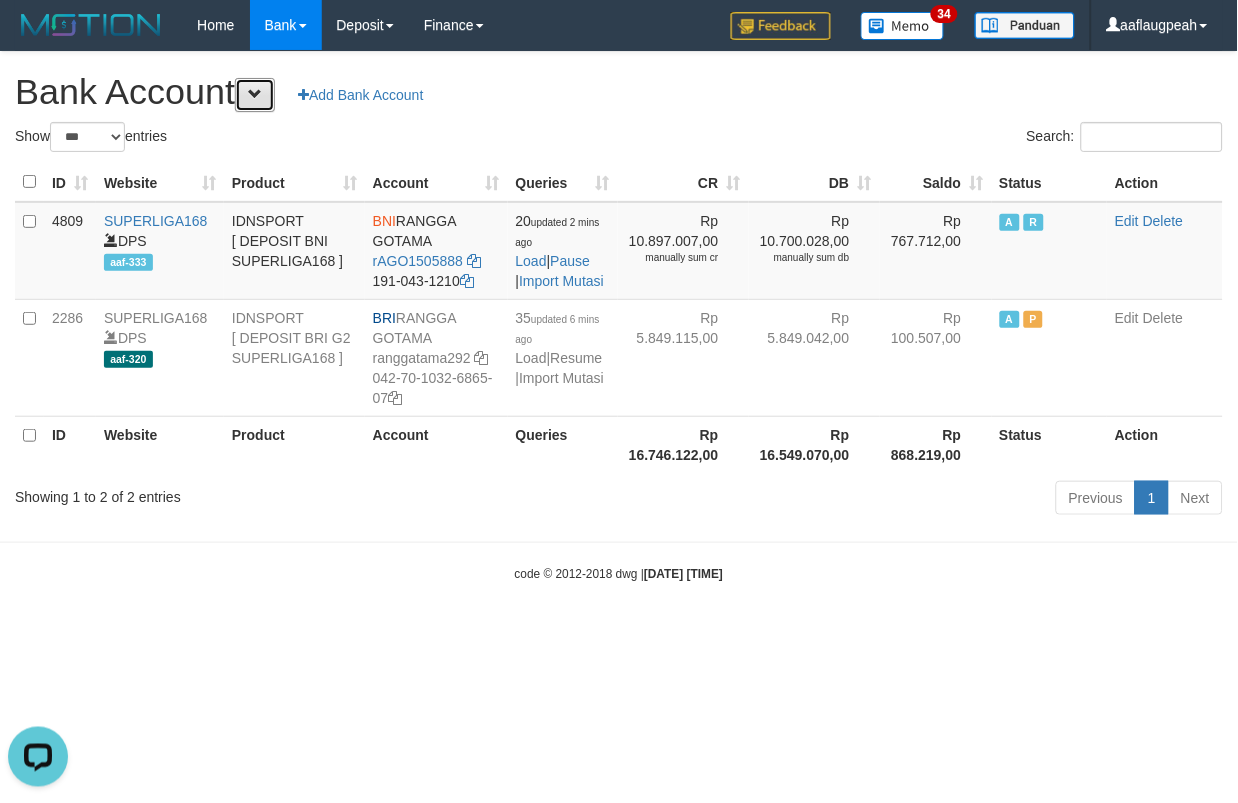 drag, startPoint x: 280, startPoint y: 103, endPoint x: 360, endPoint y: 177, distance: 108.97706 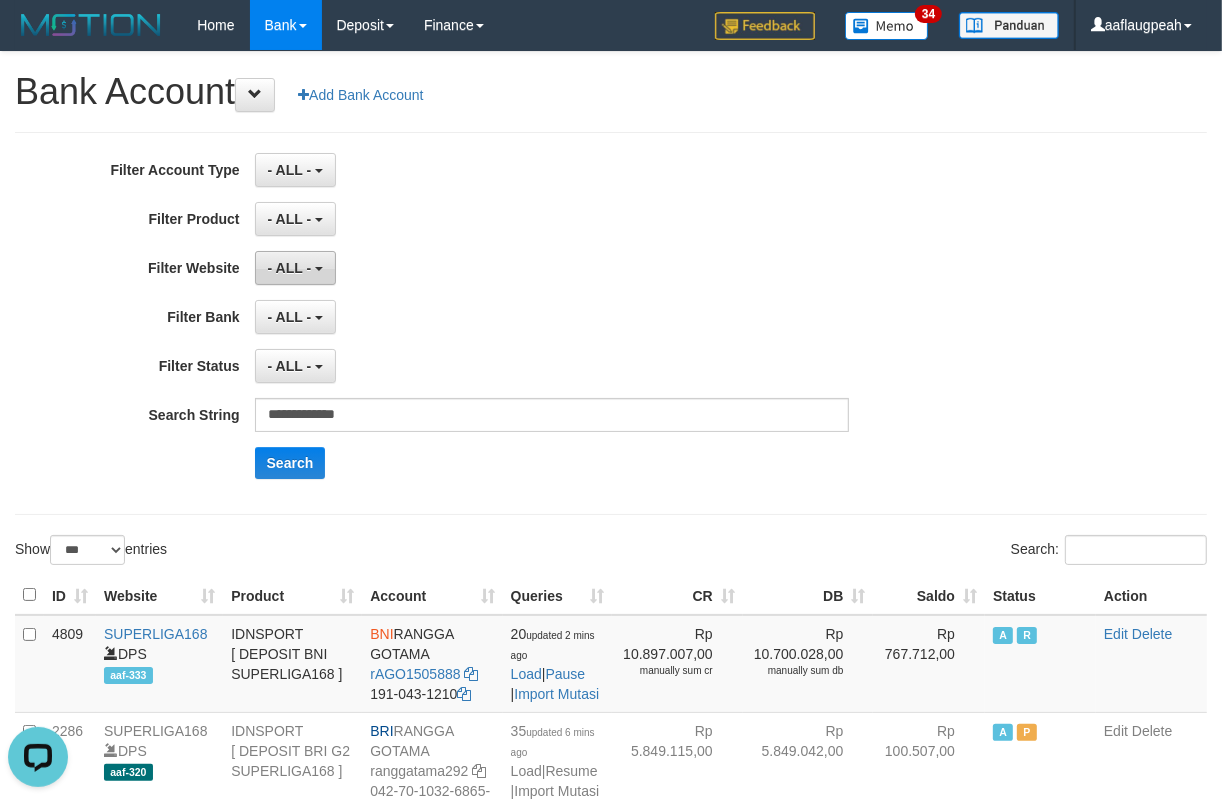 click on "- ALL -" at bounding box center (290, 268) 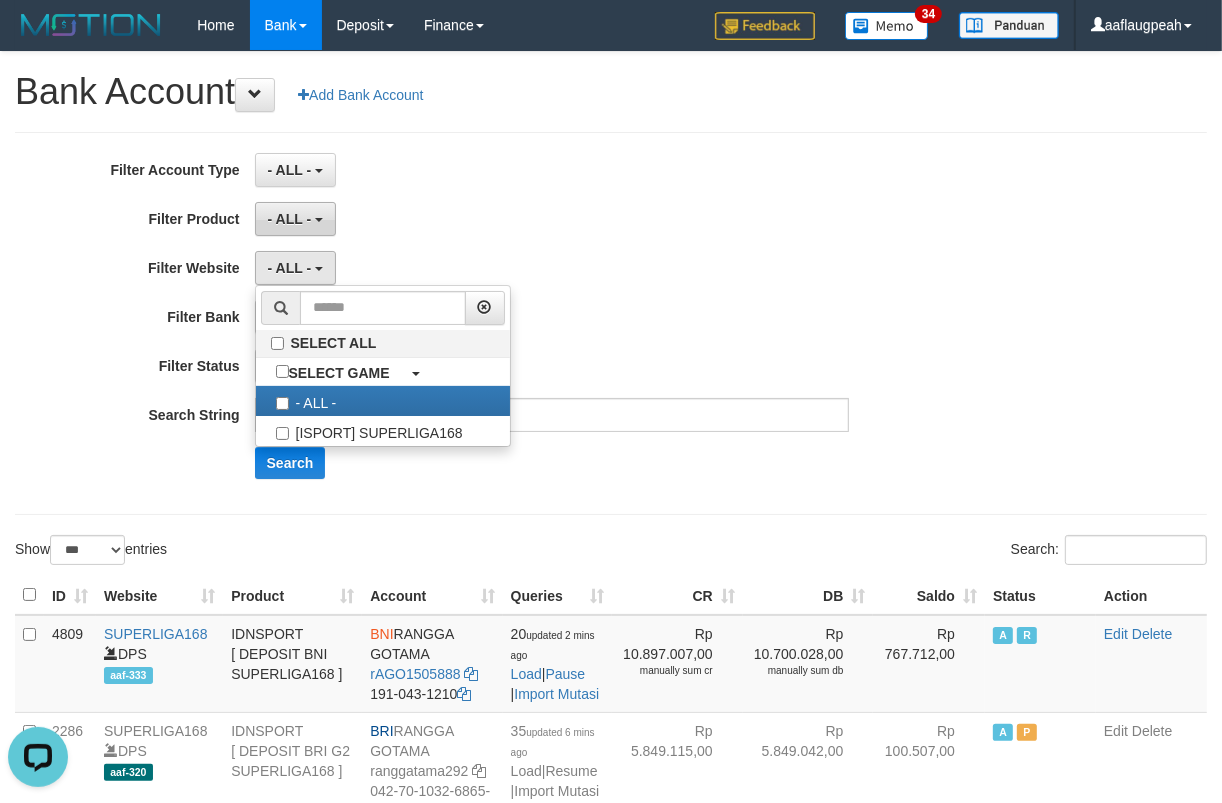 click on "- ALL -" at bounding box center (290, 219) 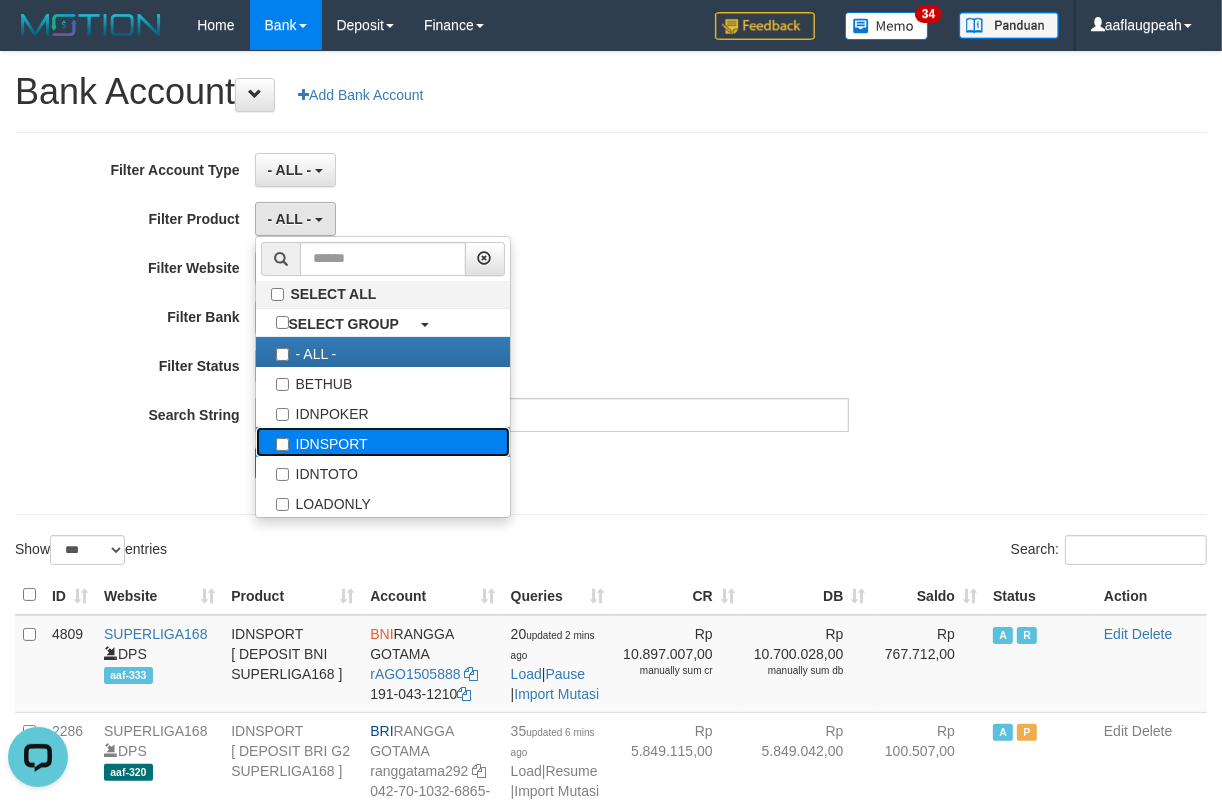 click on "IDNSPORT" at bounding box center [383, 442] 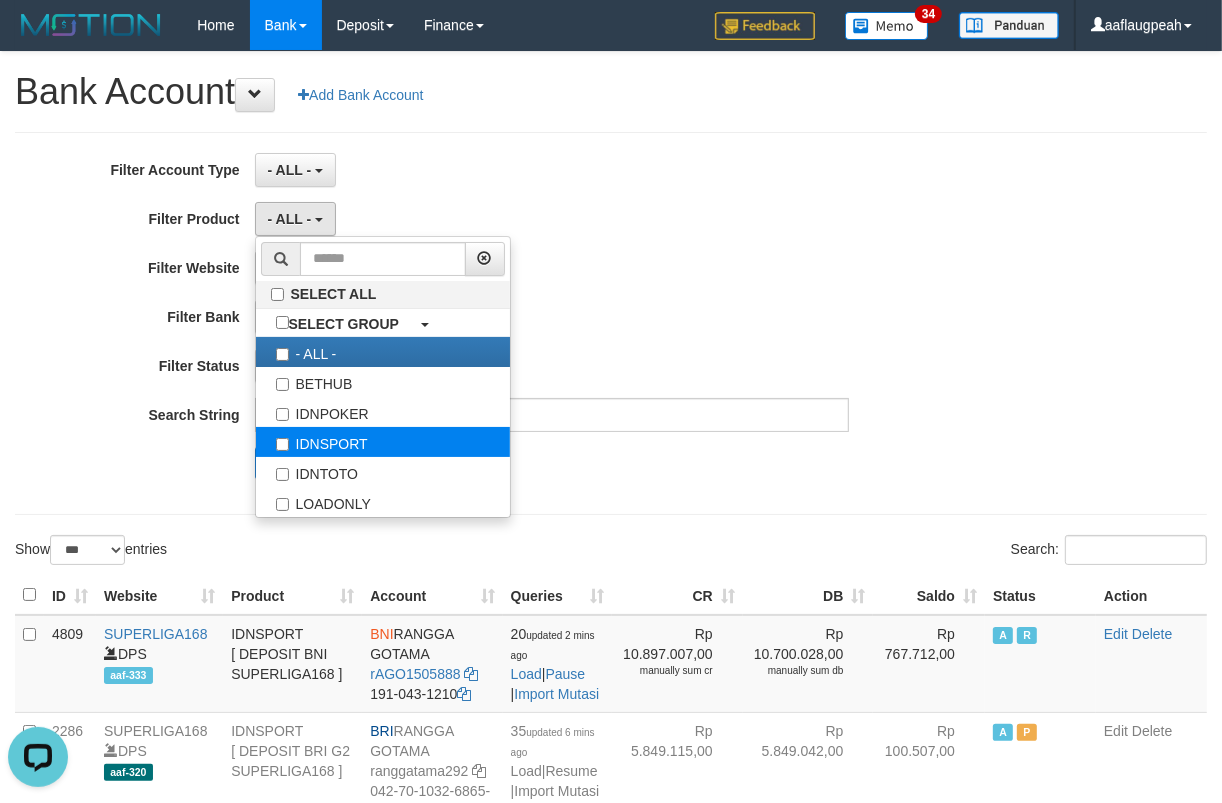 select on "*" 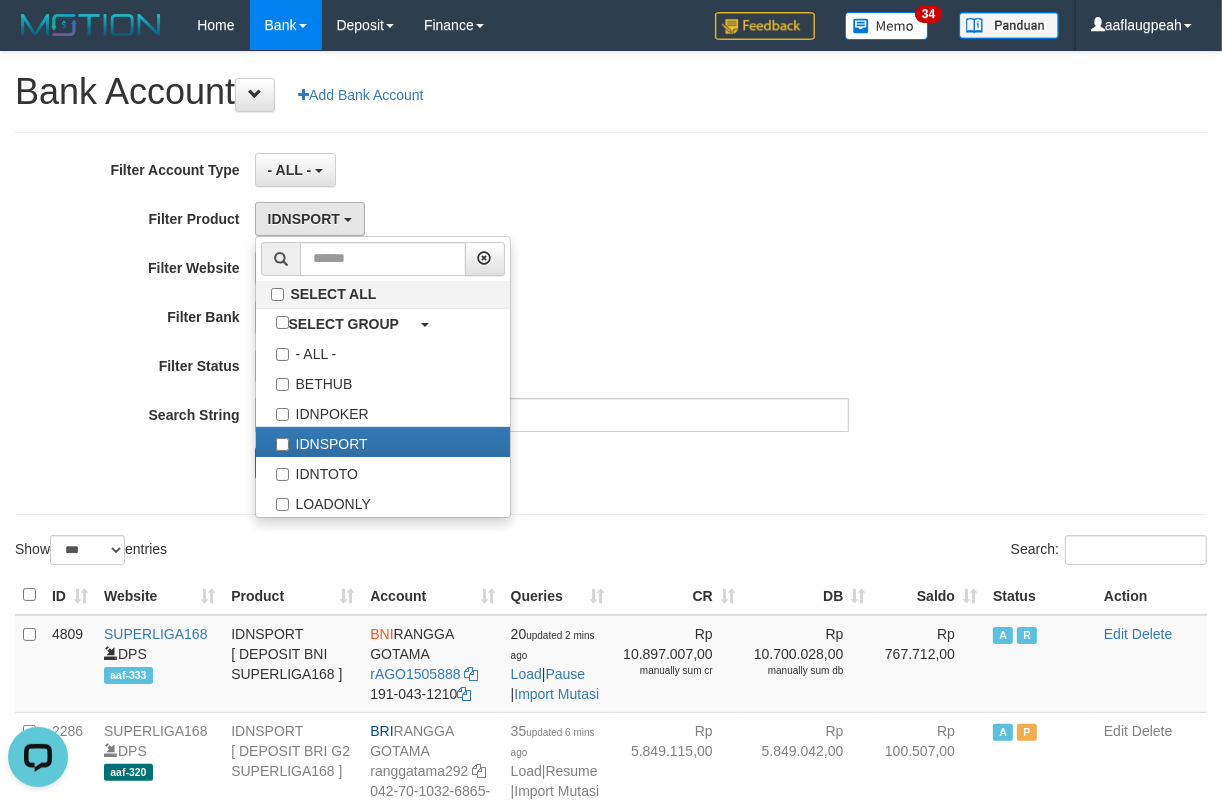 scroll, scrollTop: 17, scrollLeft: 0, axis: vertical 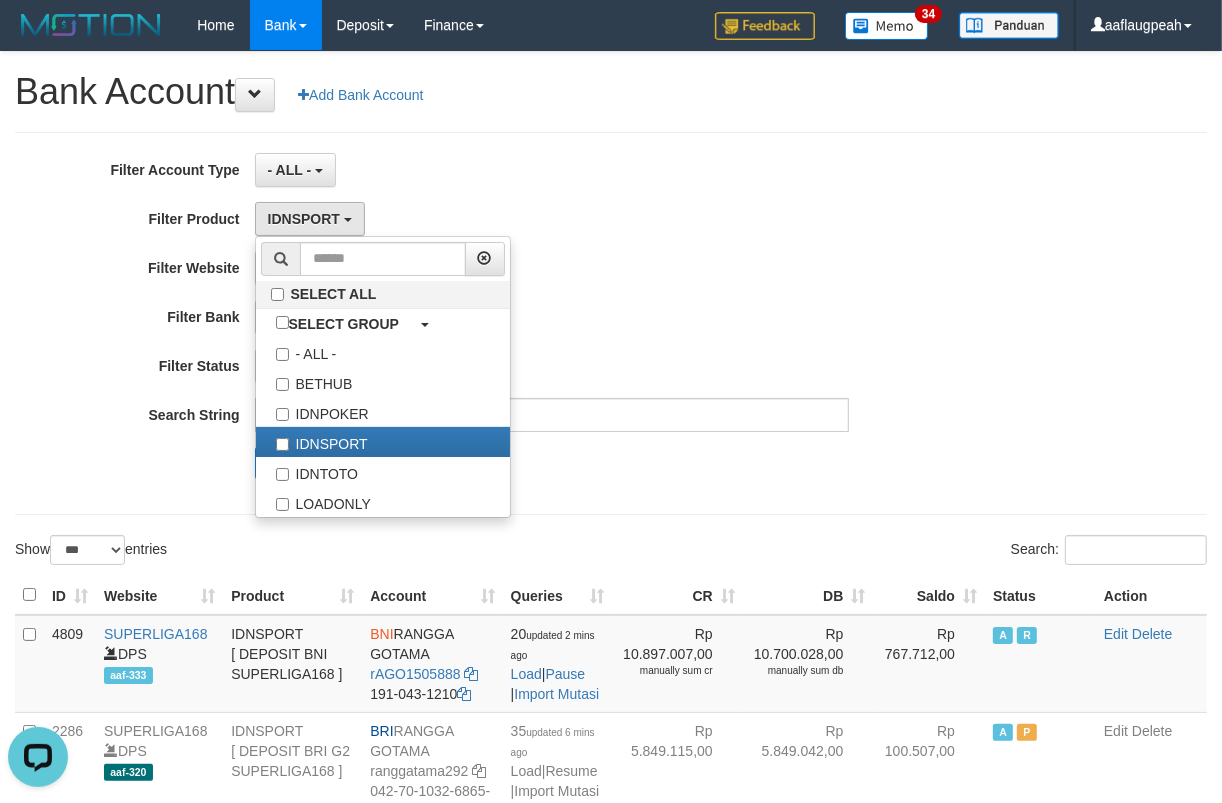 drag, startPoint x: 458, startPoint y: 211, endPoint x: 398, endPoint y: 247, distance: 69.97142 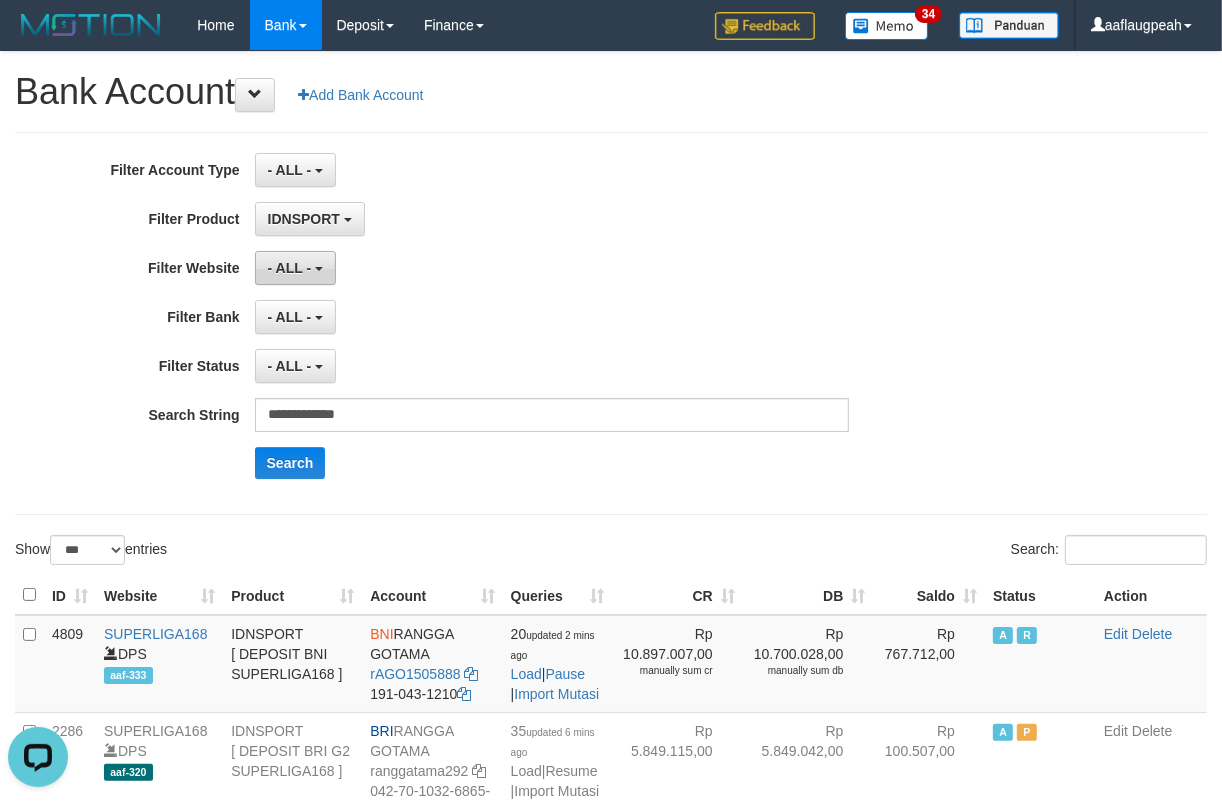 click on "- ALL -" at bounding box center [295, 268] 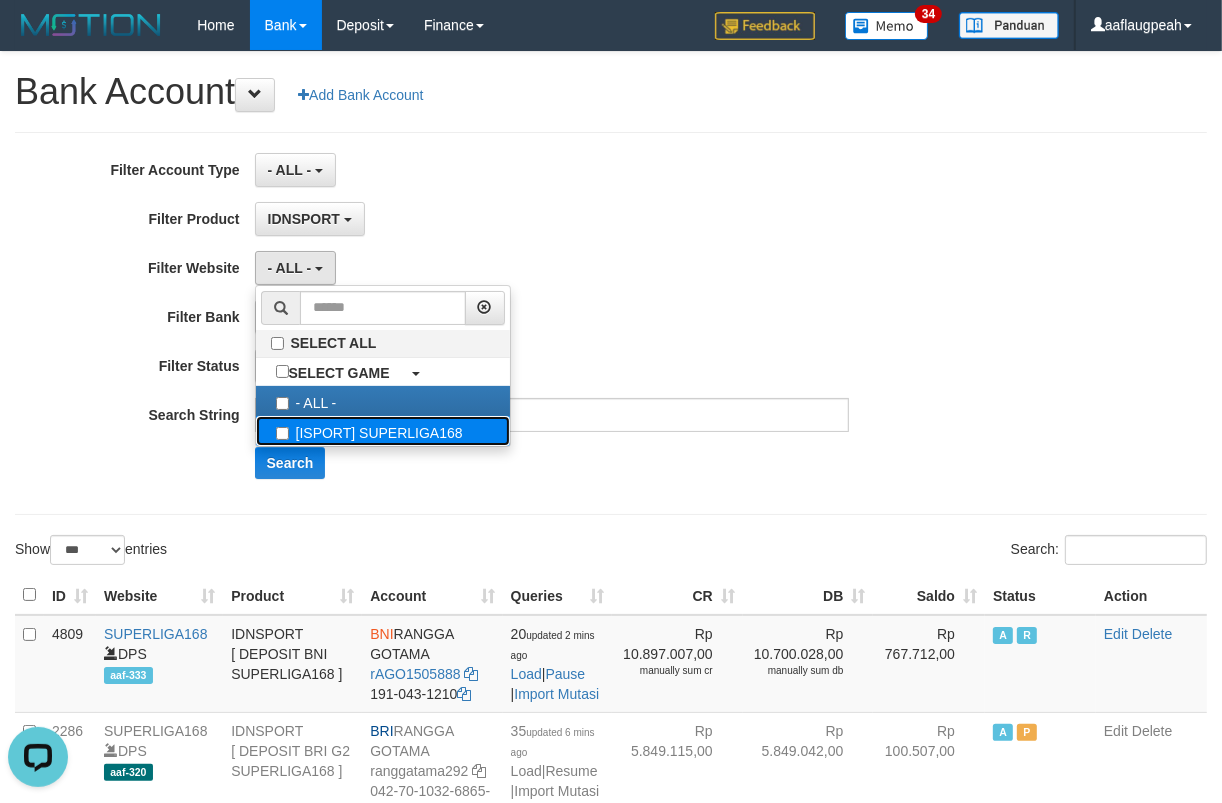 click on "[ISPORT] SUPERLIGA168" at bounding box center [383, 431] 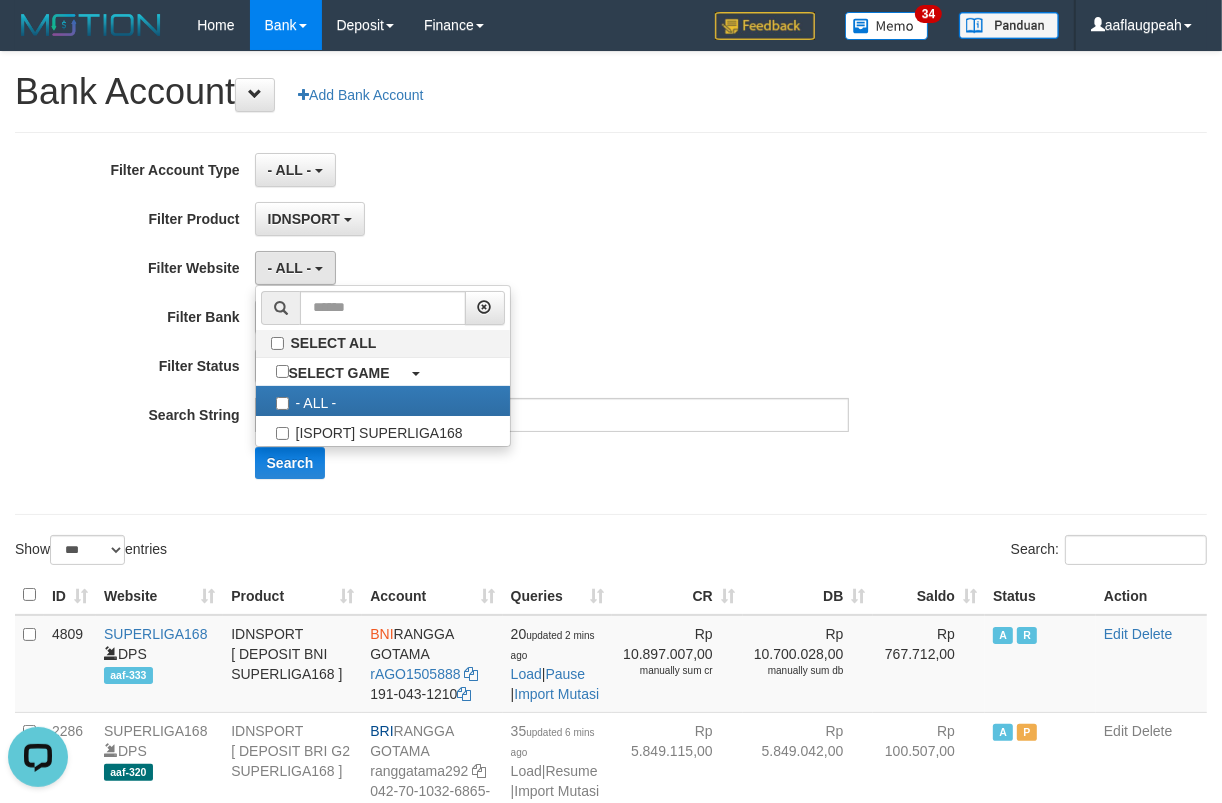 select on "***" 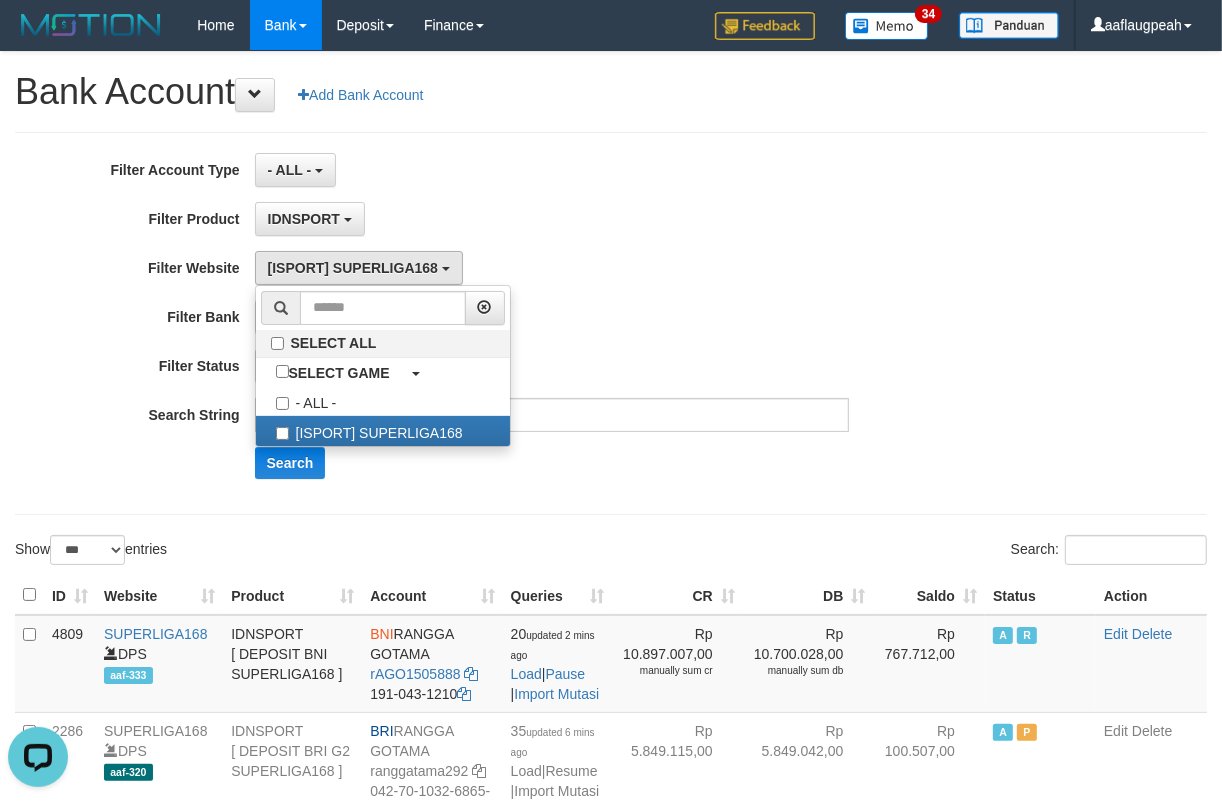 scroll, scrollTop: 17, scrollLeft: 0, axis: vertical 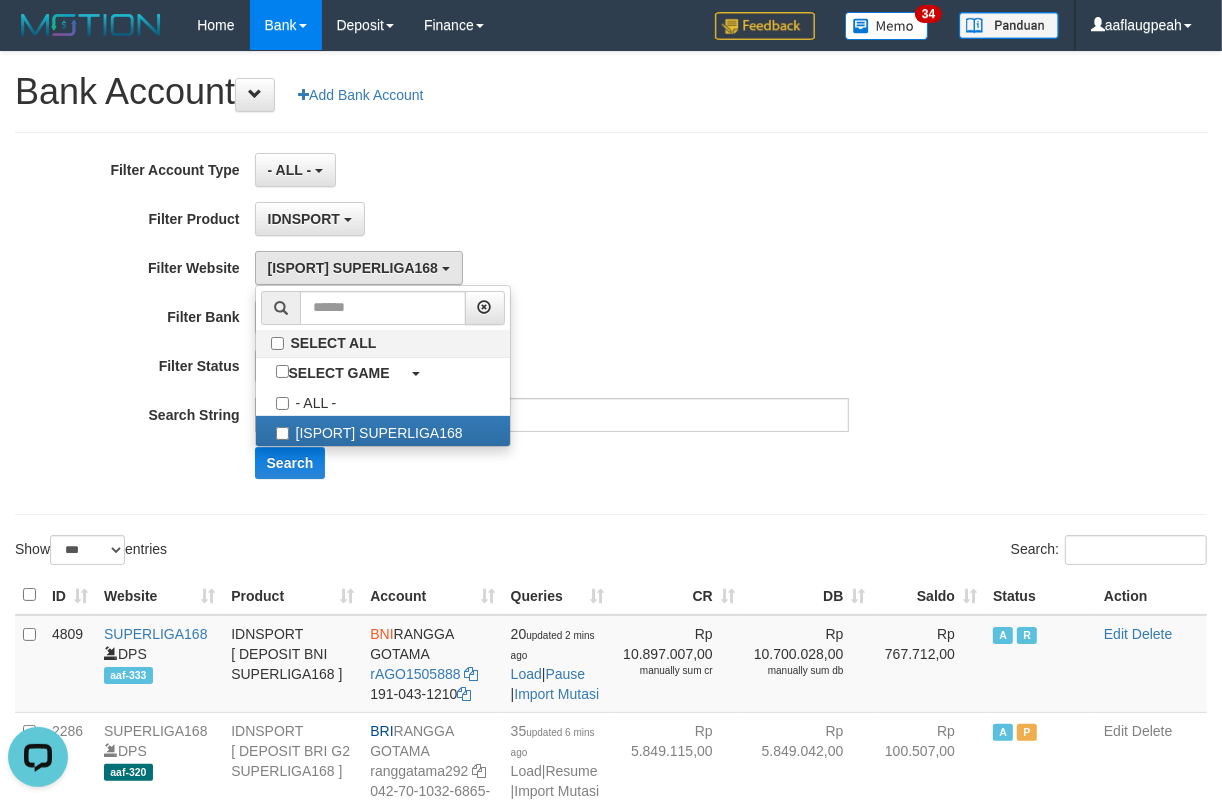 click on "**********" at bounding box center [509, 323] 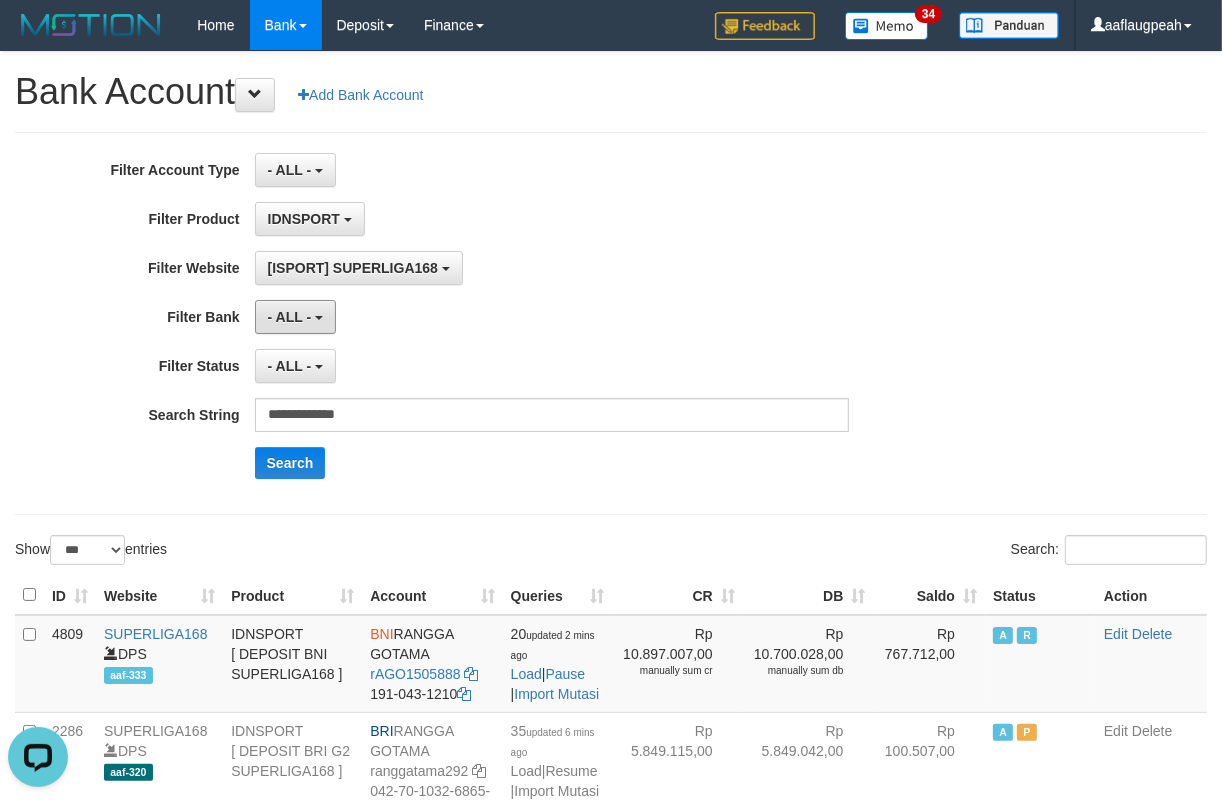 click on "- ALL -" at bounding box center [290, 317] 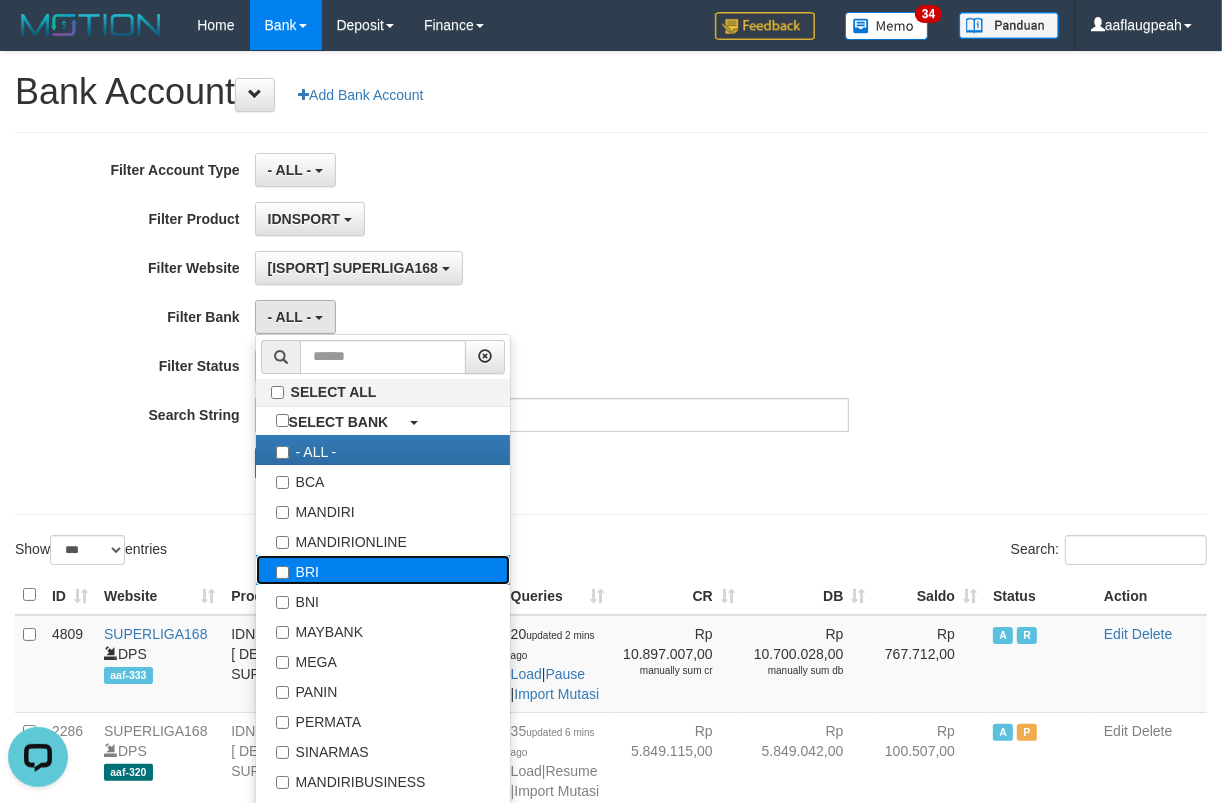 drag, startPoint x: 350, startPoint y: 570, endPoint x: 494, endPoint y: 558, distance: 144.49913 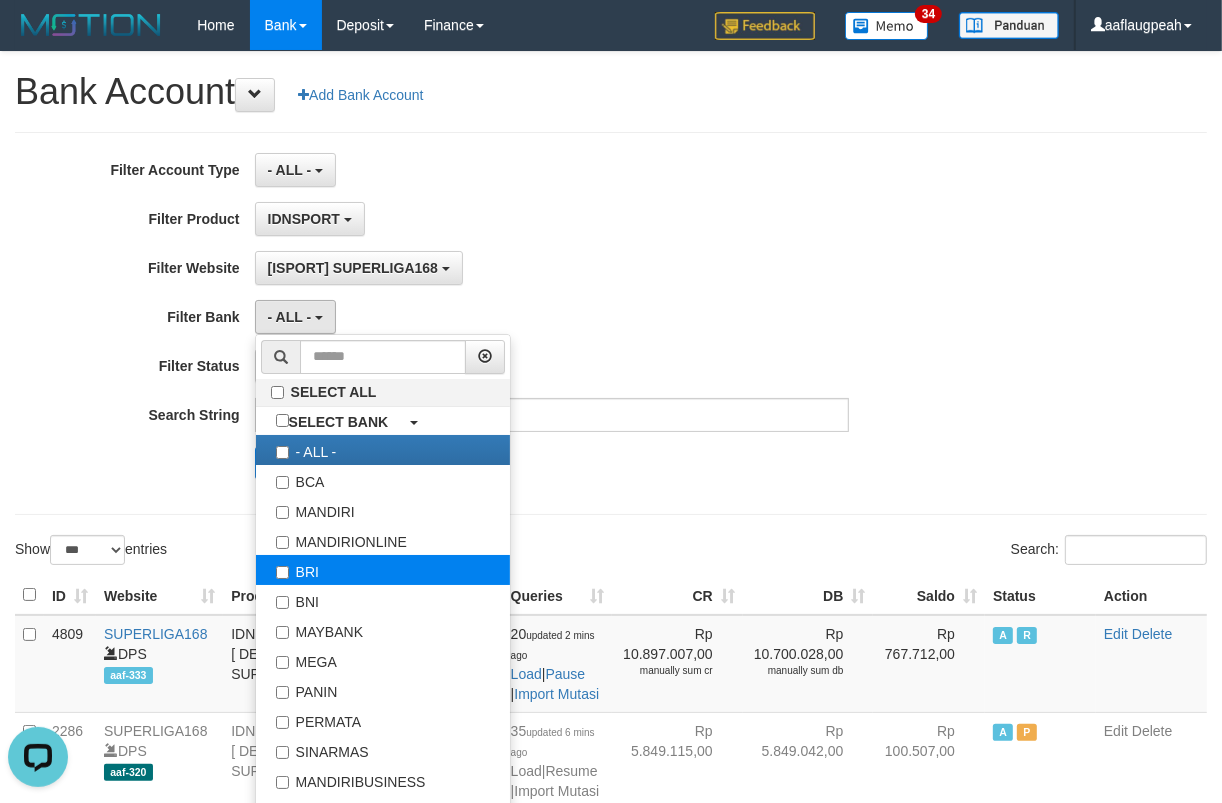 select on "***" 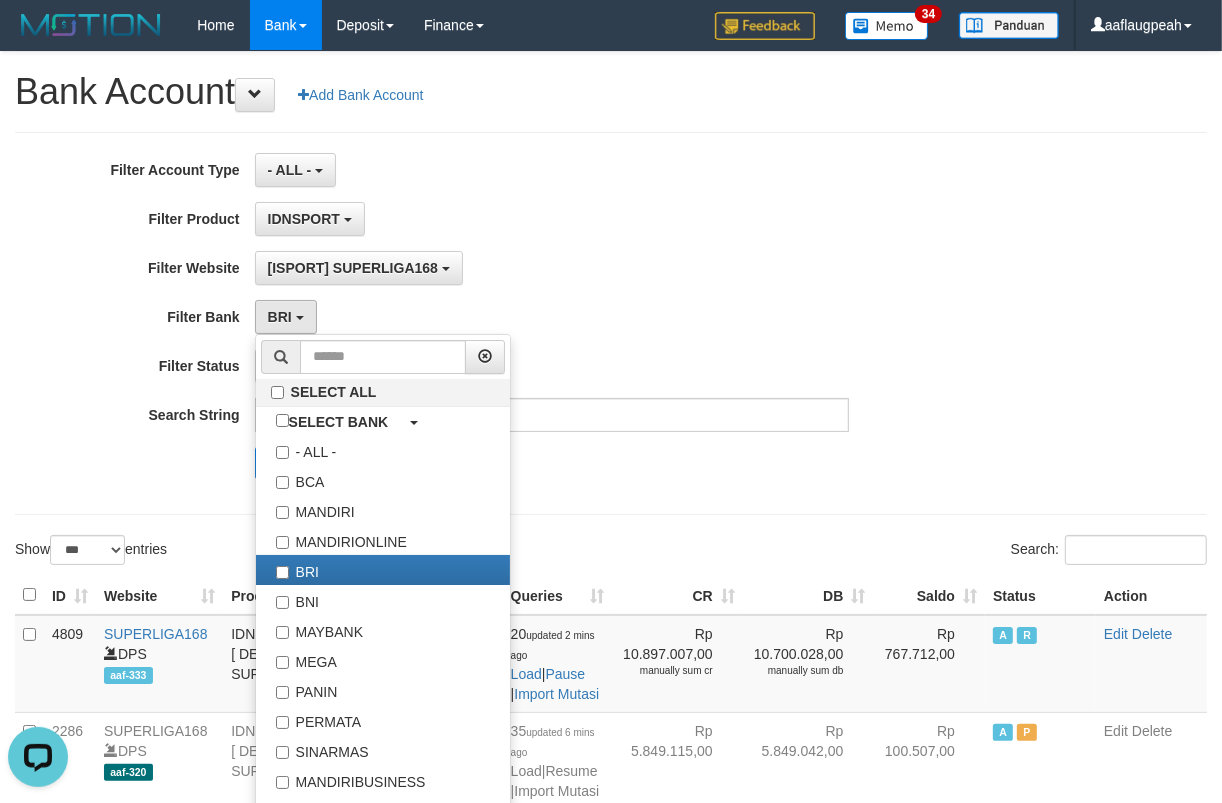 scroll, scrollTop: 17, scrollLeft: 0, axis: vertical 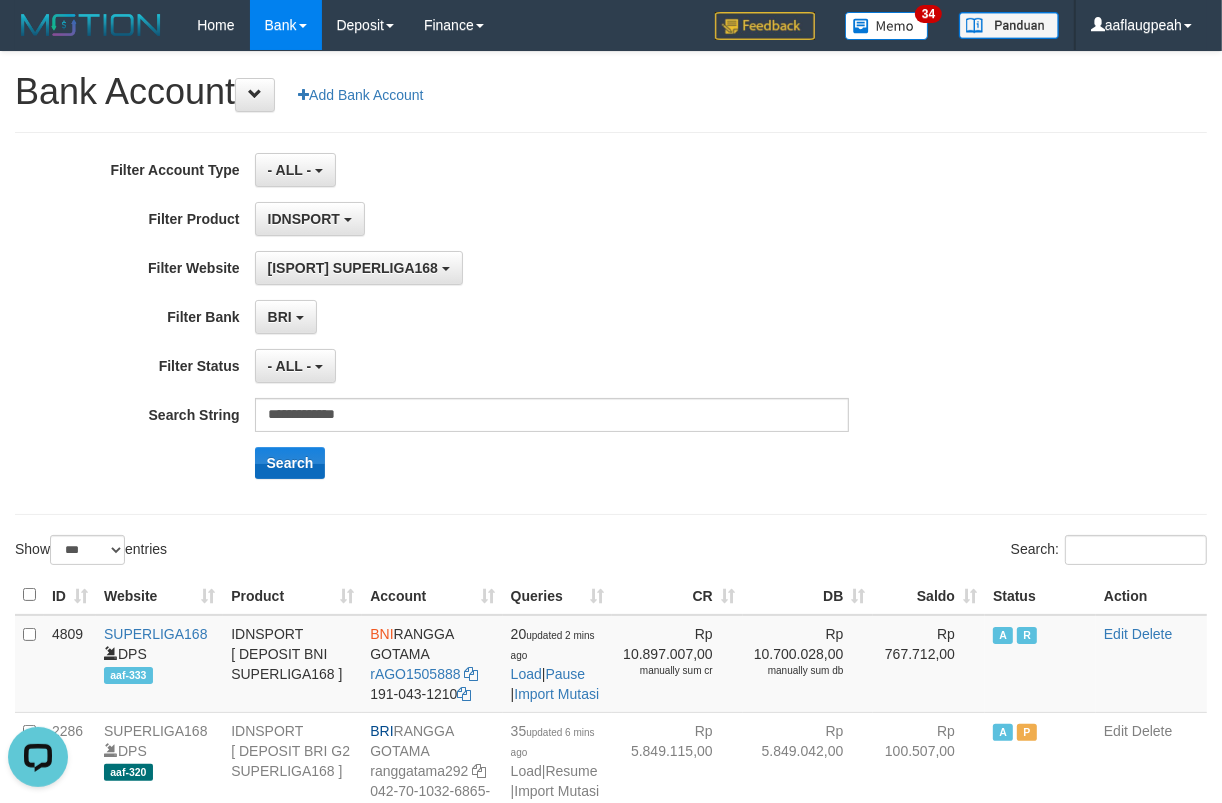 drag, startPoint x: 331, startPoint y: 474, endPoint x: 312, endPoint y: 475, distance: 19.026299 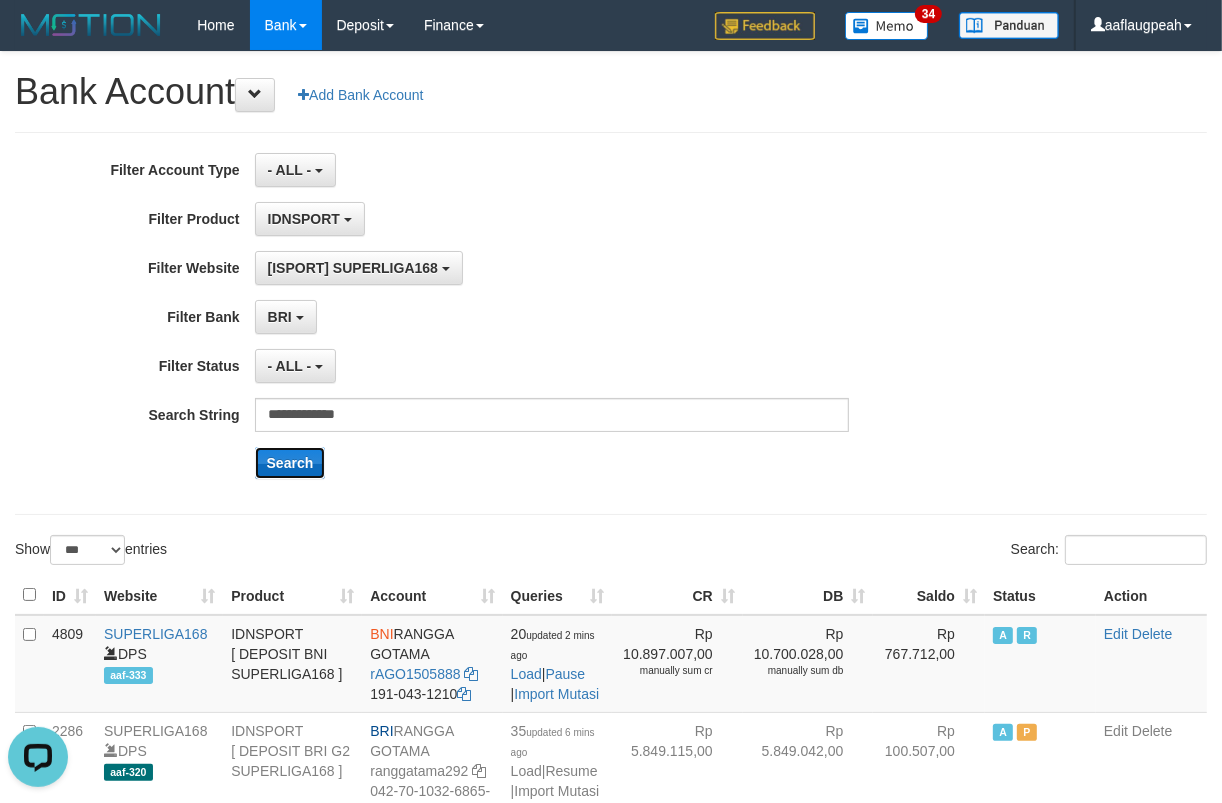 click on "Search" at bounding box center [290, 463] 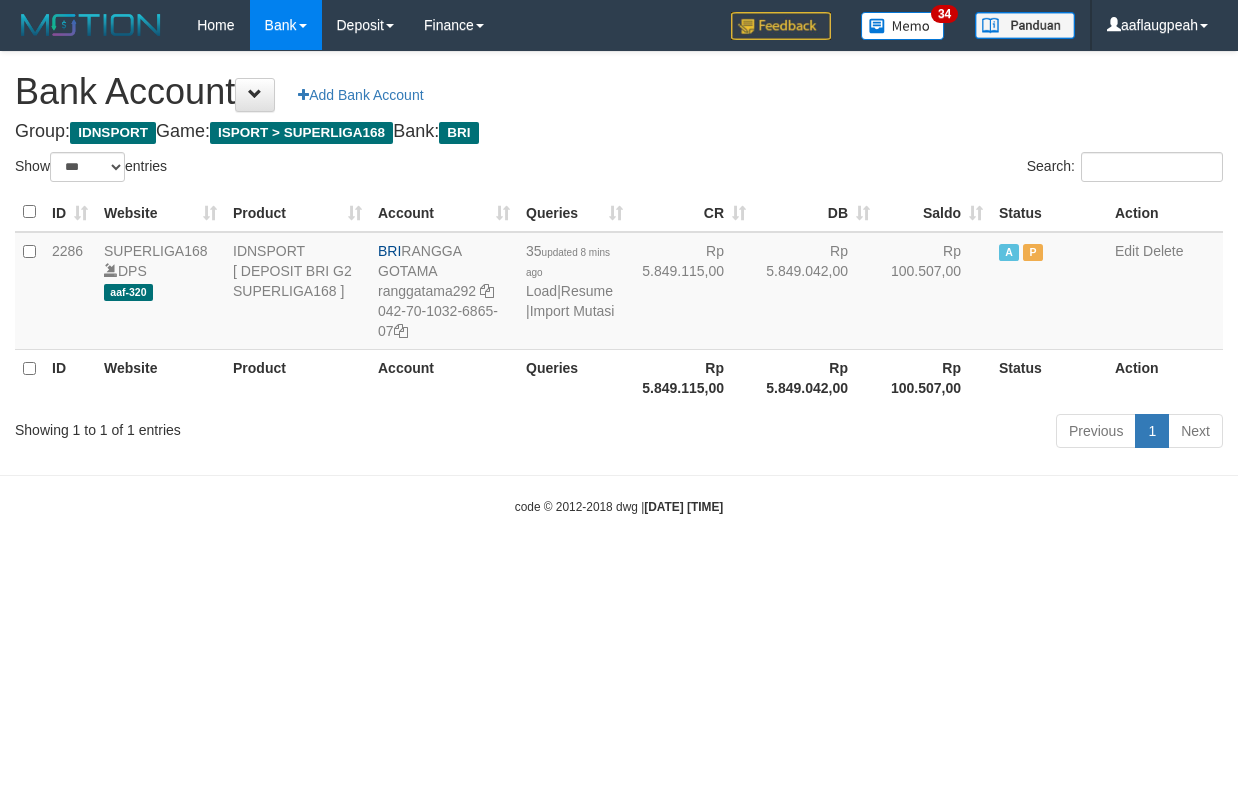 select on "***" 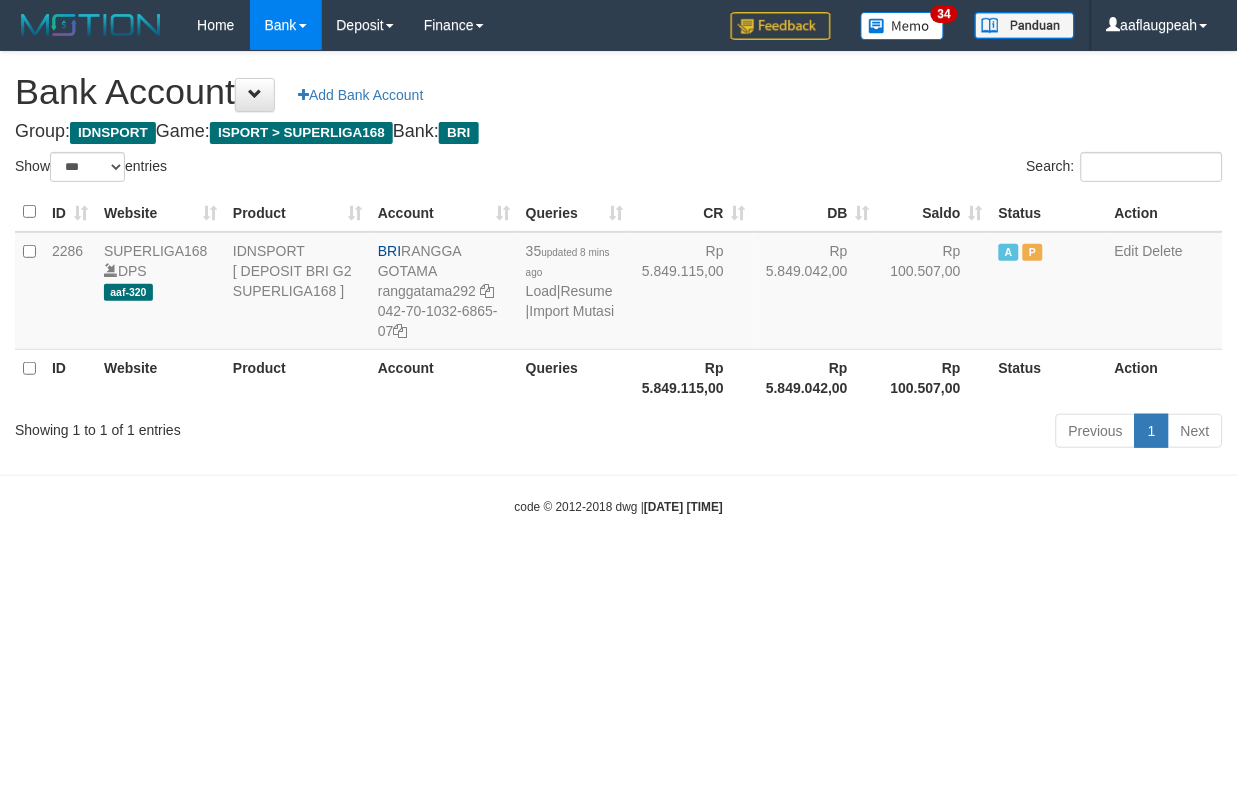 click on "Toggle navigation
Home
Bank
Account List
Load
By Website
Group
[ISPORT]													SUPERLIGA168
By Load Group (DPS)" at bounding box center (619, 283) 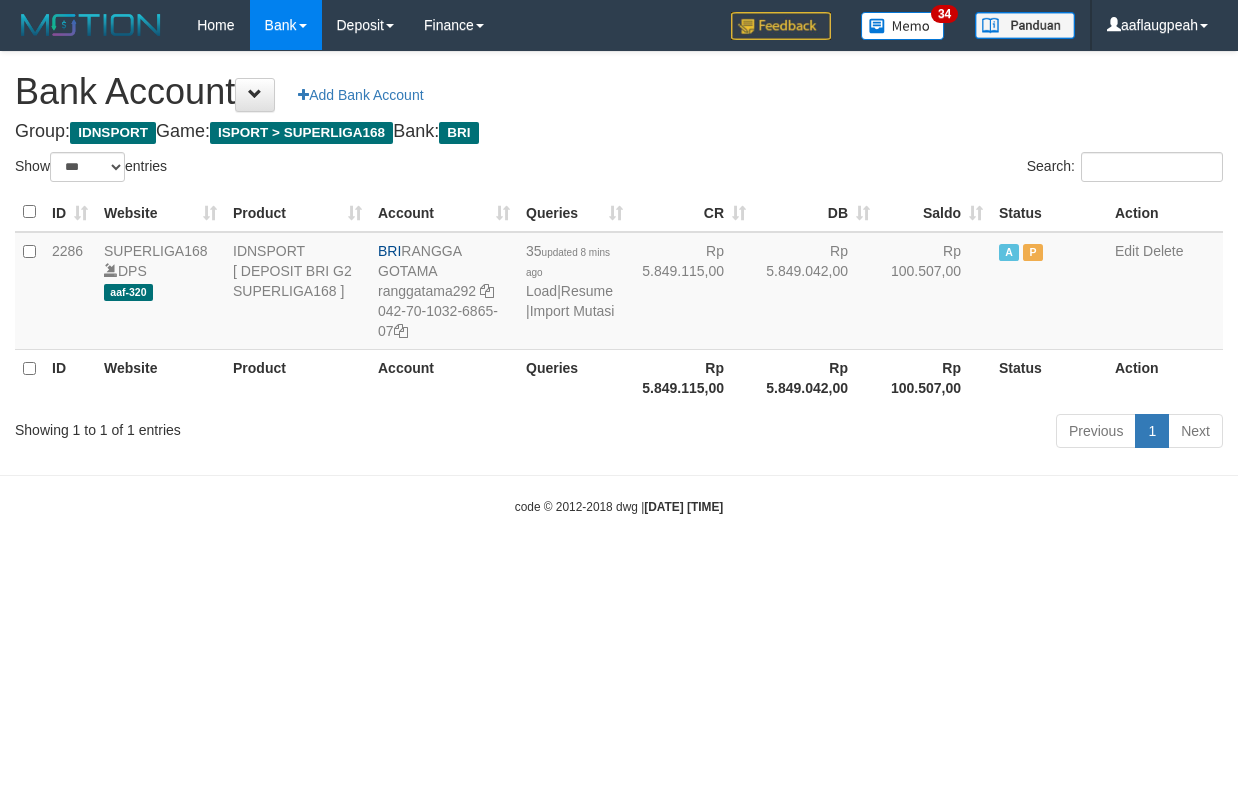 select on "***" 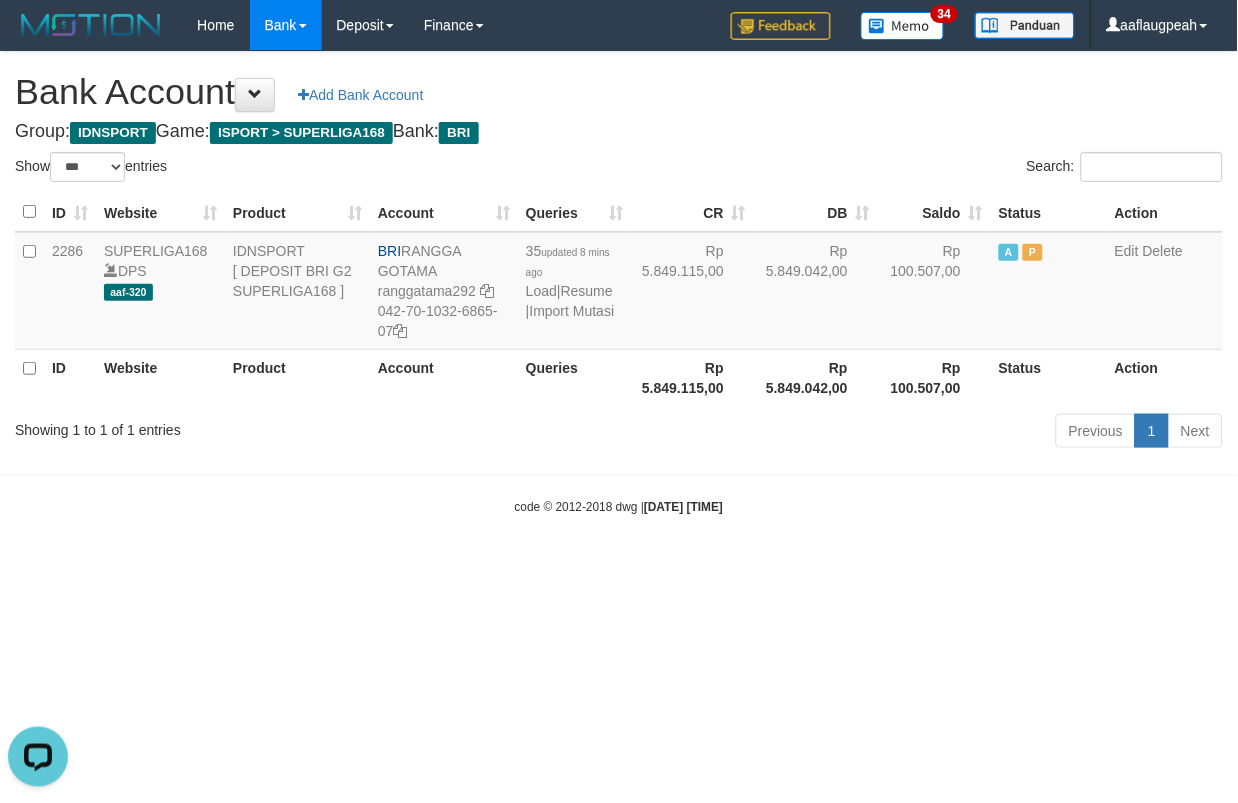 scroll, scrollTop: 0, scrollLeft: 0, axis: both 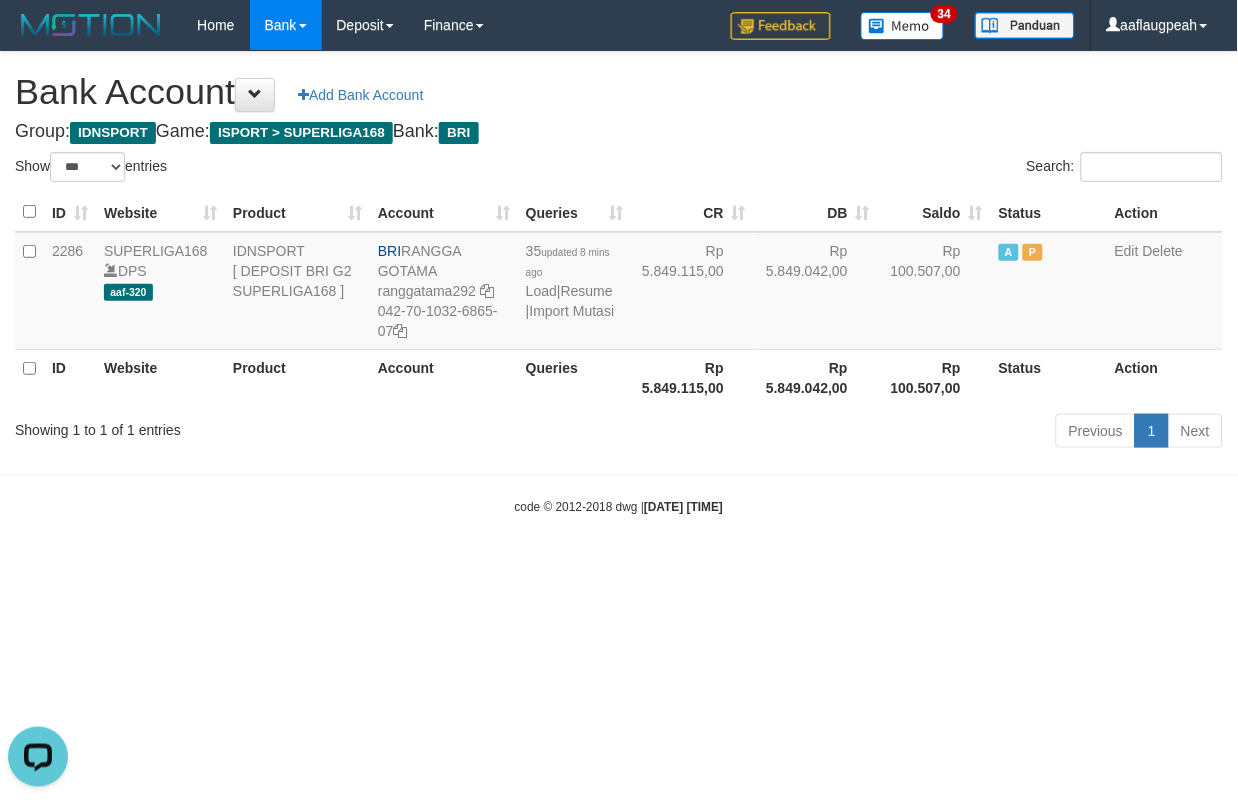 click on "Toggle navigation
Home
Bank
Account List
Load
By Website
Group
[ISPORT]													SUPERLIGA168
By Load Group (DPS)" at bounding box center (619, 283) 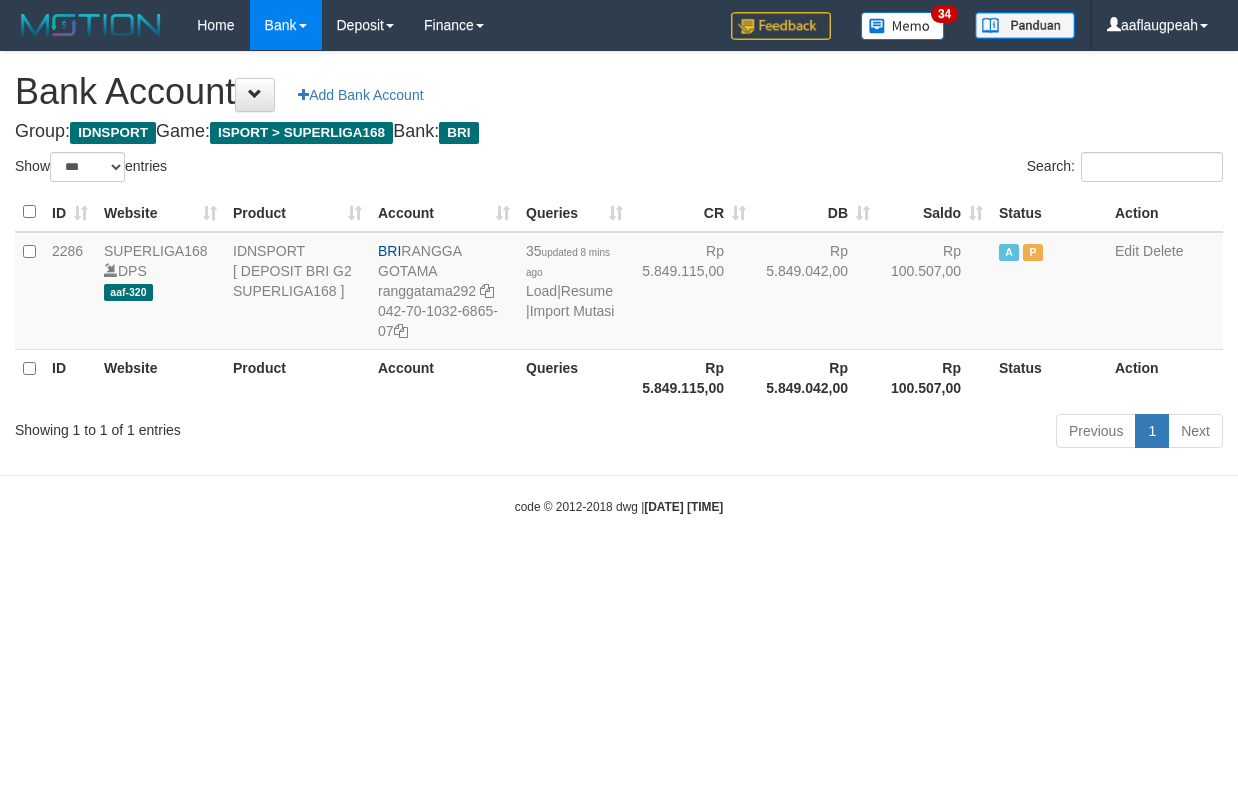 select on "***" 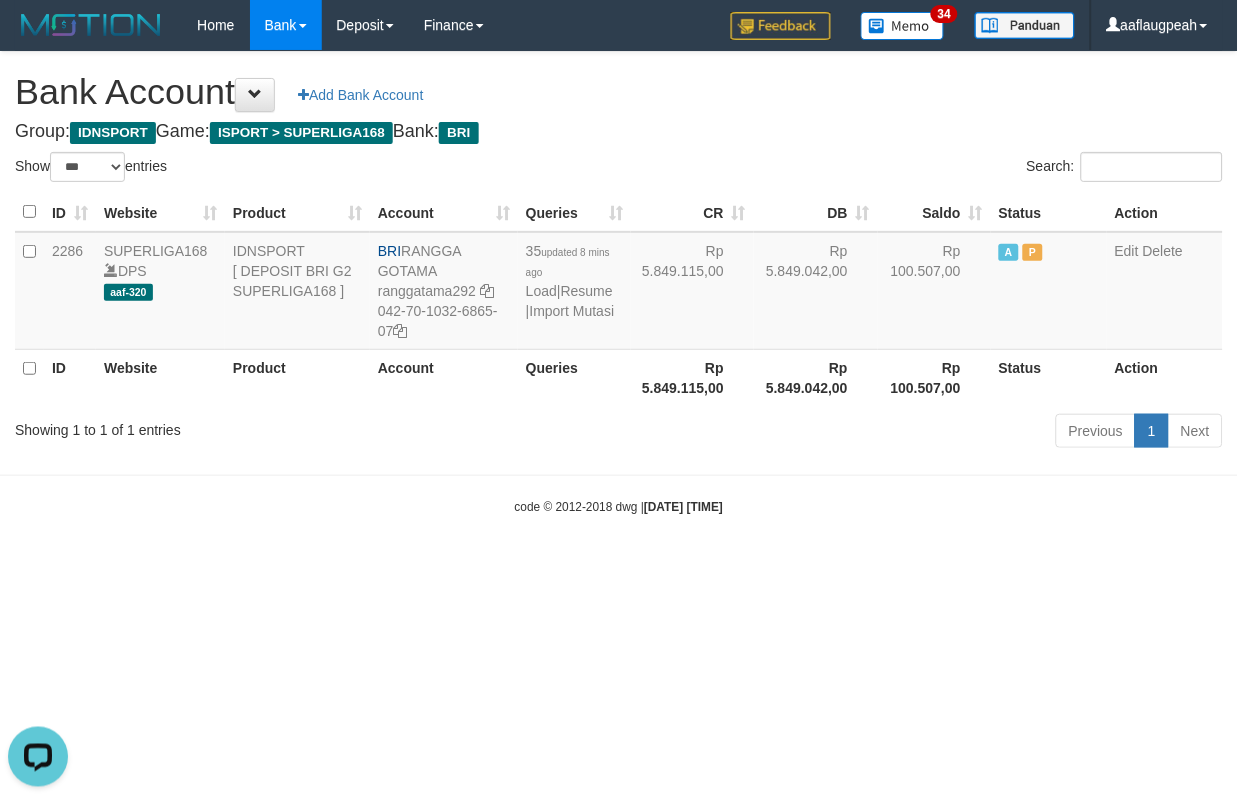 scroll, scrollTop: 0, scrollLeft: 0, axis: both 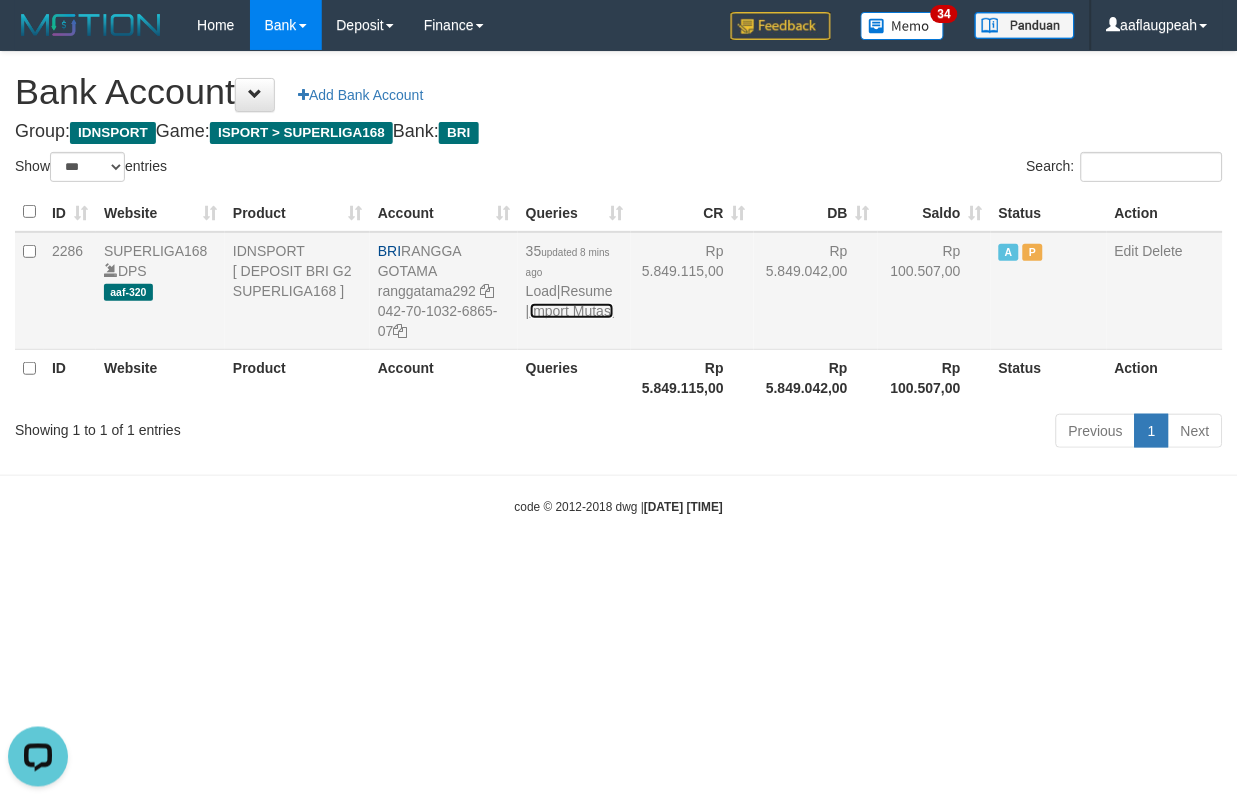 click on "Import Mutasi" at bounding box center (572, 311) 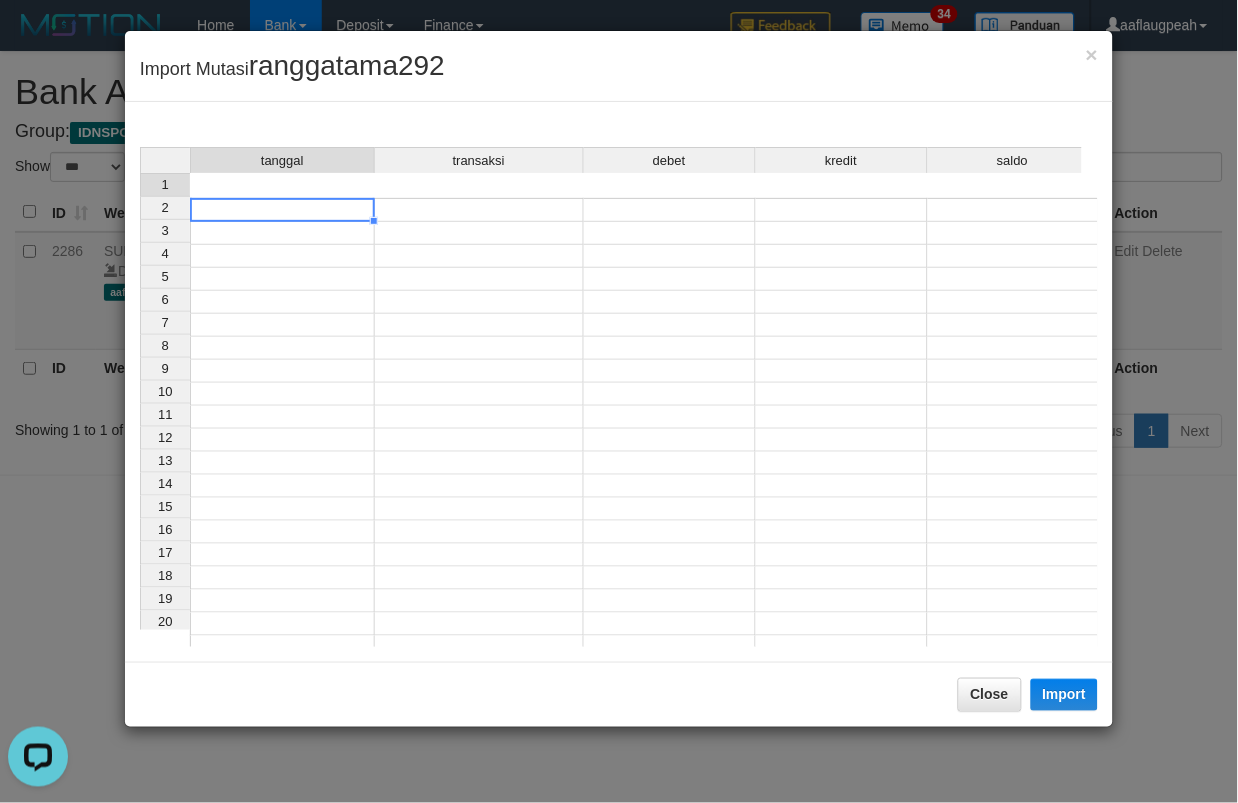 click at bounding box center (282, 210) 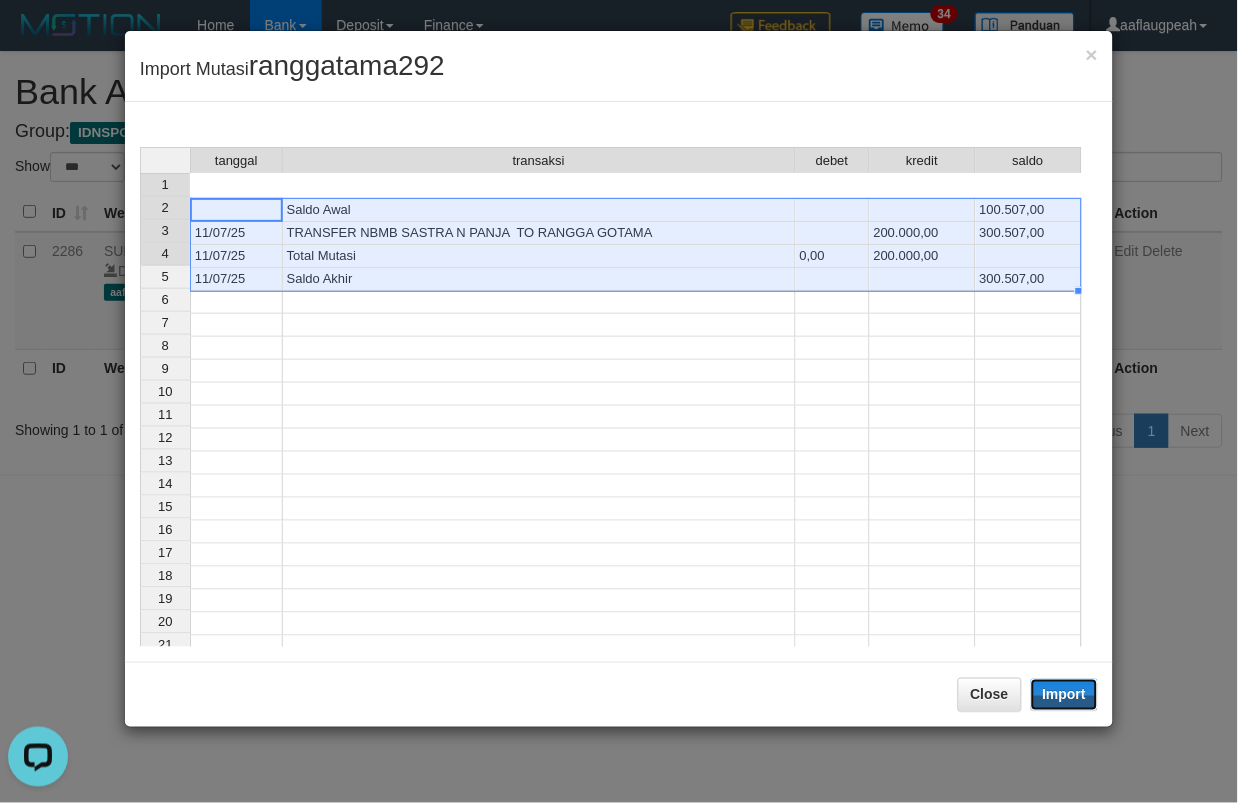 drag, startPoint x: 1070, startPoint y: 695, endPoint x: 1237, endPoint y: 661, distance: 170.42593 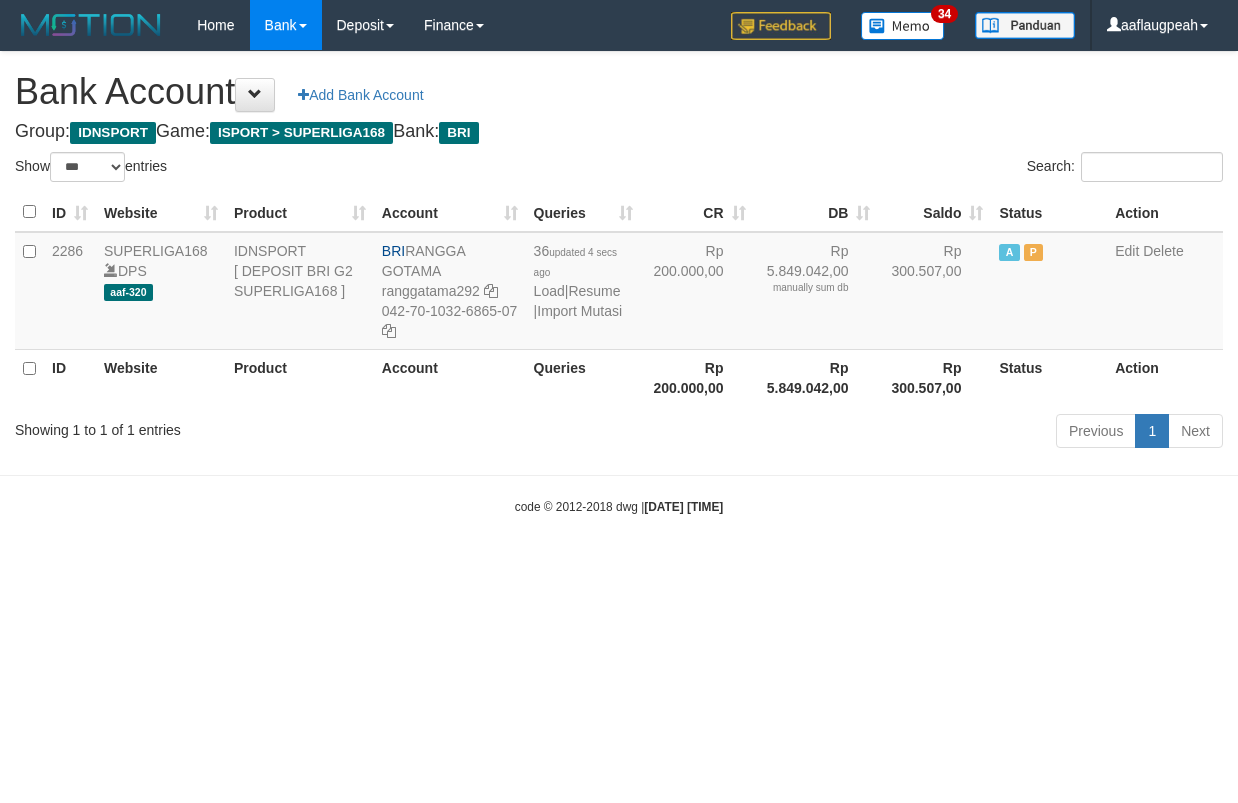 select on "***" 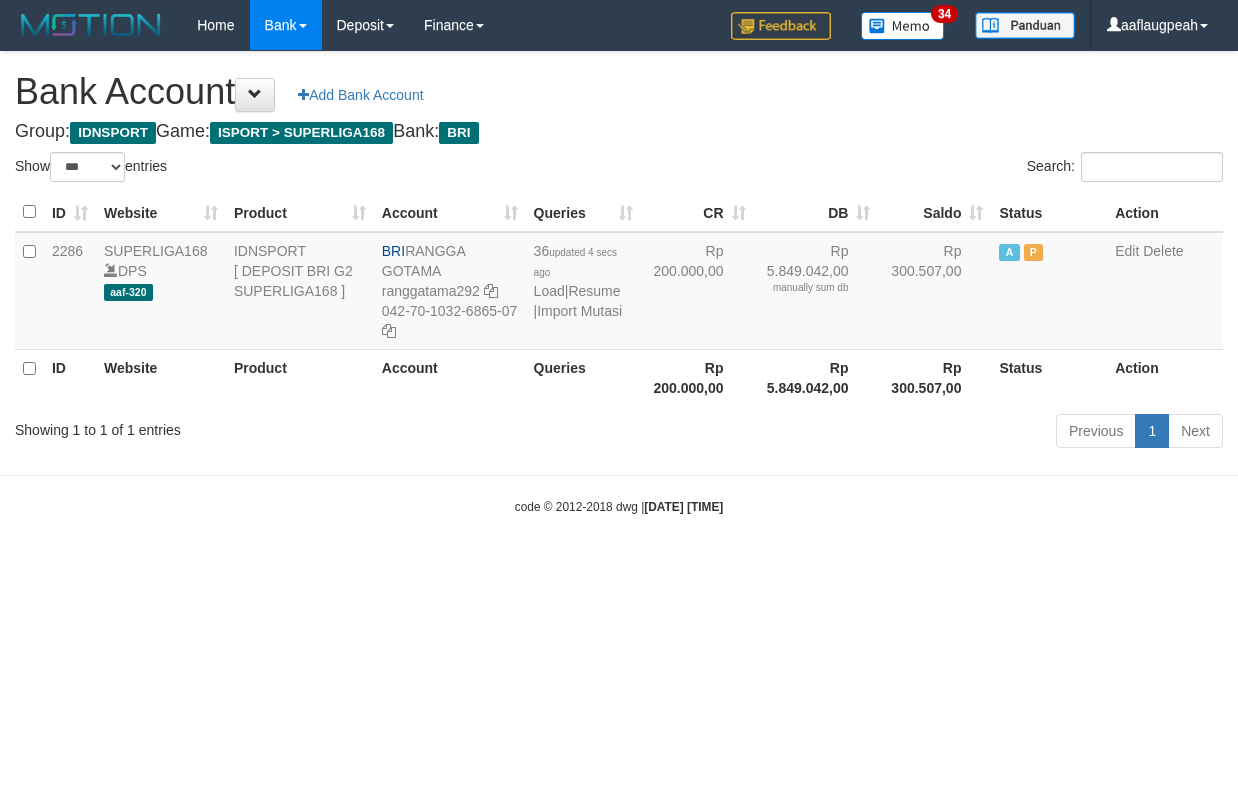 scroll, scrollTop: 0, scrollLeft: 0, axis: both 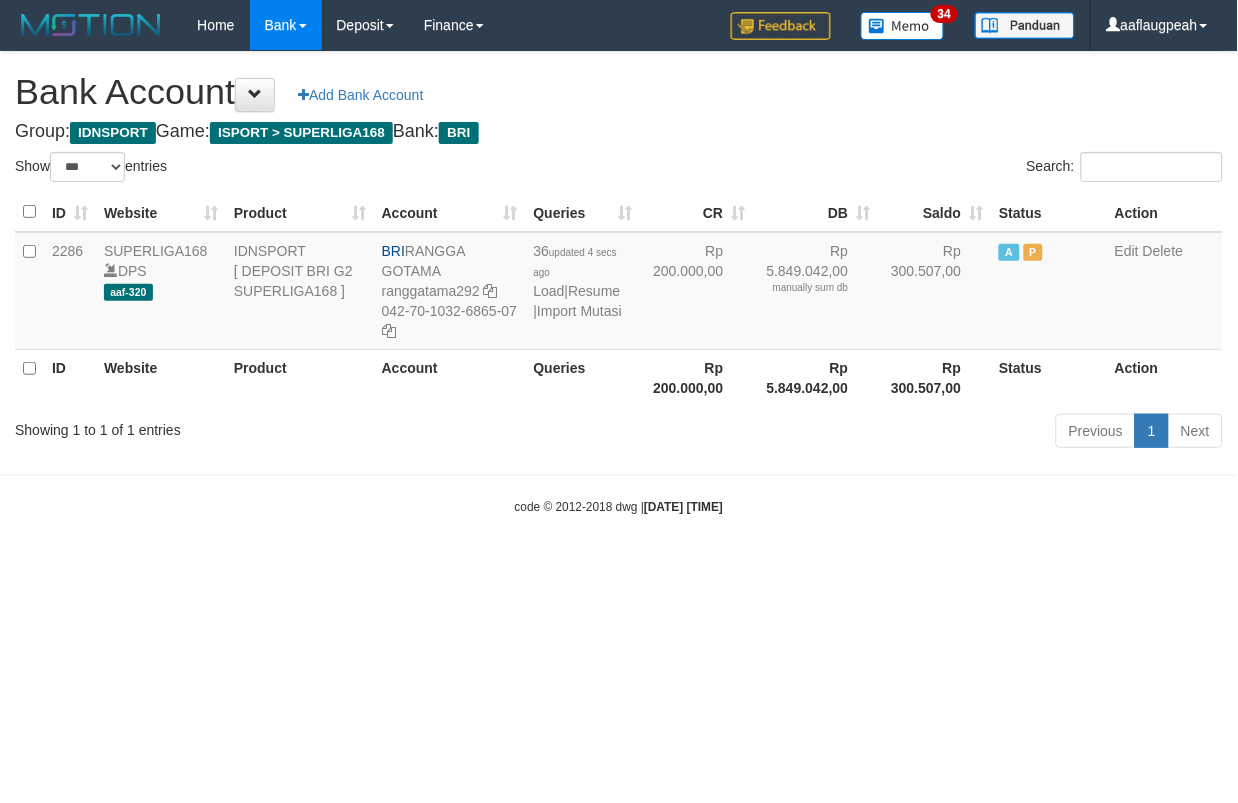 click on "Toggle navigation
Home
Bank
Account List
Load
By Website
Group
[ISPORT]													SUPERLIGA168
By Load Group (DPS)" at bounding box center (619, 283) 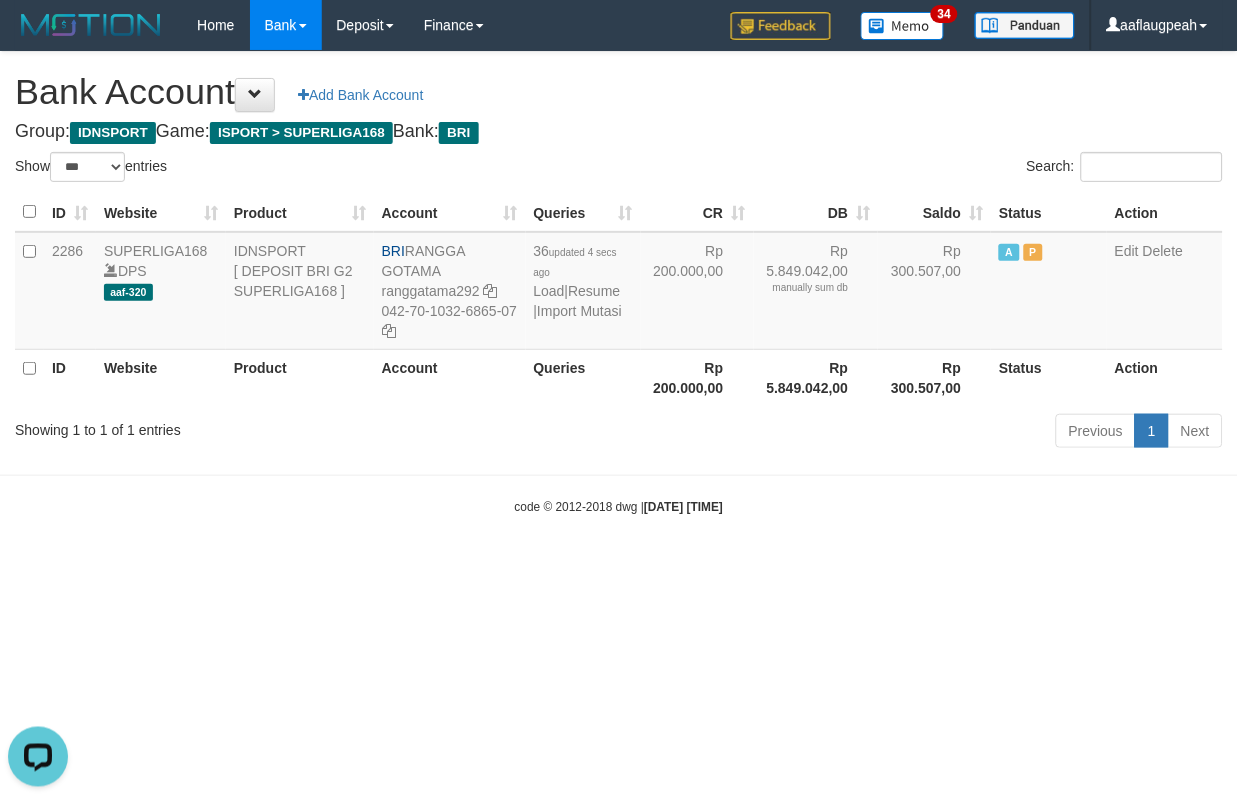 scroll, scrollTop: 0, scrollLeft: 0, axis: both 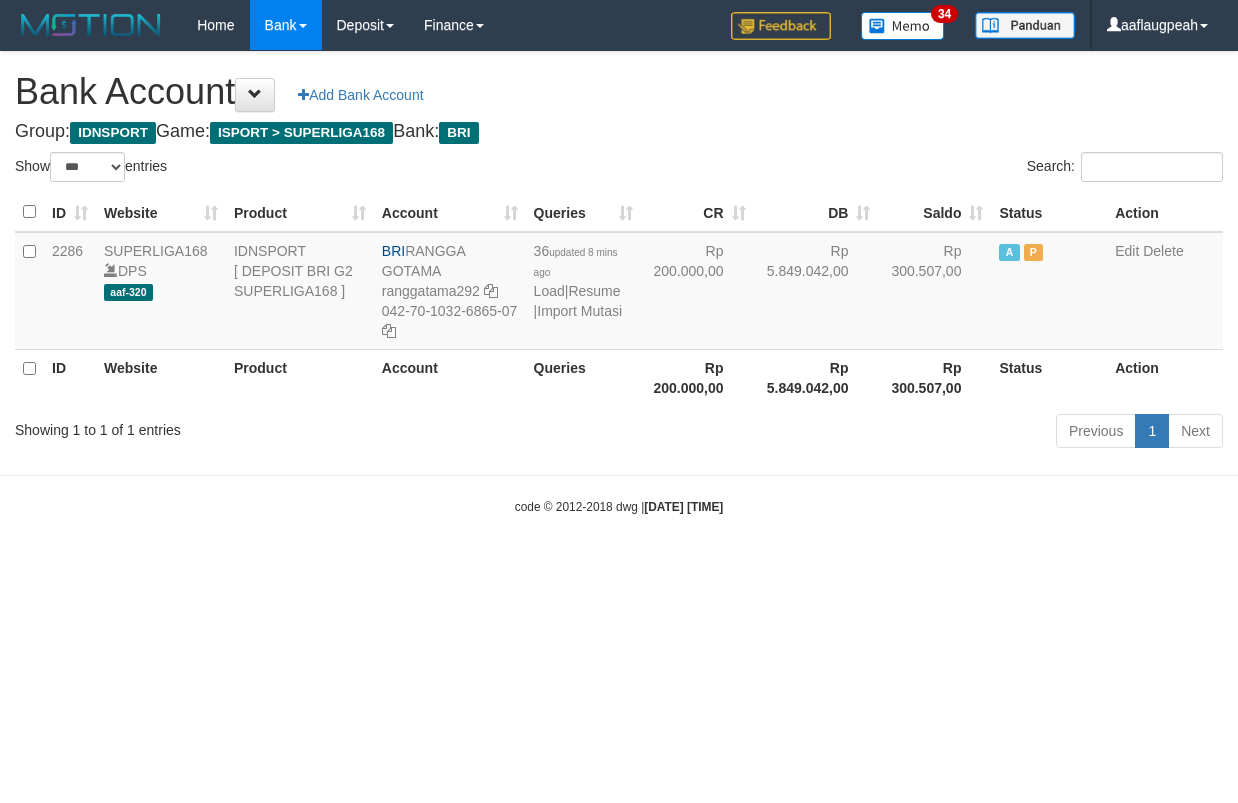 select on "***" 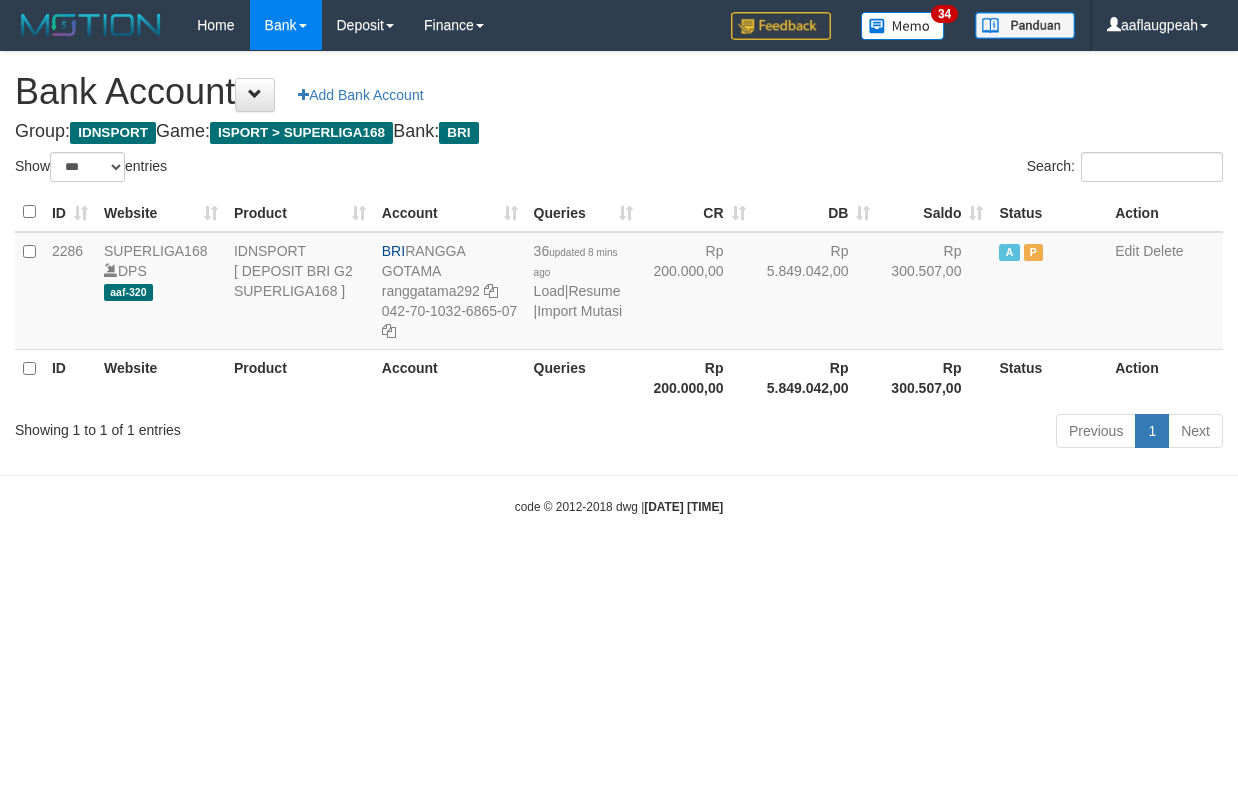 scroll, scrollTop: 0, scrollLeft: 0, axis: both 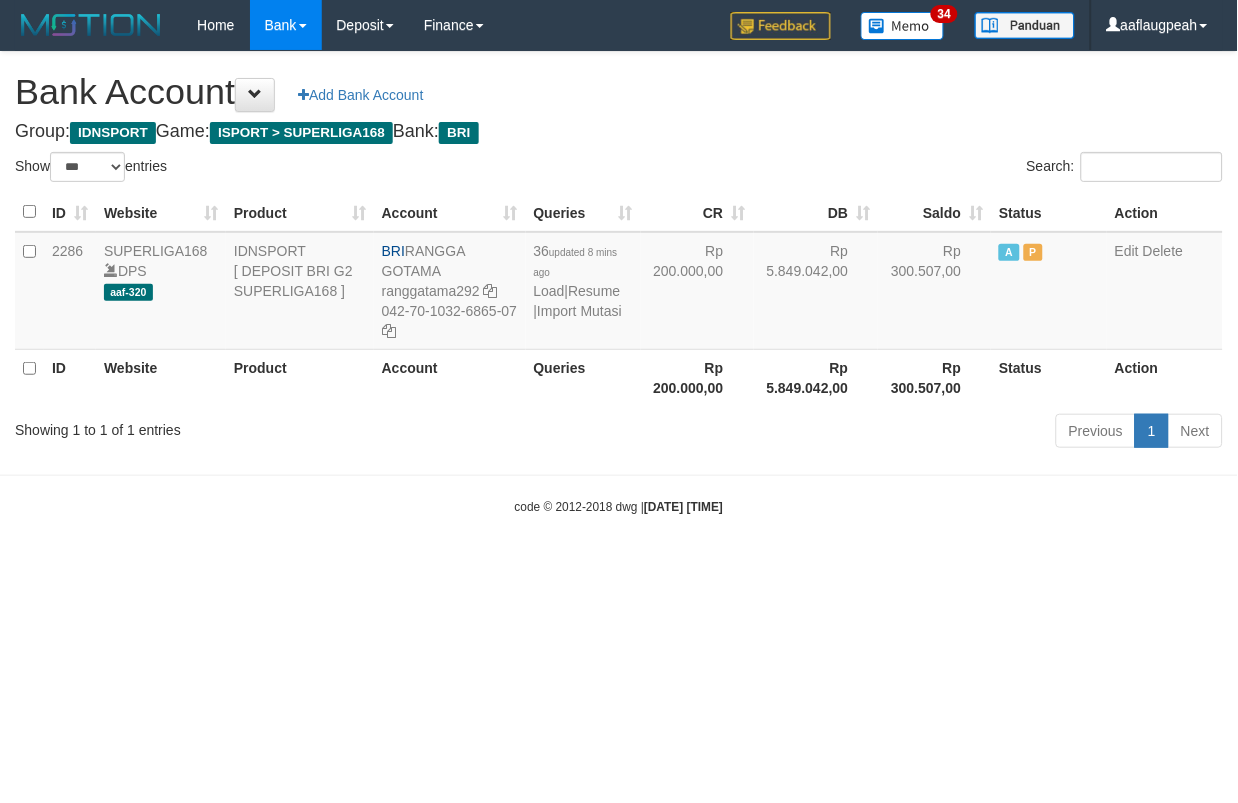 click on "Toggle navigation
Home
Bank
Account List
Load
By Website
Group
[ISPORT]													SUPERLIGA168
By Load Group (DPS)" at bounding box center [619, 283] 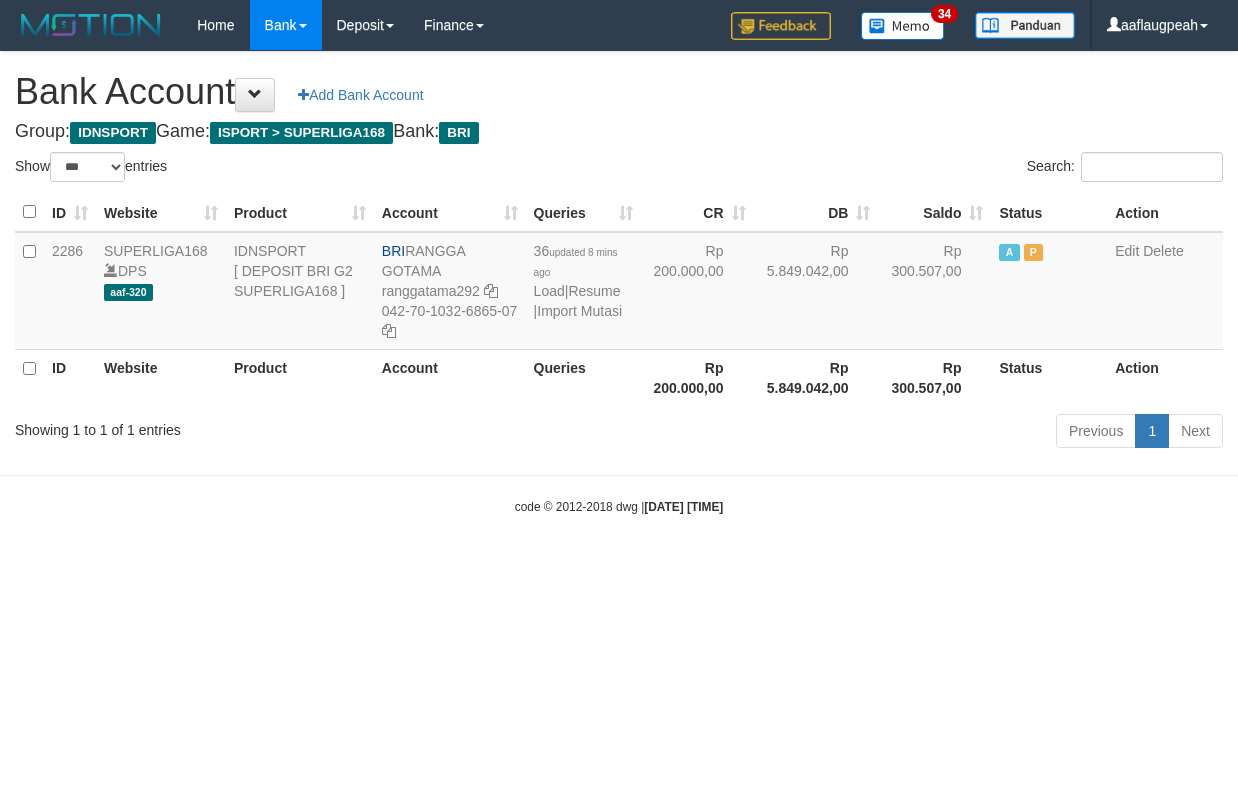 select on "***" 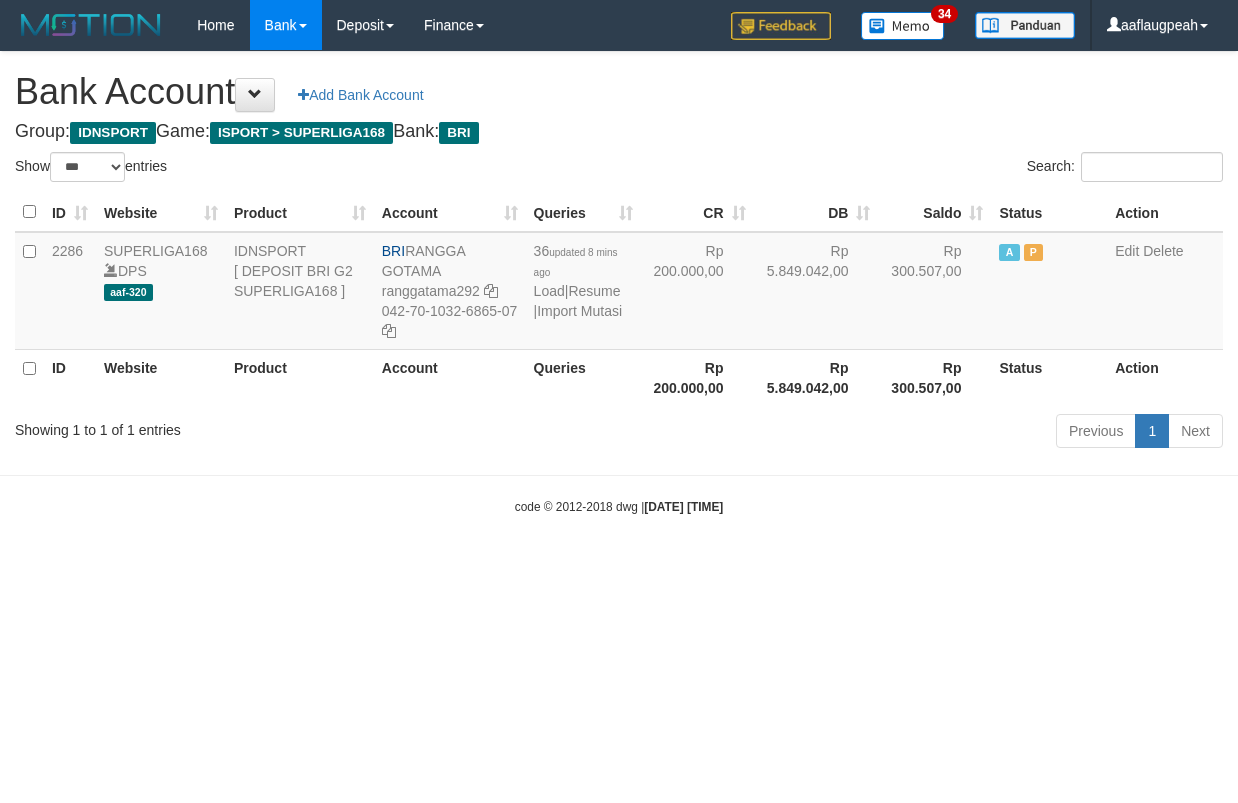scroll, scrollTop: 0, scrollLeft: 0, axis: both 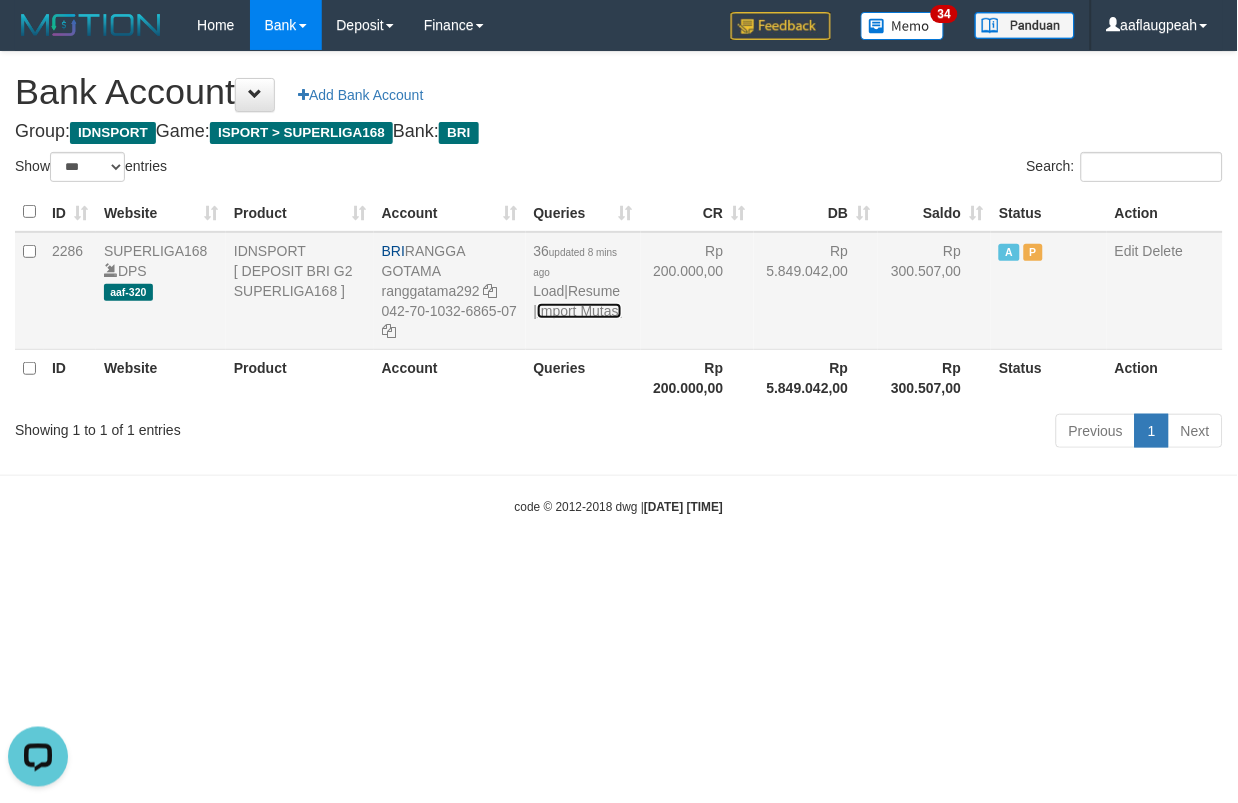 click on "Import Mutasi" at bounding box center [579, 311] 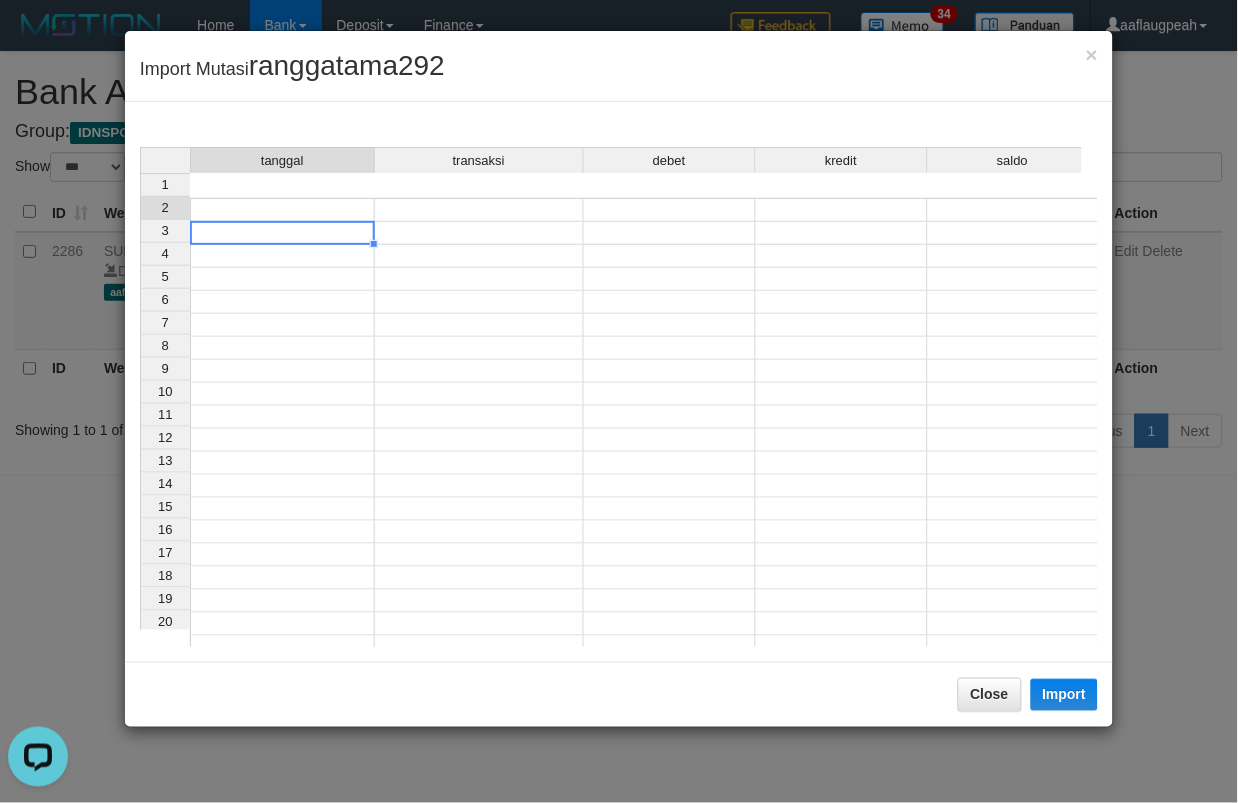 click on "tanggal transaksi debet kredit saldo 1 2 3 4 5 6 7 8 9 10 11 12 13 14 15 16 17 18 19 20 21" at bounding box center [140, 427] 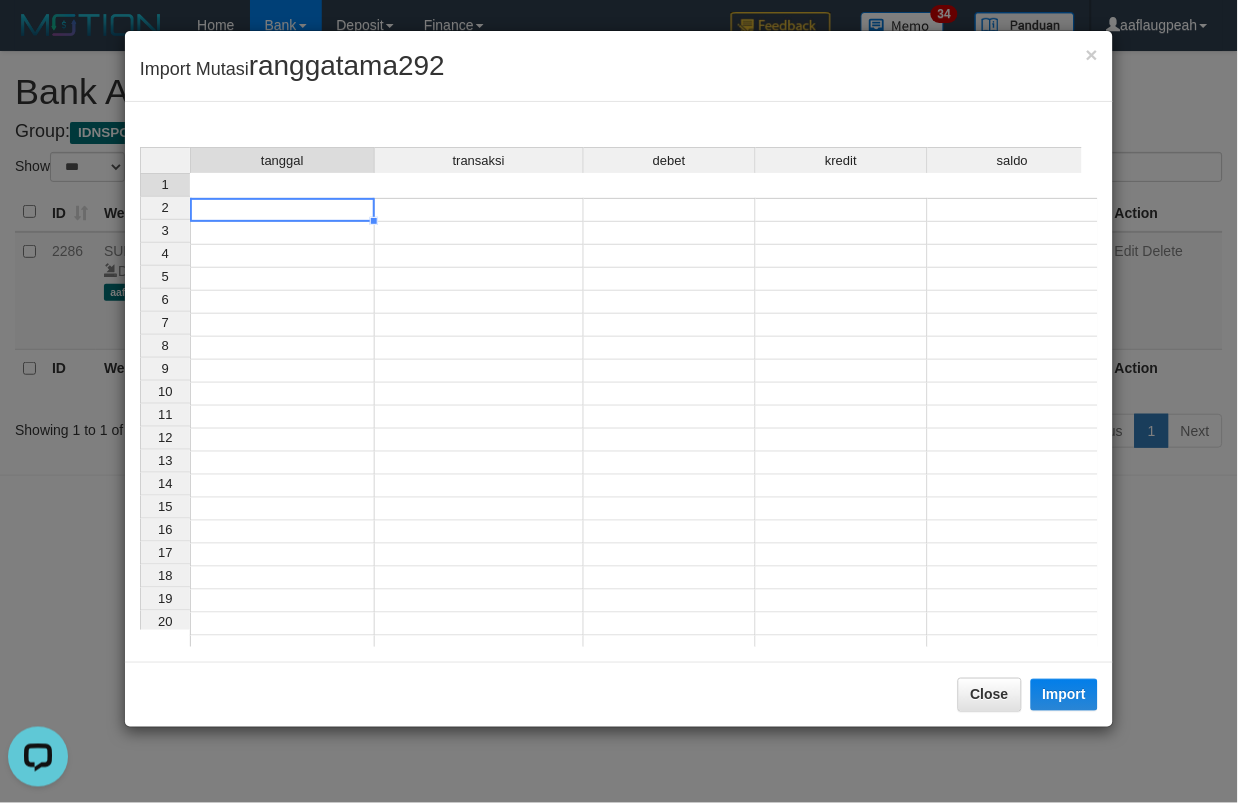 click on "tanggal transaksi debet kredit saldo 1 2 3 4 5 6 7 8 9 10 11 12 13 14 15 16 17 18 19 20 21" at bounding box center [140, 427] 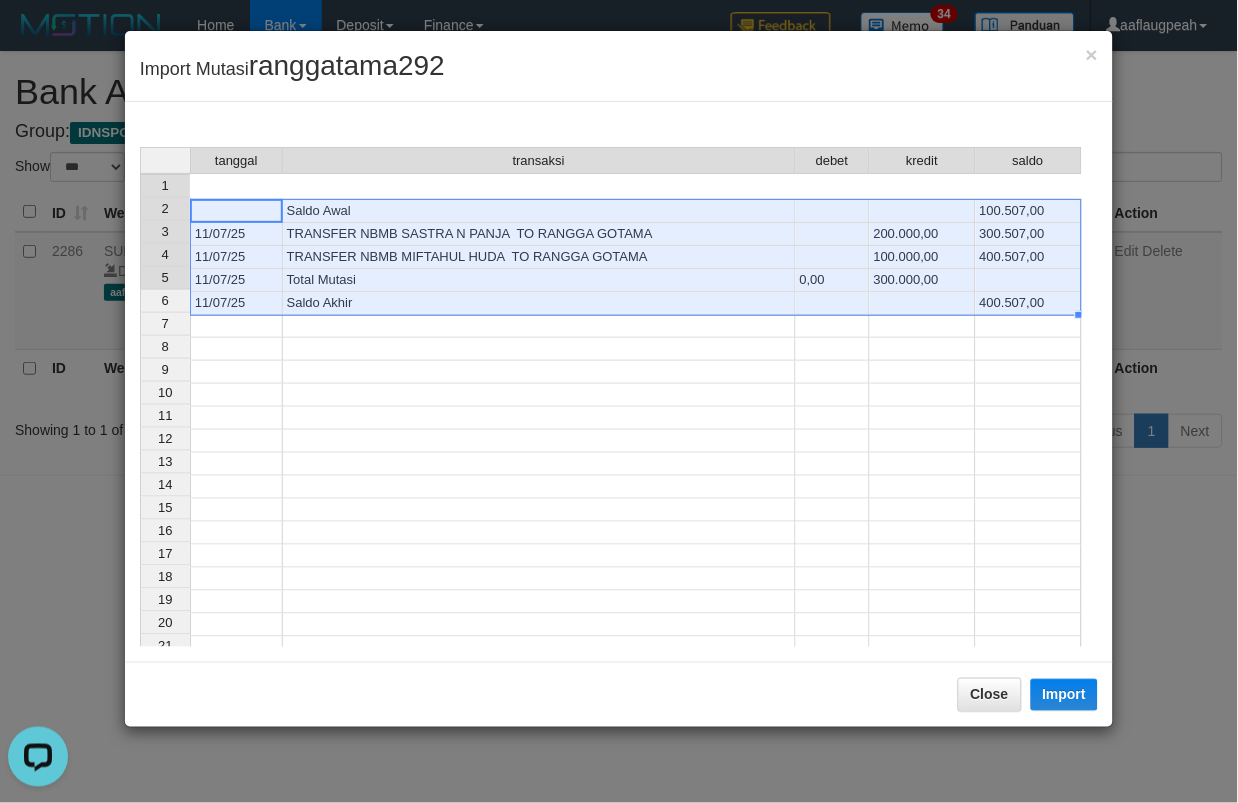 scroll, scrollTop: 105, scrollLeft: 0, axis: vertical 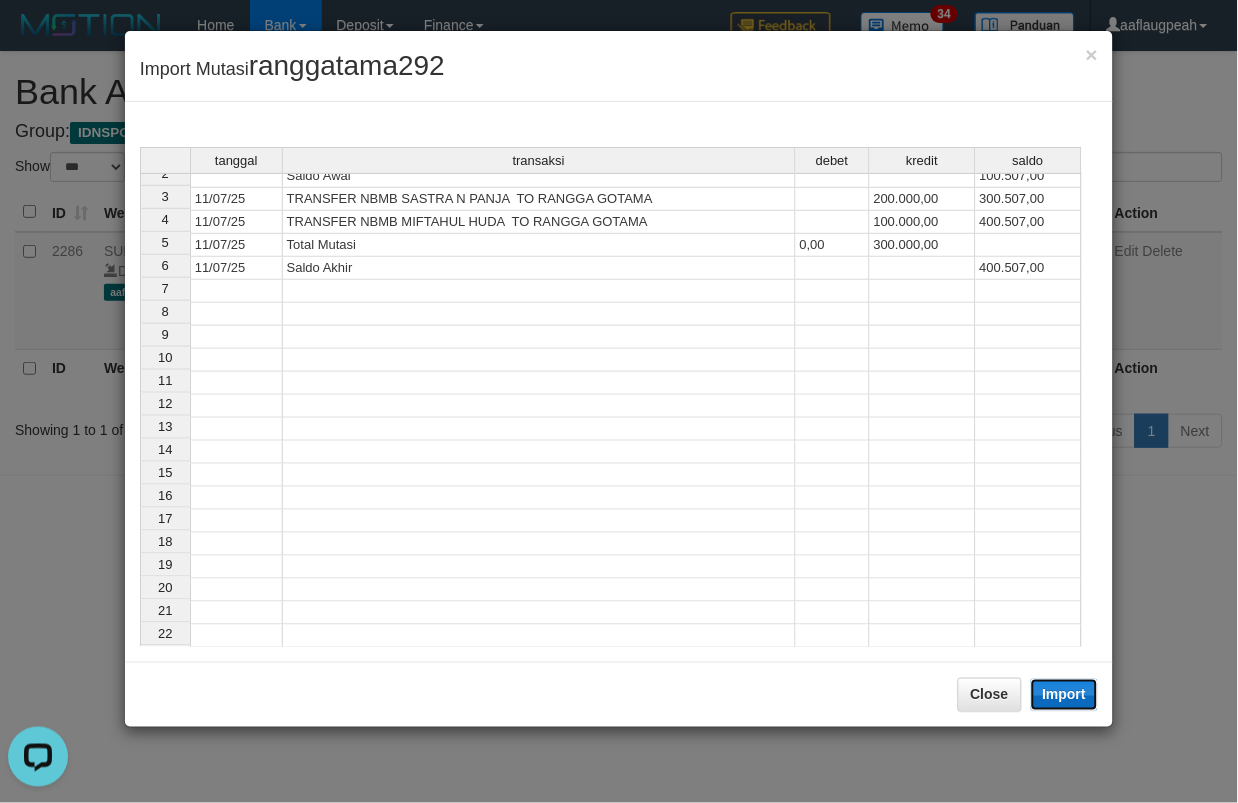 click on "Import" at bounding box center [1065, 695] 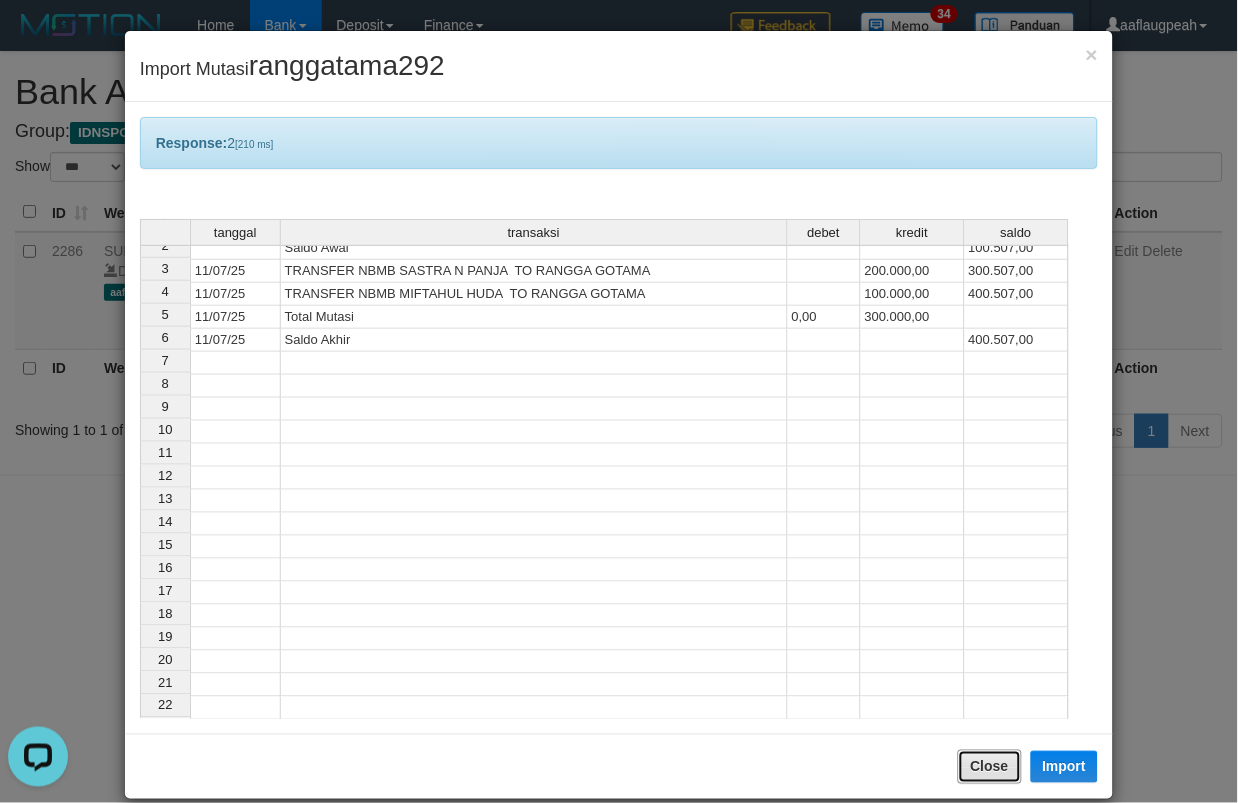 click on "Close" at bounding box center (990, 767) 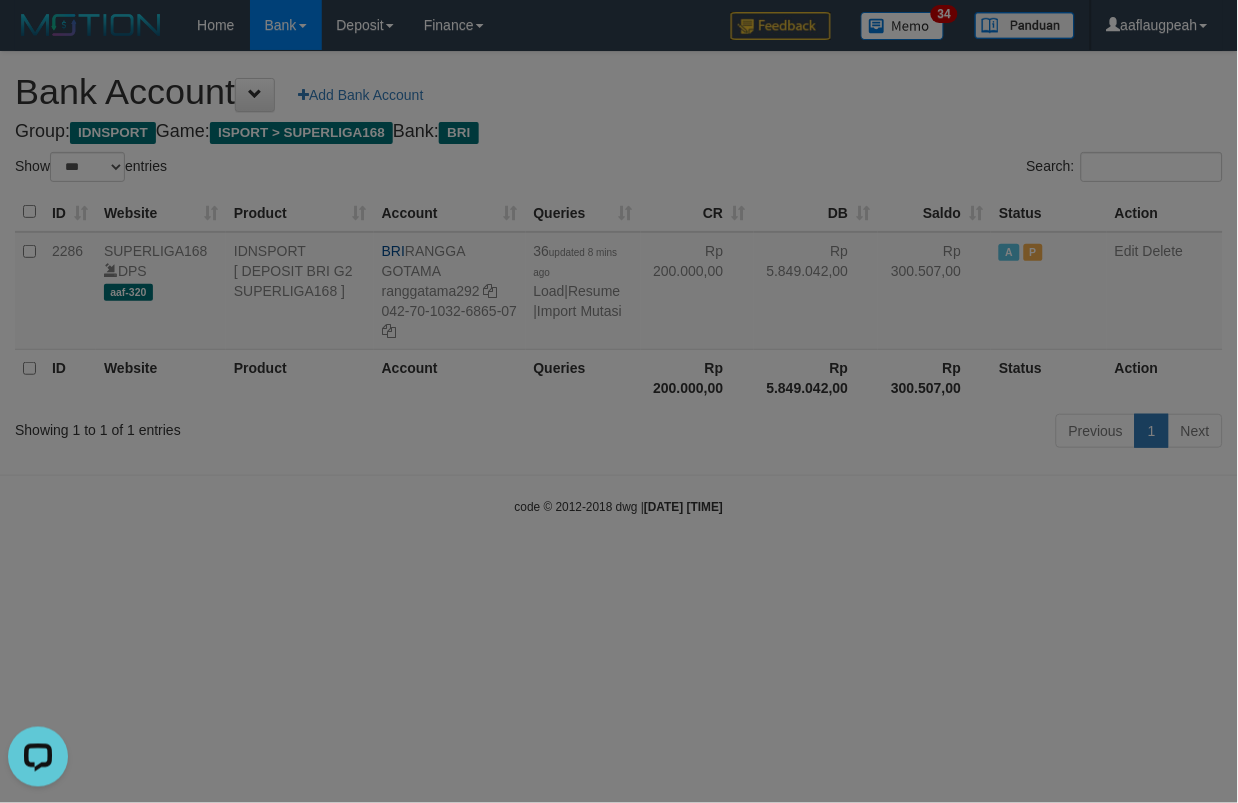 click at bounding box center (619, 401) 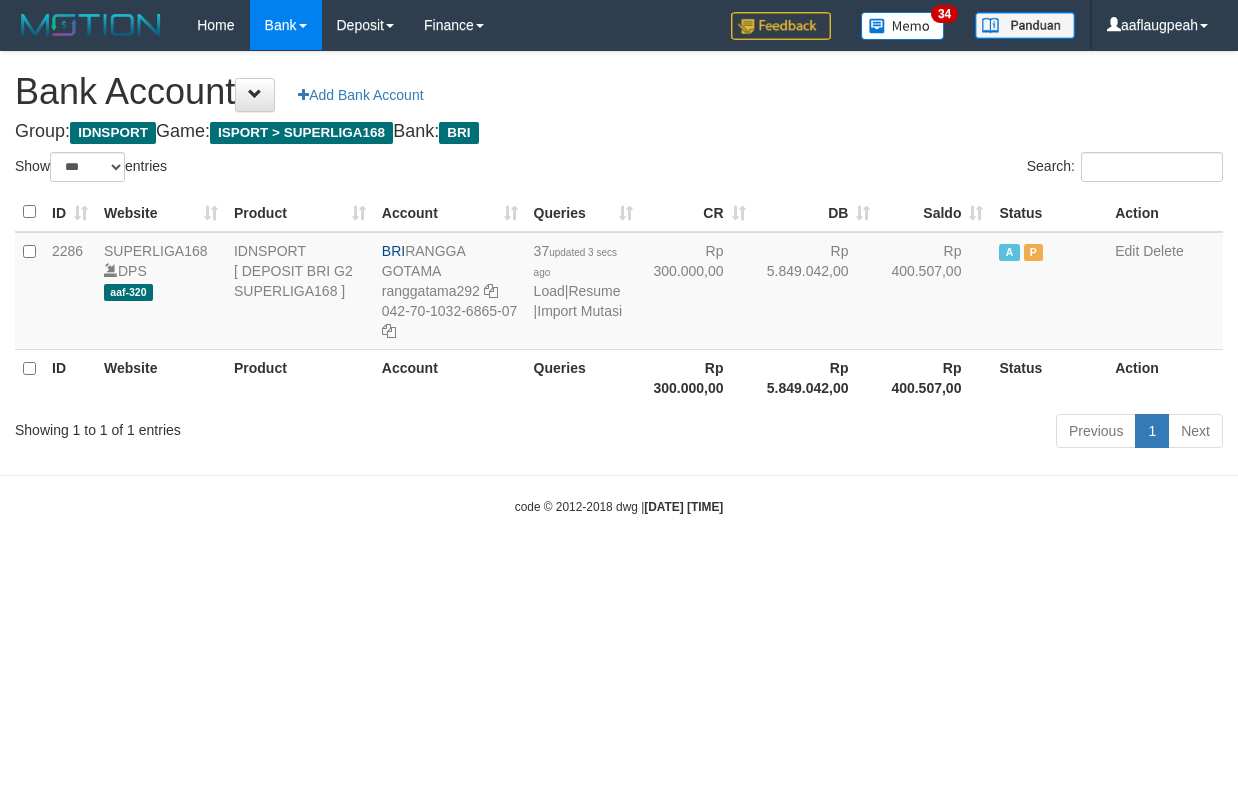 select on "***" 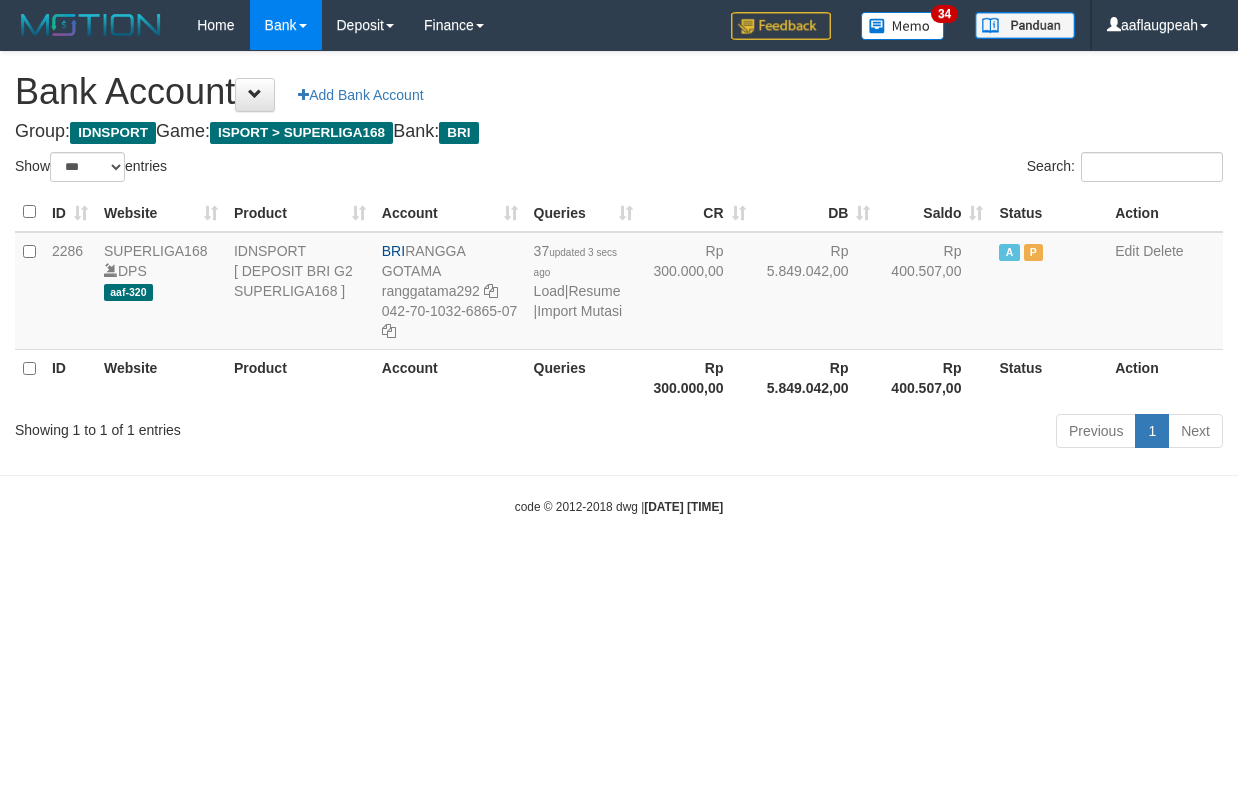 scroll, scrollTop: 0, scrollLeft: 0, axis: both 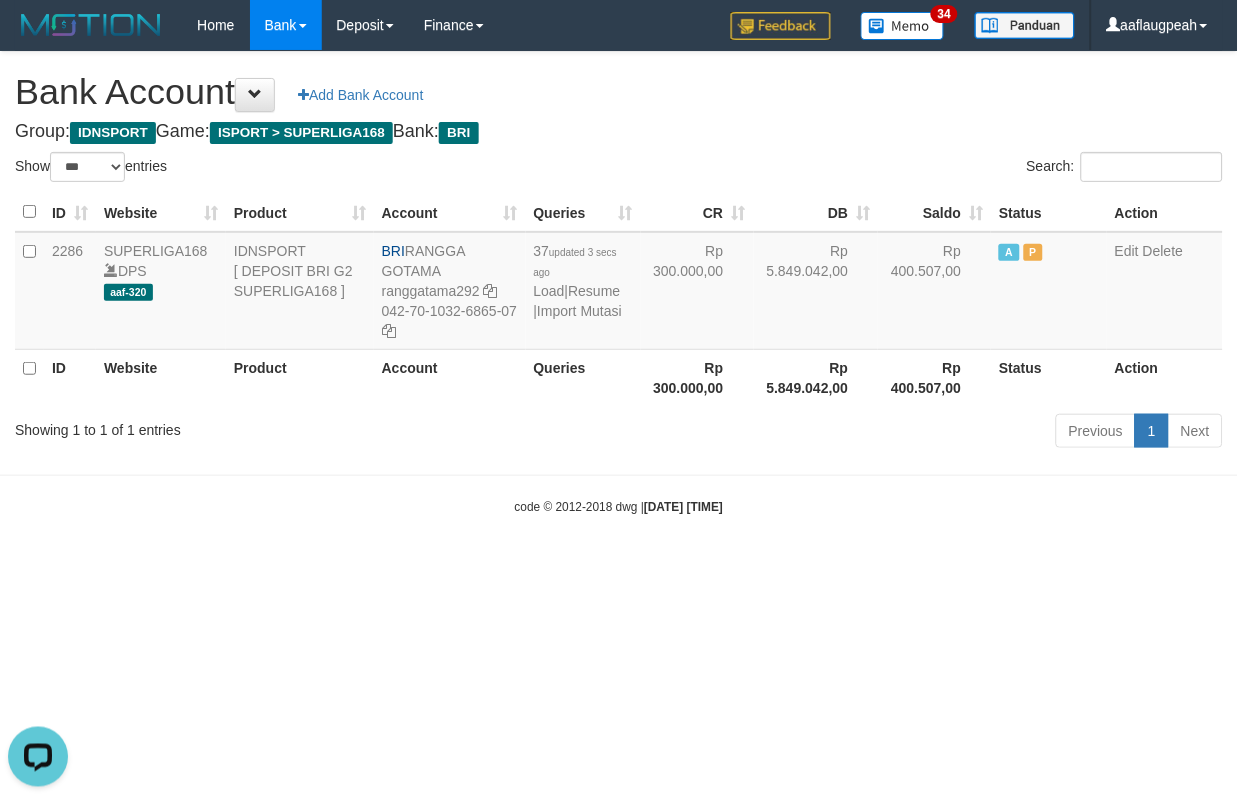 drag, startPoint x: 937, startPoint y: 604, endPoint x: 1020, endPoint y: 585, distance: 85.146935 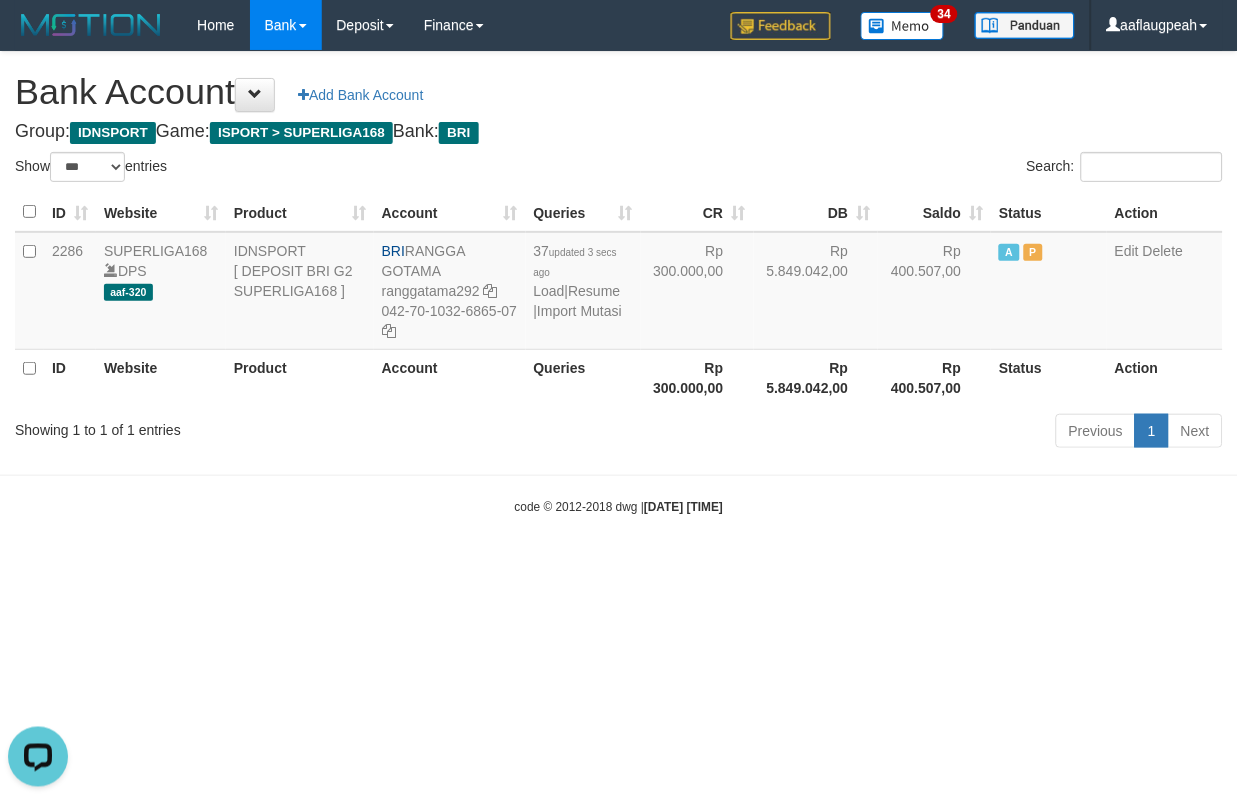 click on "Toggle navigation
Home
Bank
Account List
Load
By Website
Group
[ISPORT]													SUPERLIGA168
By Load Group (DPS)" at bounding box center (619, 283) 